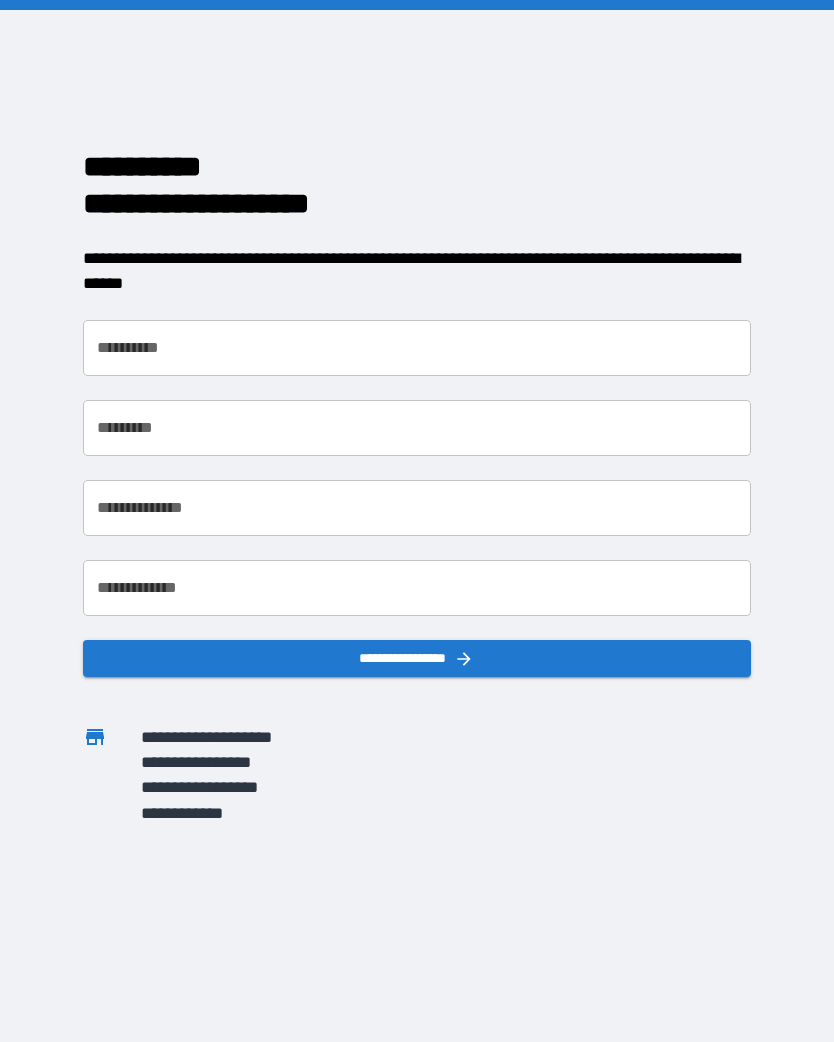 scroll, scrollTop: 0, scrollLeft: 0, axis: both 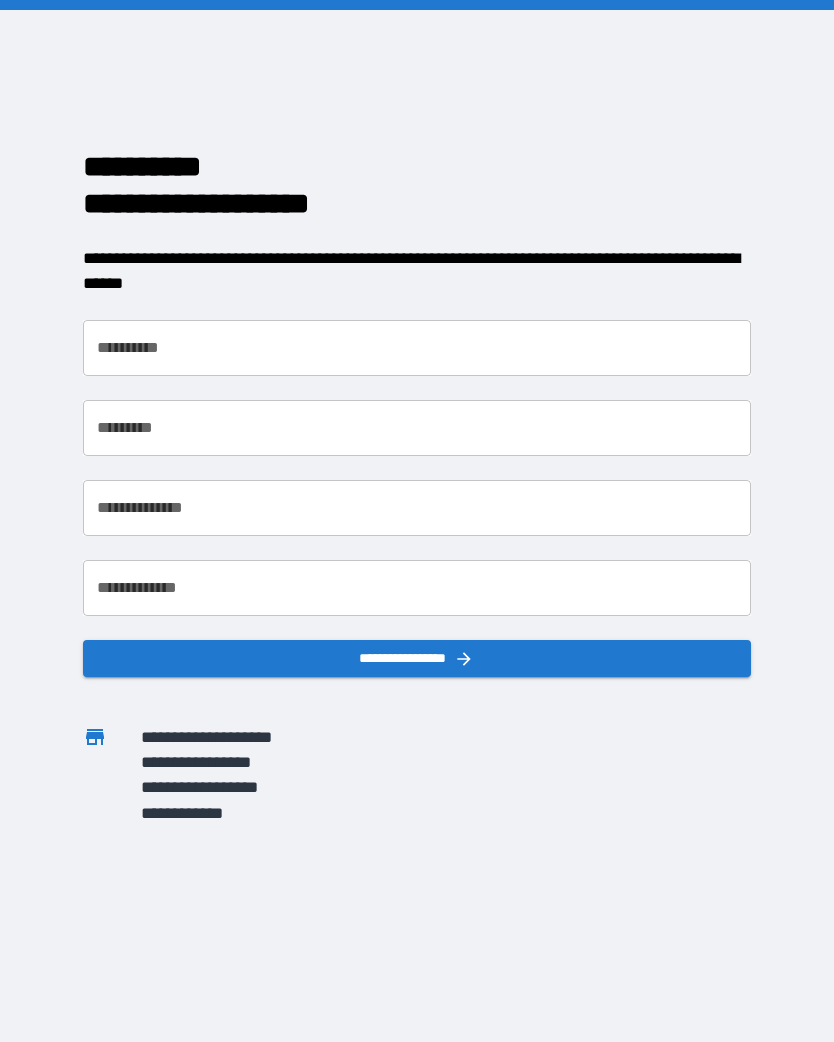 click on "**********" at bounding box center [416, 348] 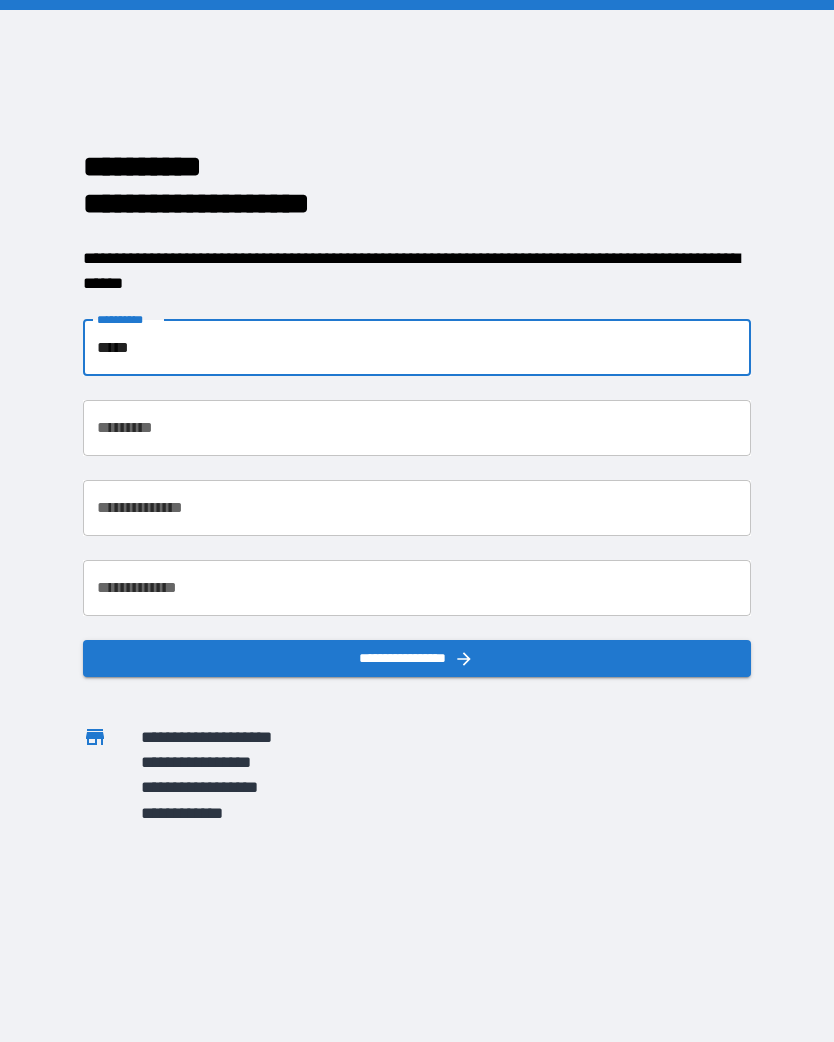 type on "*****" 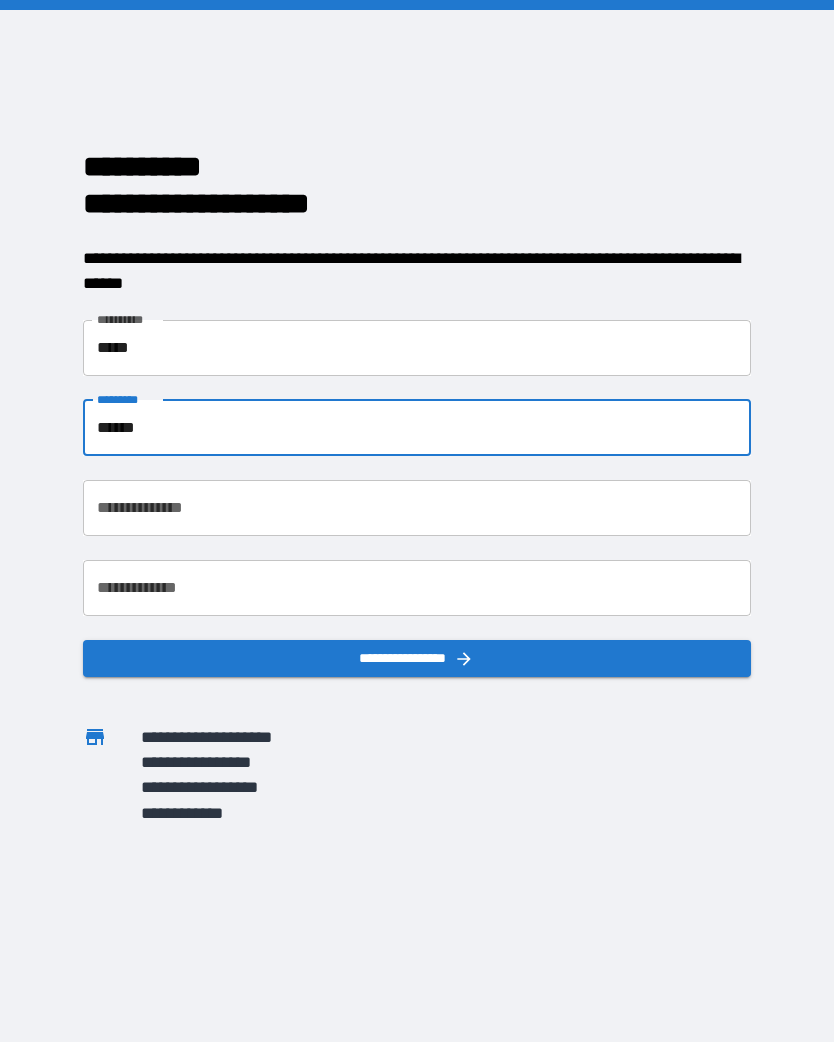 type on "******" 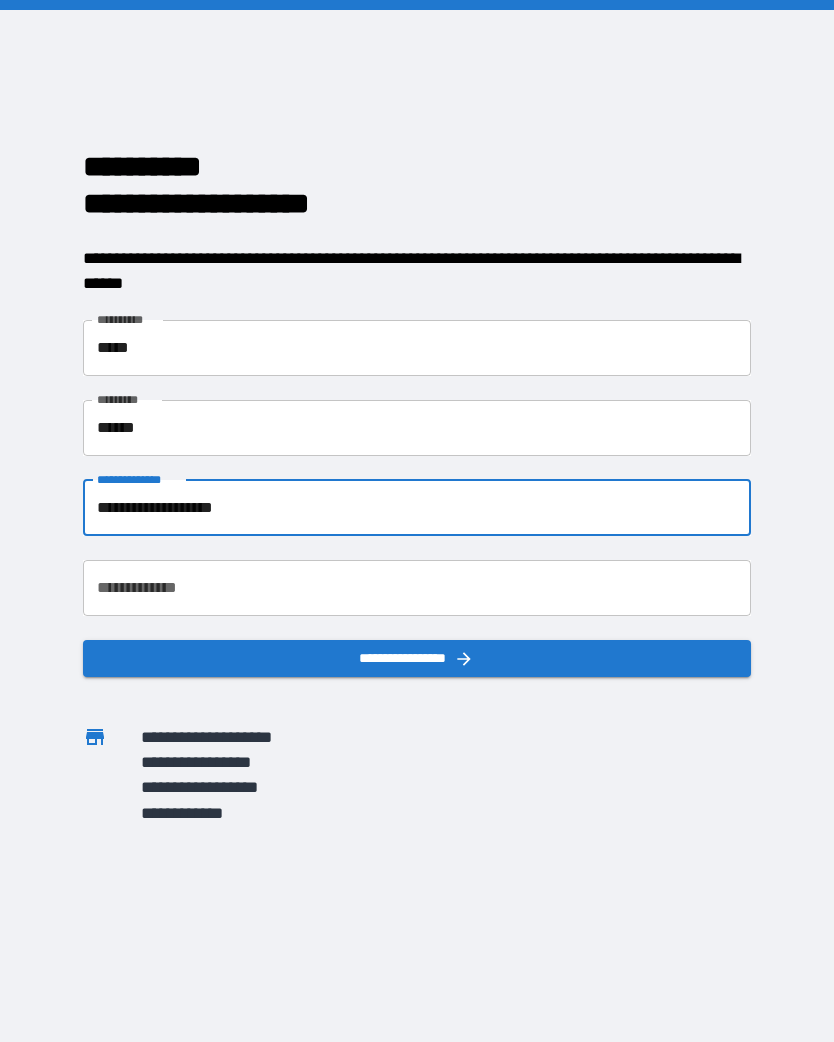 type on "**********" 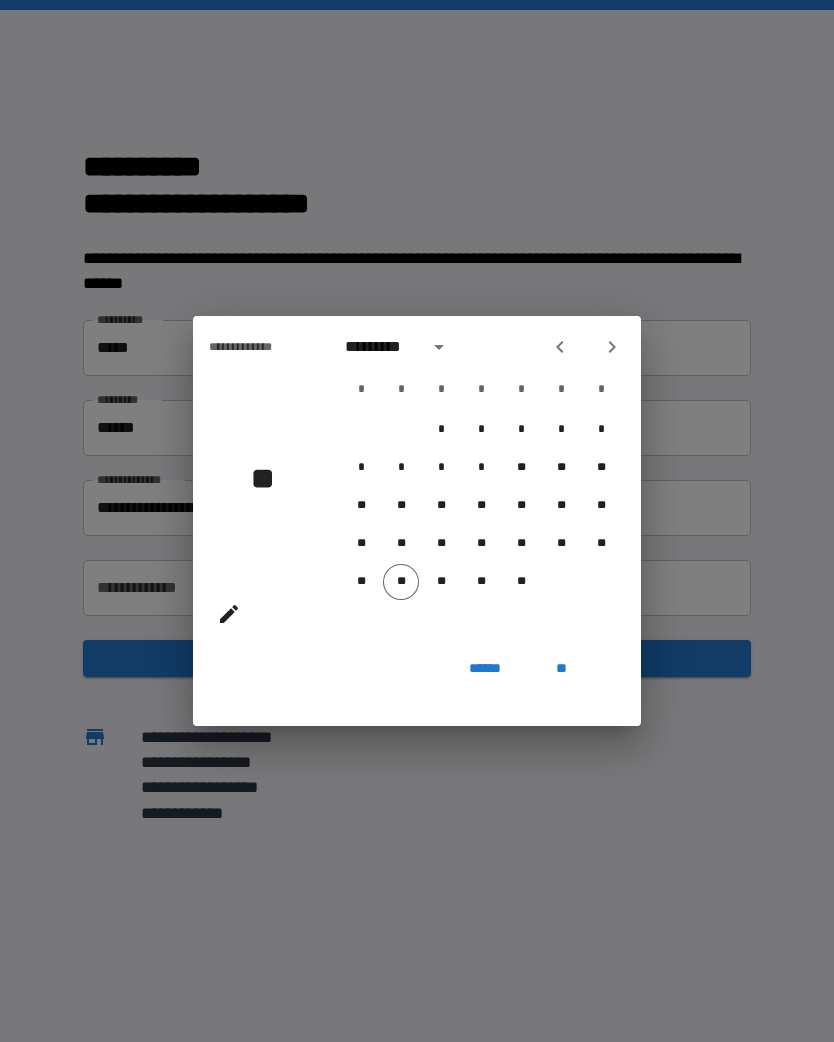 click on "**" at bounding box center (270, 478) 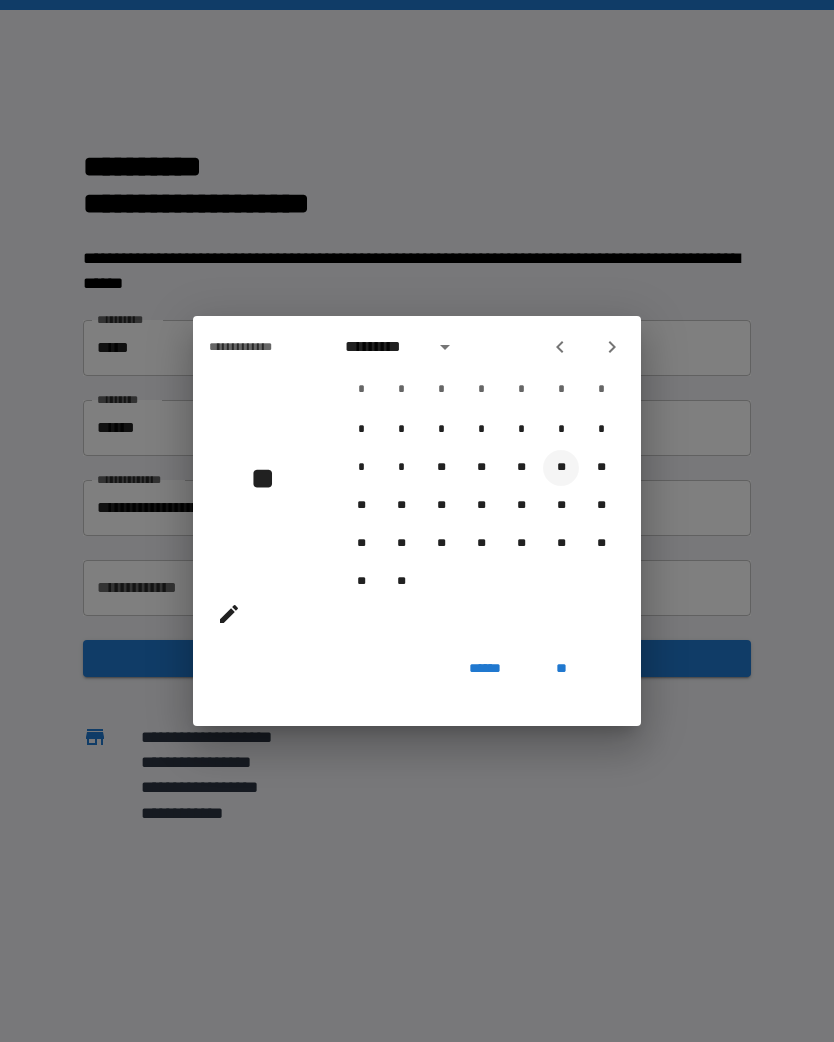 click on "**" at bounding box center [561, 468] 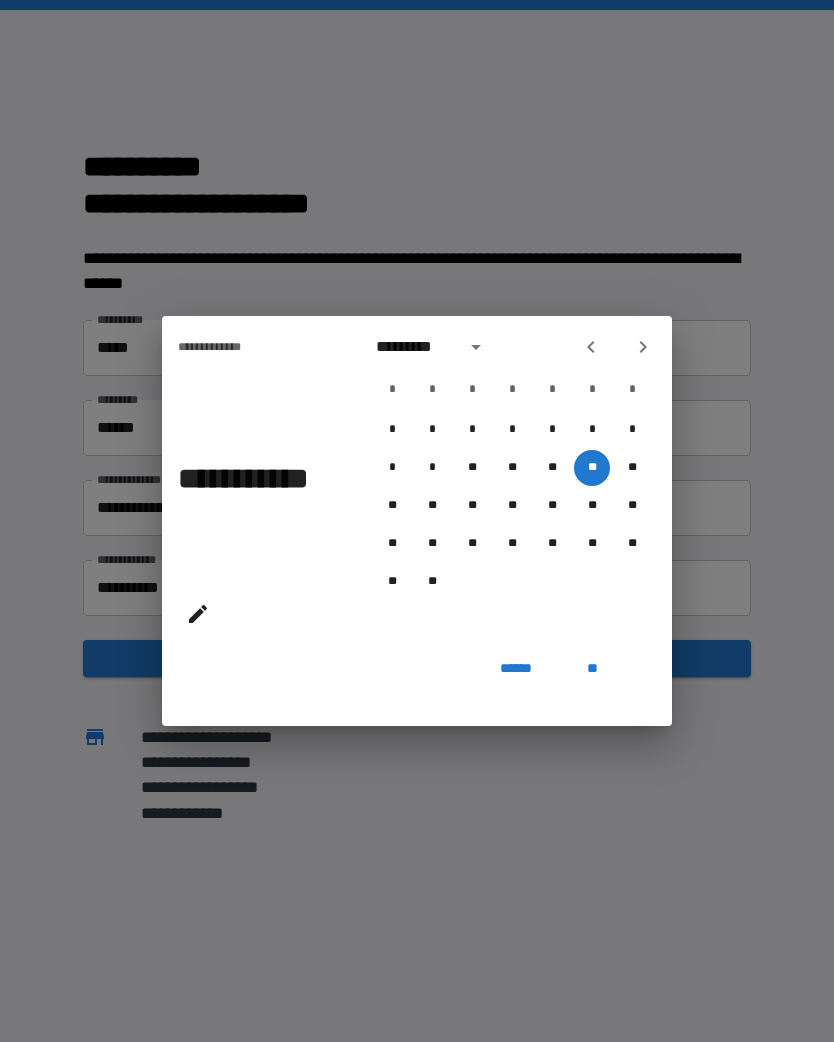 click on "**" at bounding box center [592, 668] 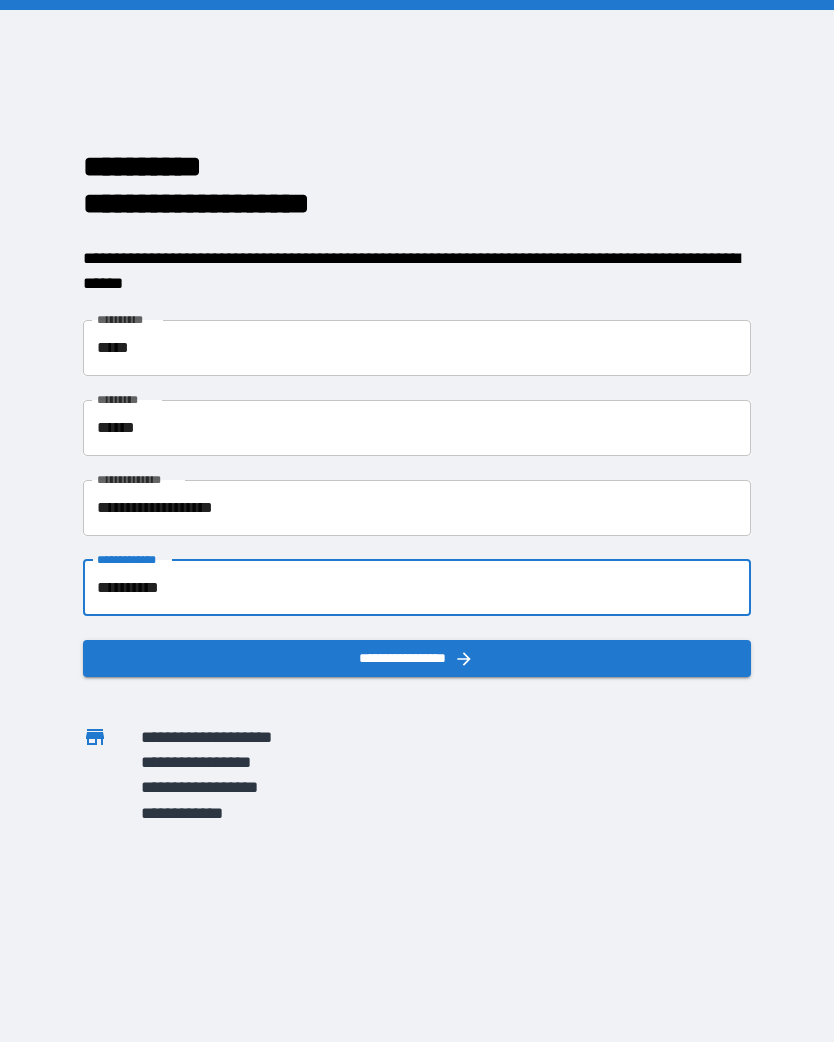 click on "**********" at bounding box center [416, 588] 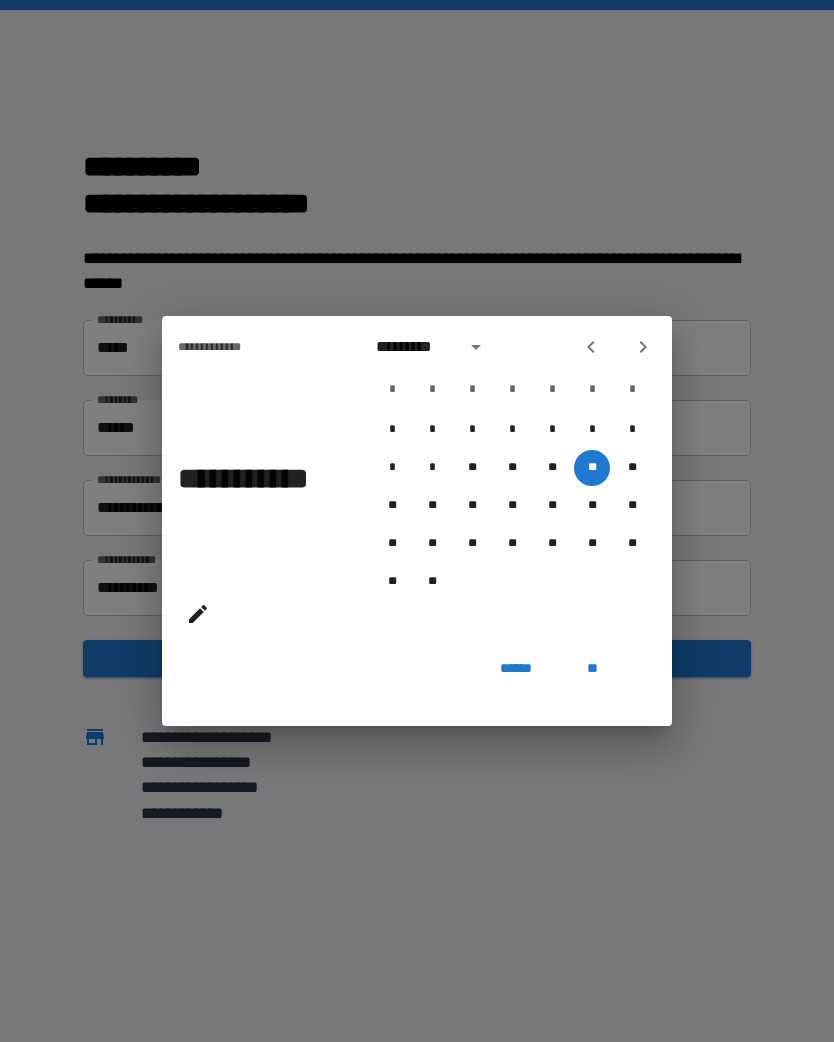 click on "**********" at bounding box center (257, 498) 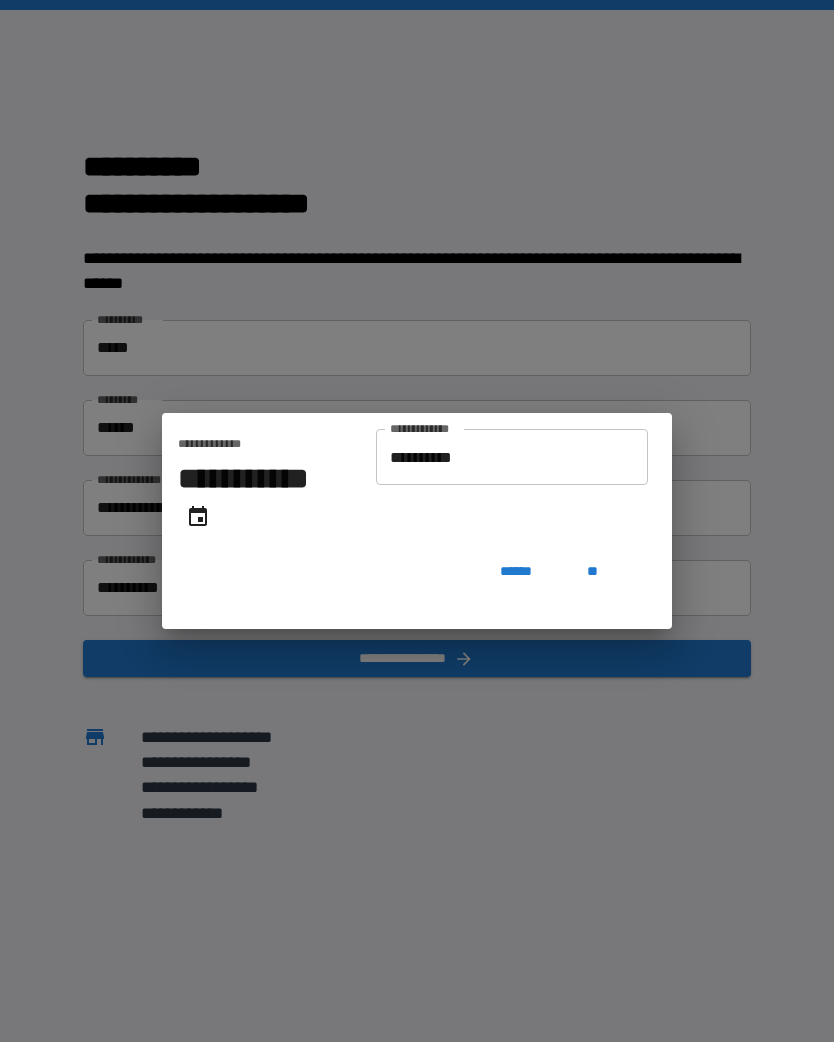 click on "**********" at bounding box center (512, 457) 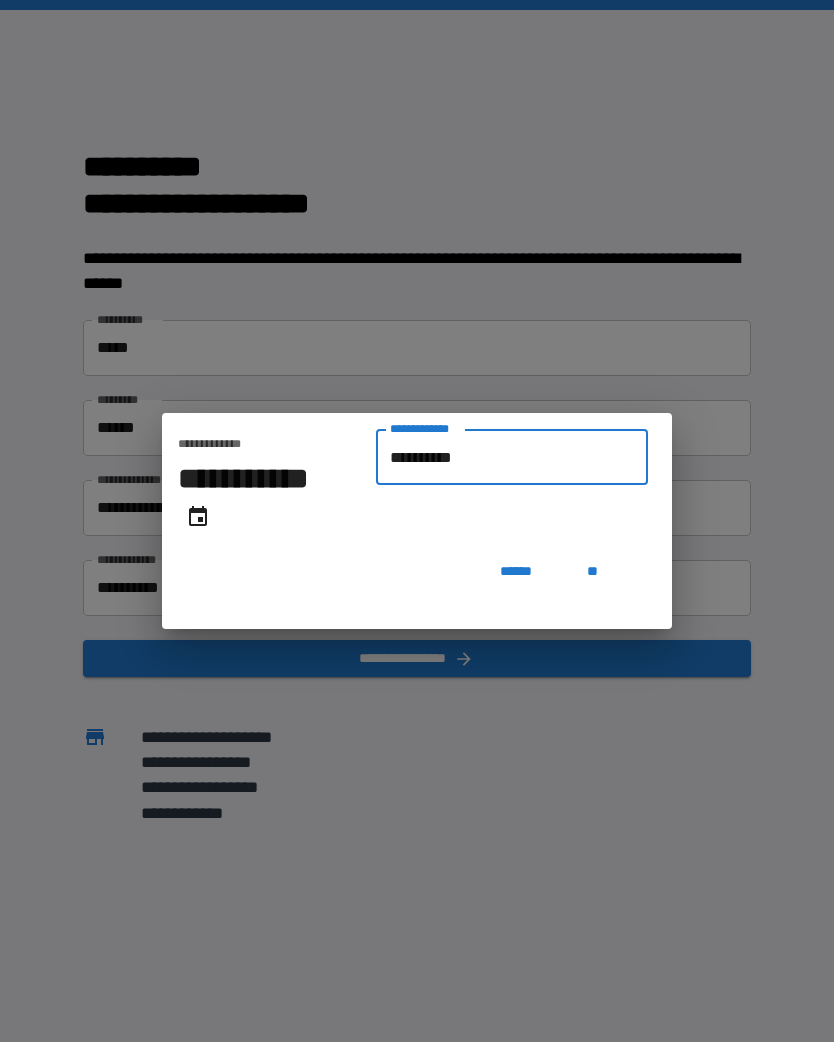 type on "*********" 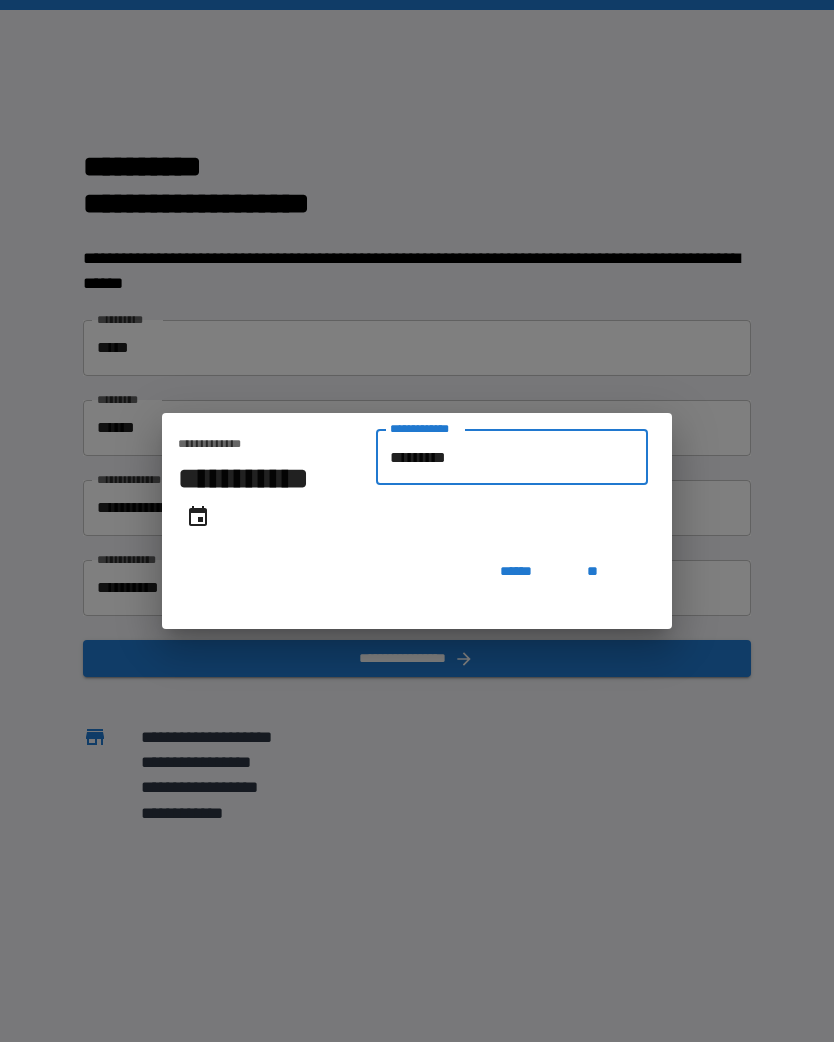 type on "**********" 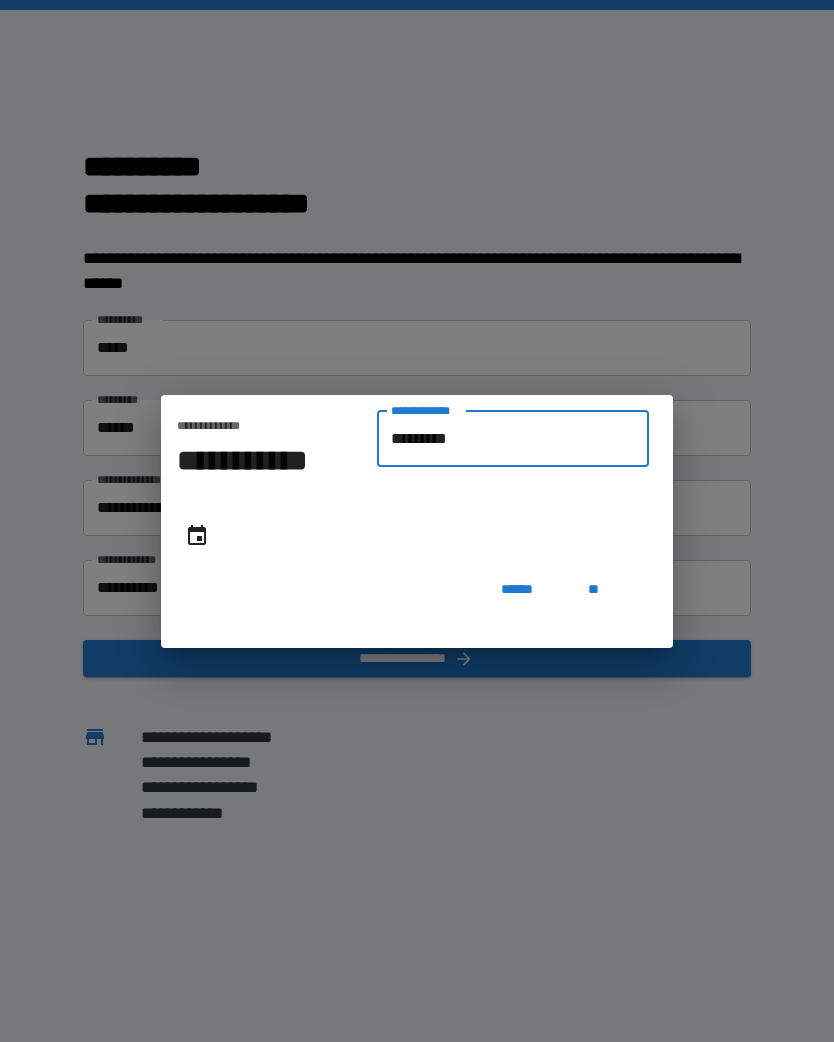 type on "********" 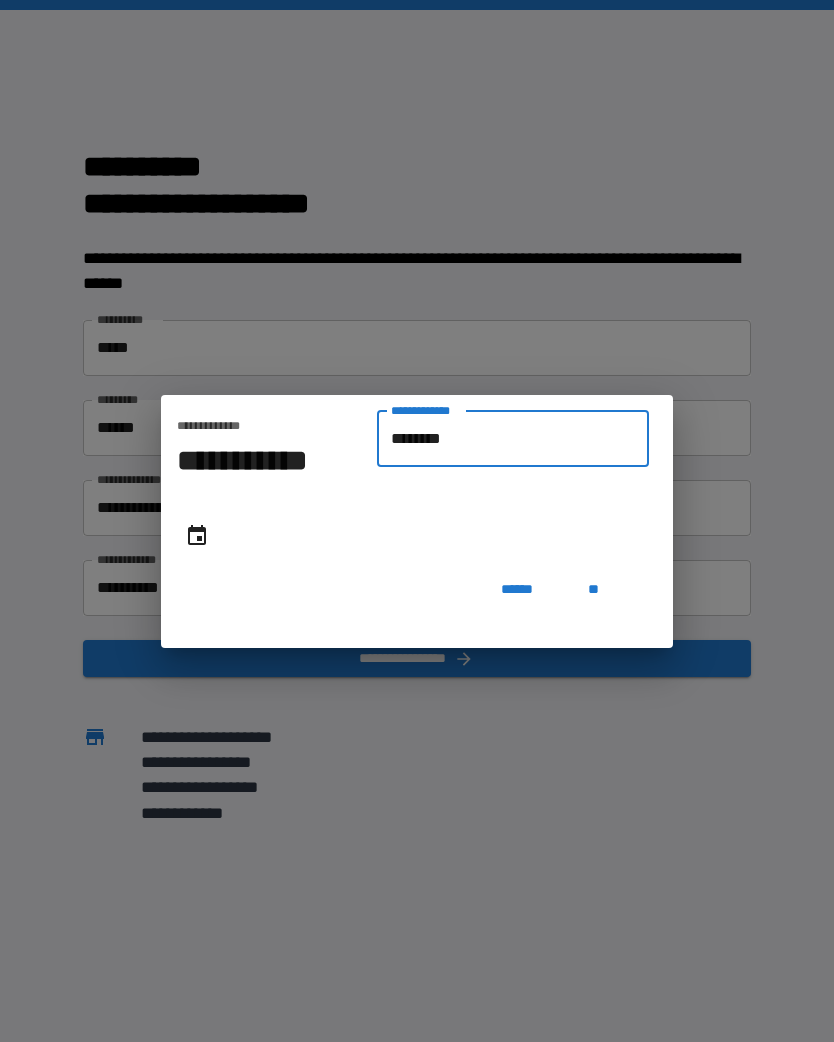 type on "**********" 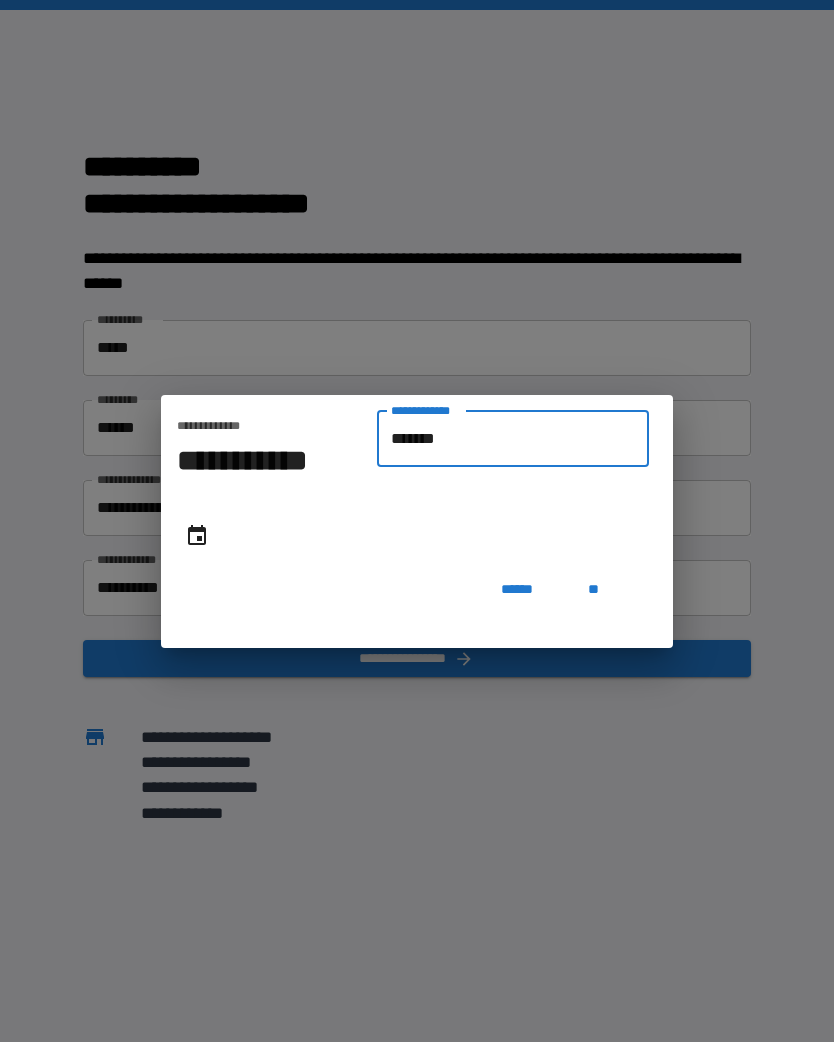 type on "**********" 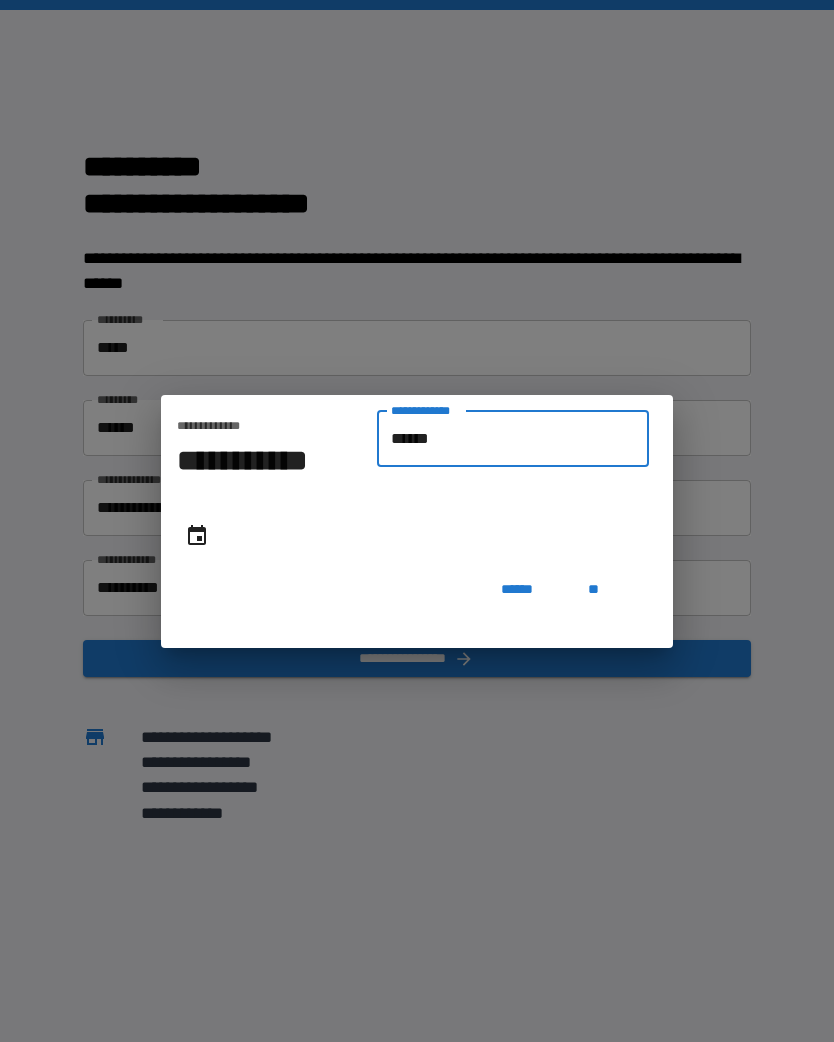 type on "*******" 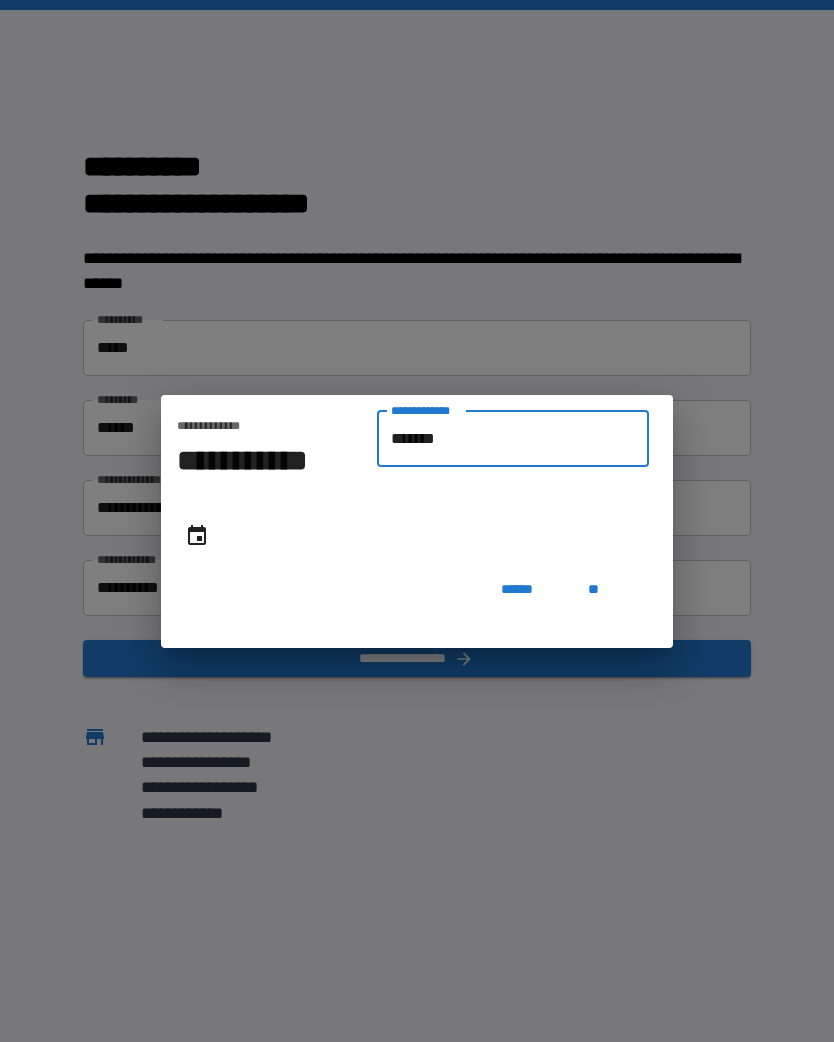 type on "**********" 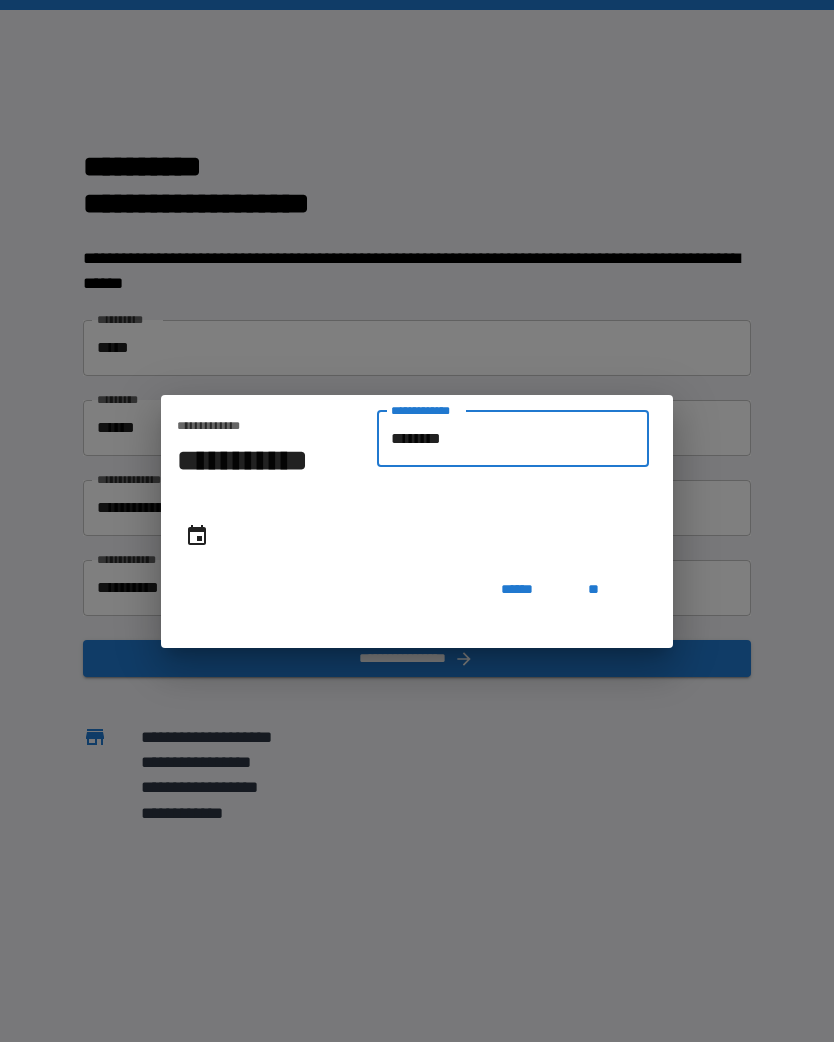 type on "**********" 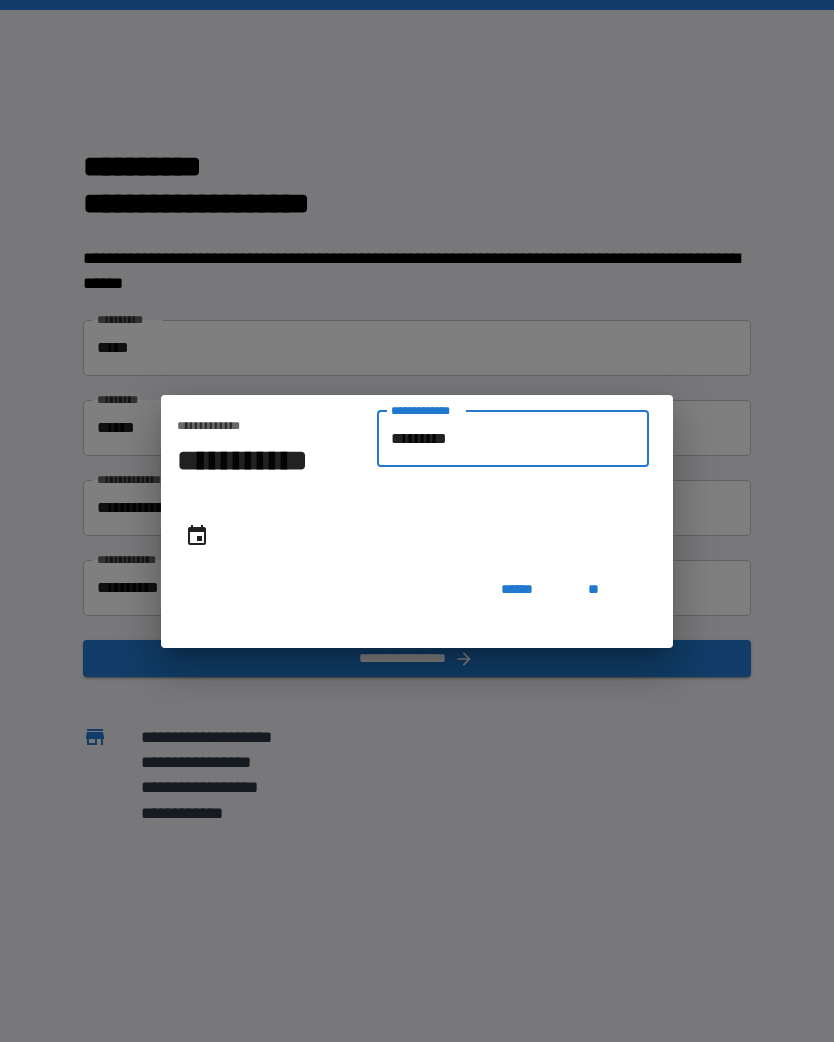 type on "**********" 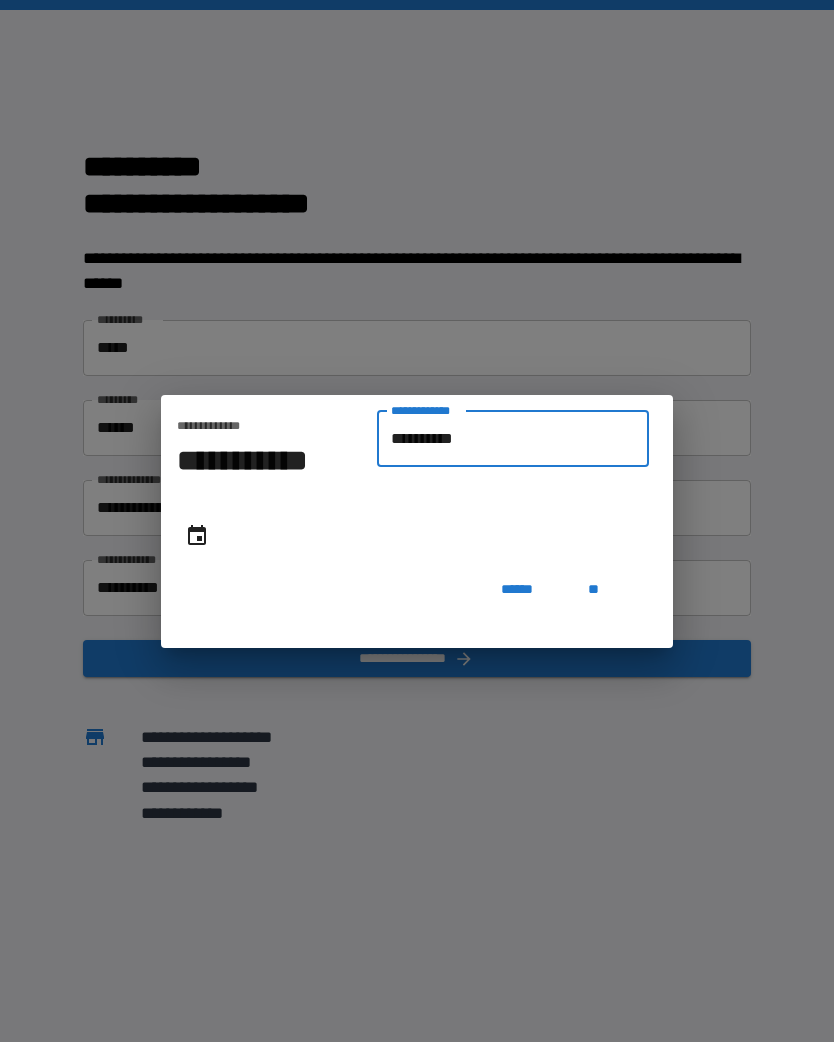 type on "**********" 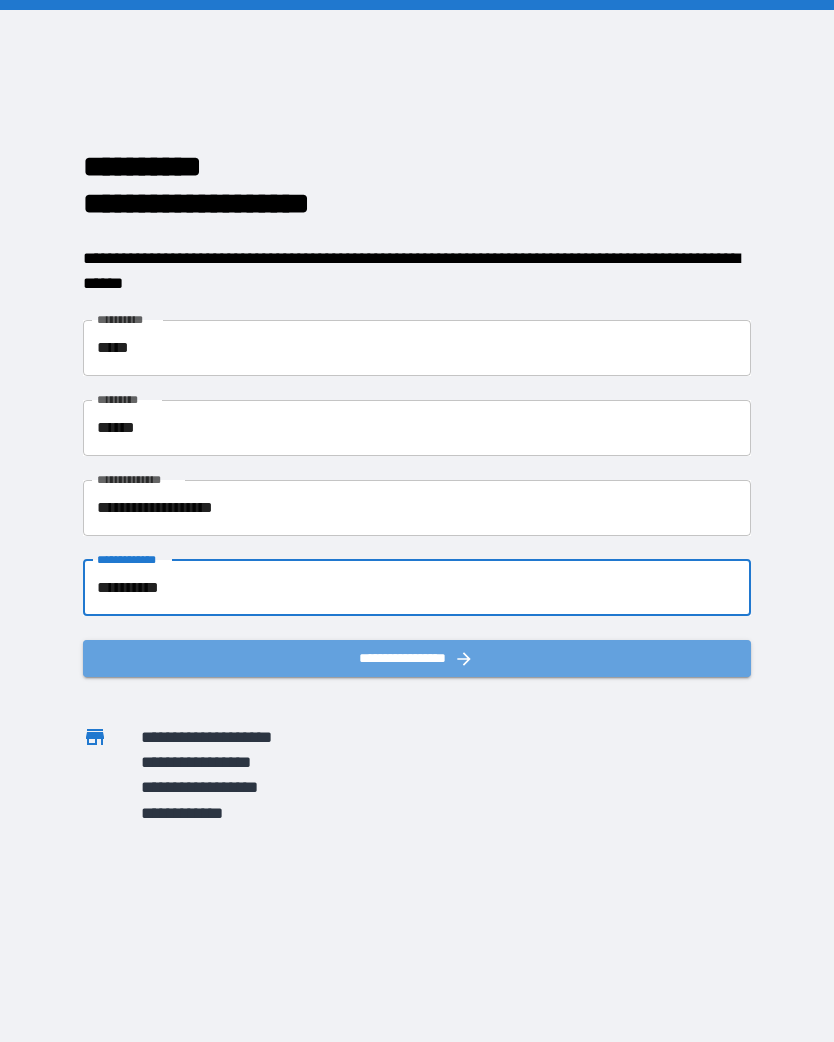 click on "**********" at bounding box center [416, 658] 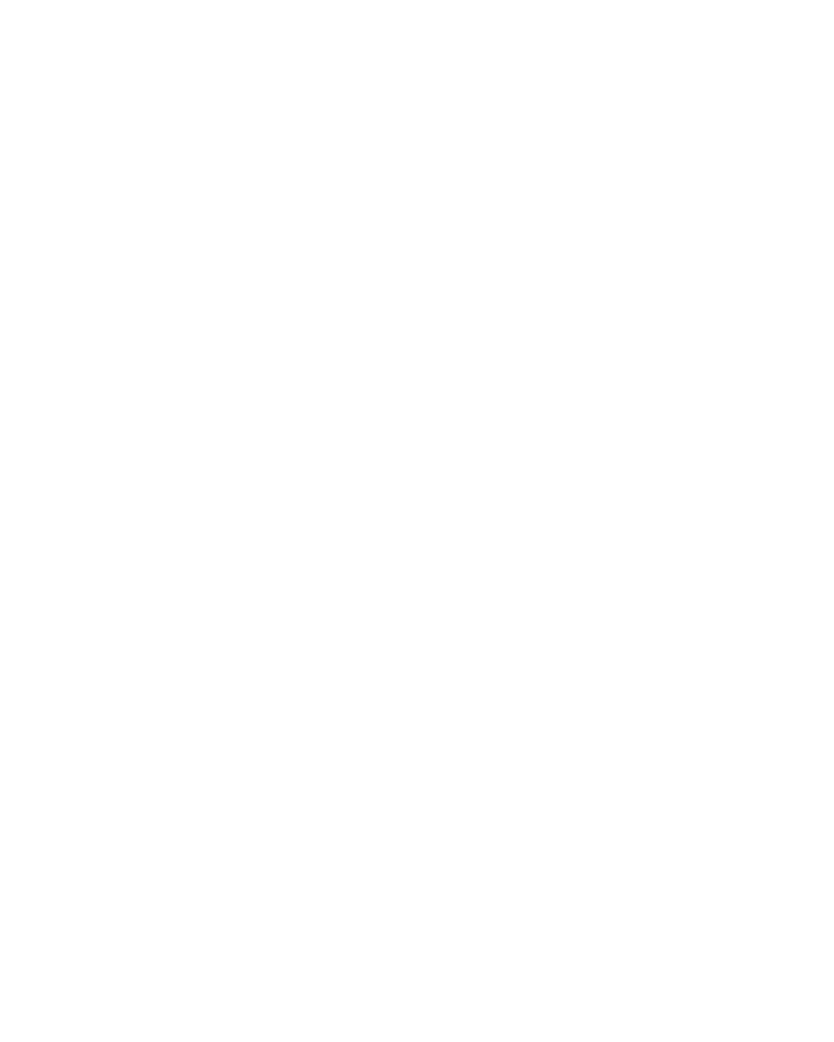scroll, scrollTop: 0, scrollLeft: 0, axis: both 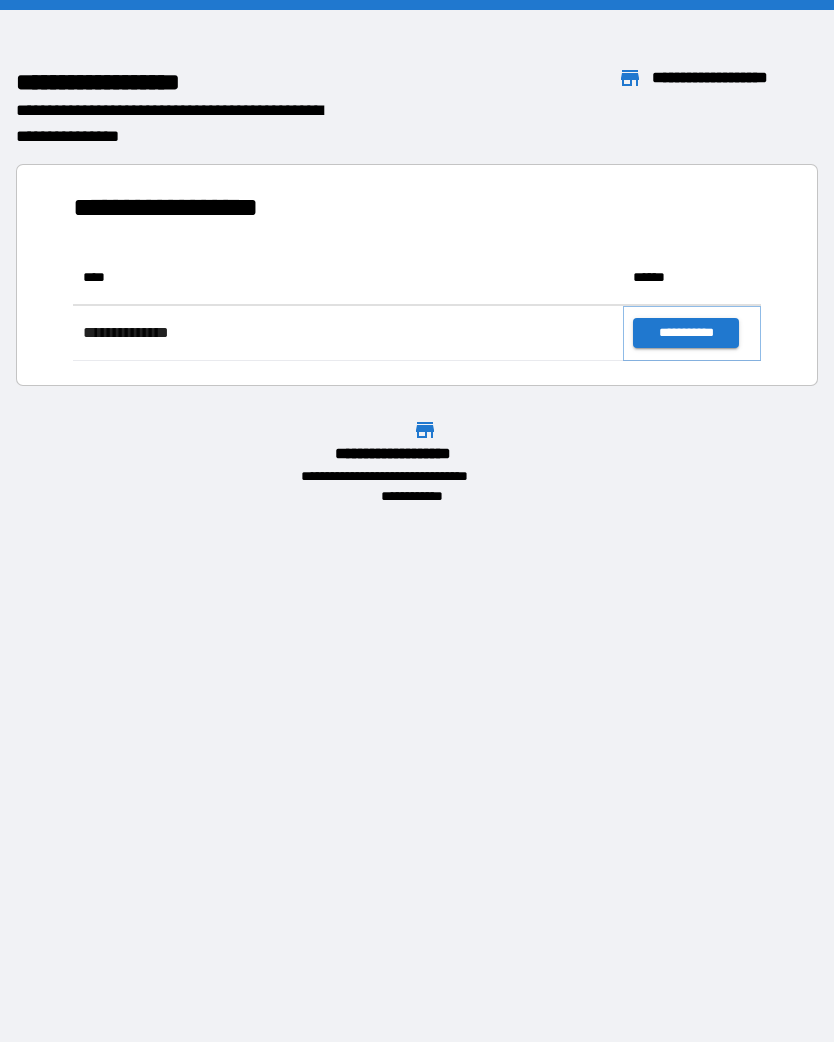 click on "**********" at bounding box center [685, 333] 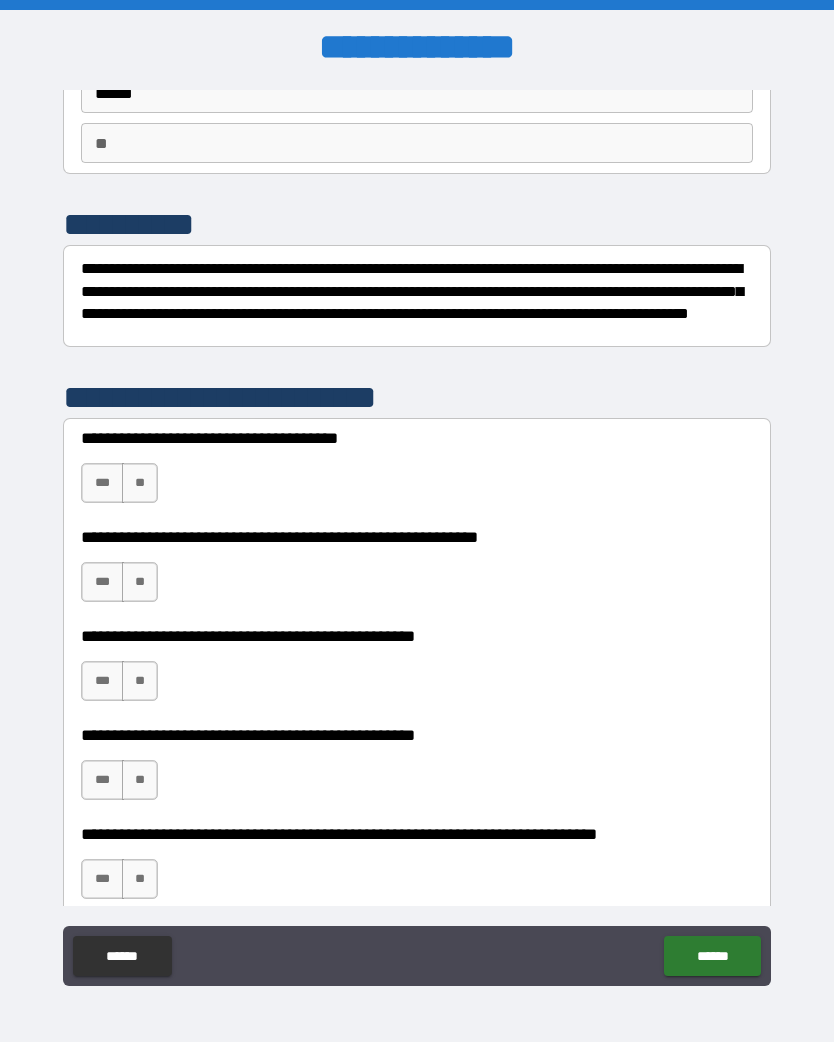 scroll, scrollTop: 163, scrollLeft: 0, axis: vertical 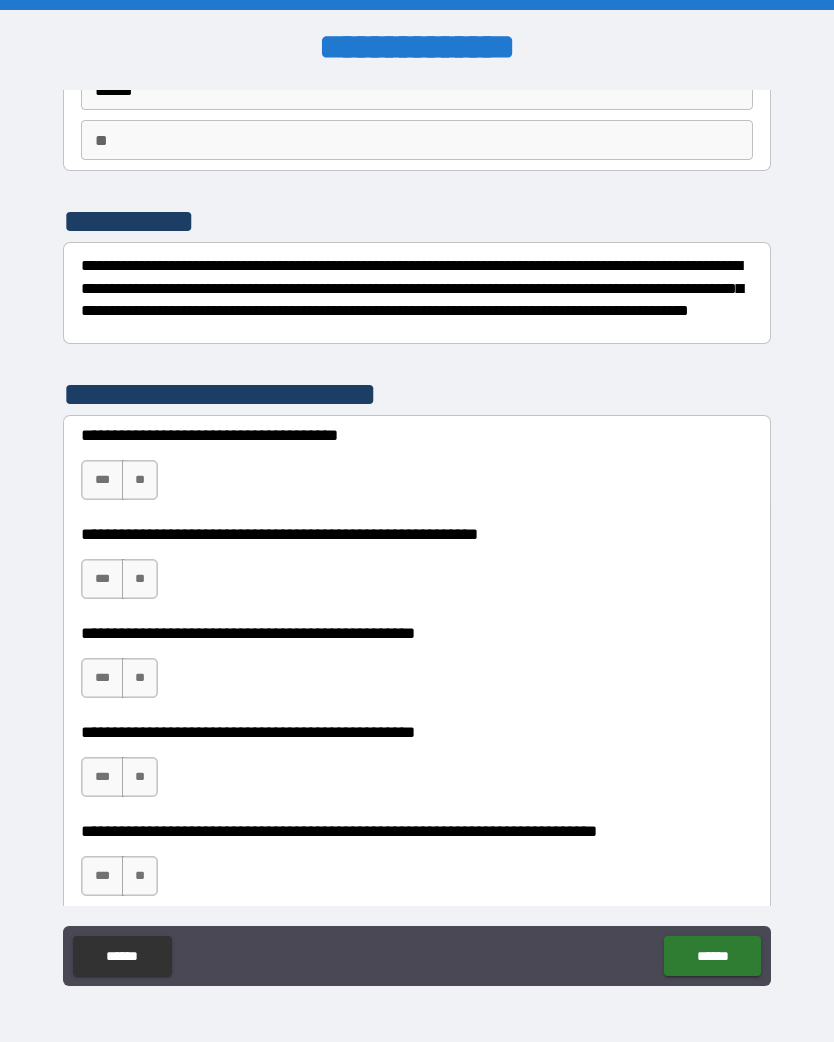 click on "***" at bounding box center [102, 480] 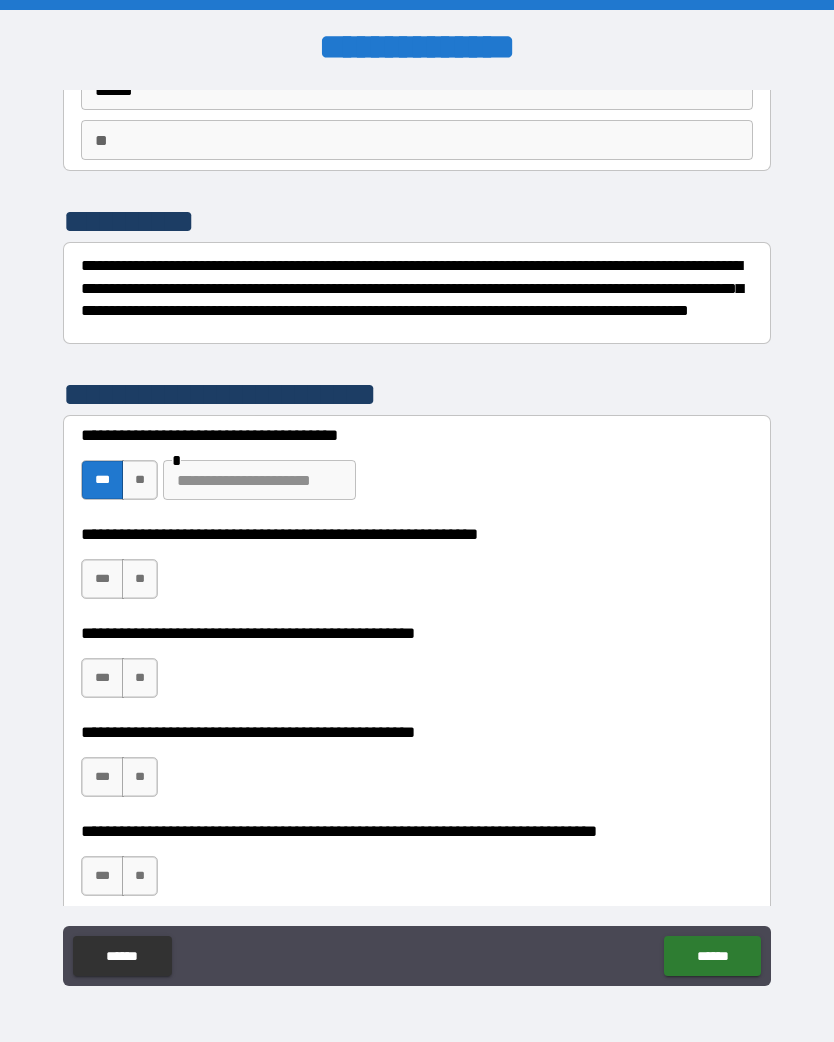 click on "***" at bounding box center (102, 579) 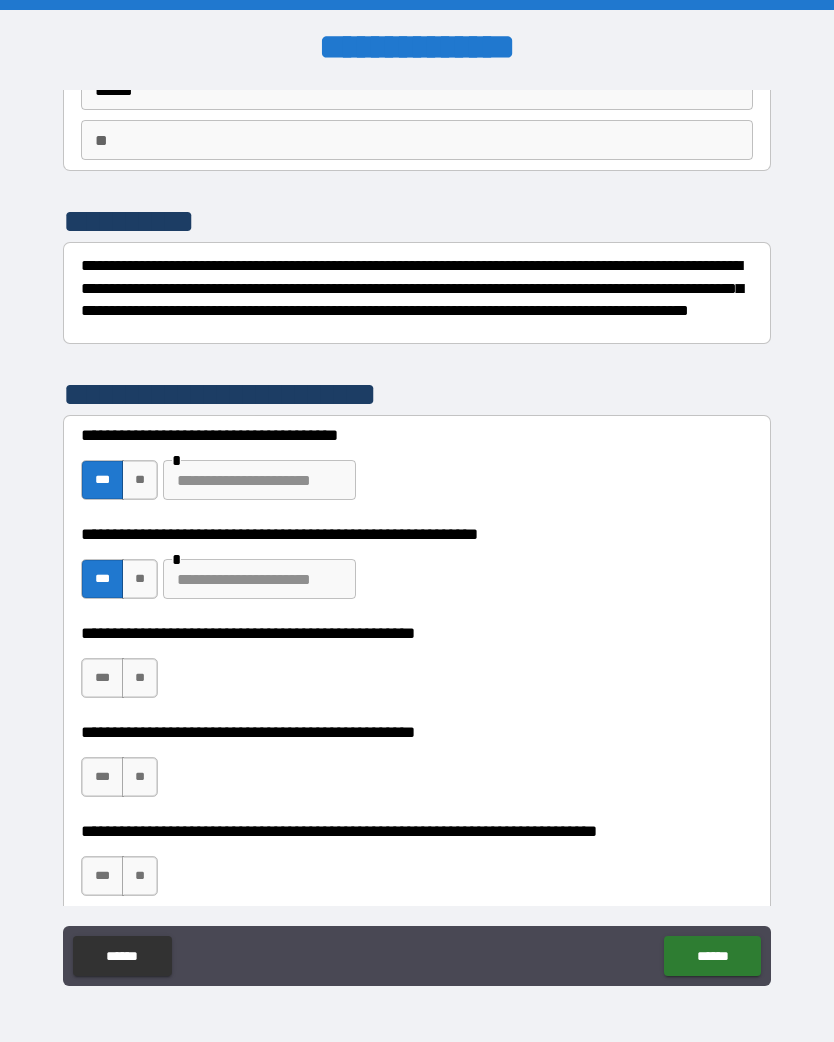 click on "**" at bounding box center [140, 678] 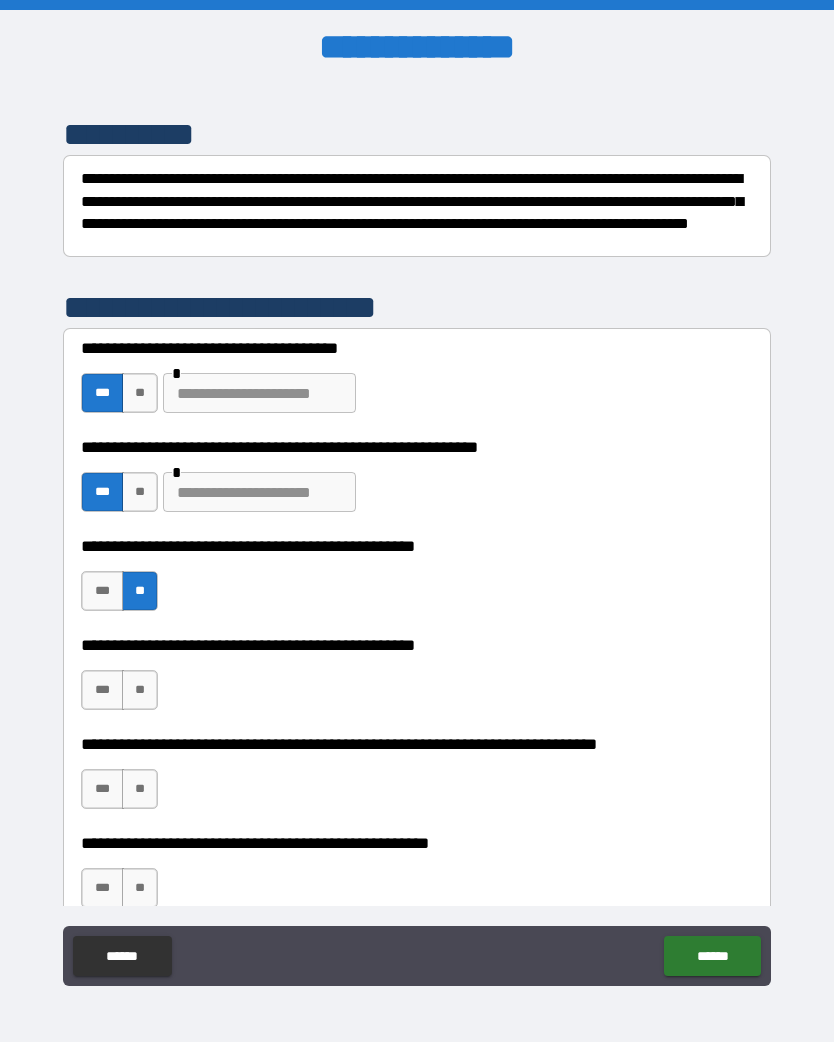 scroll, scrollTop: 256, scrollLeft: 0, axis: vertical 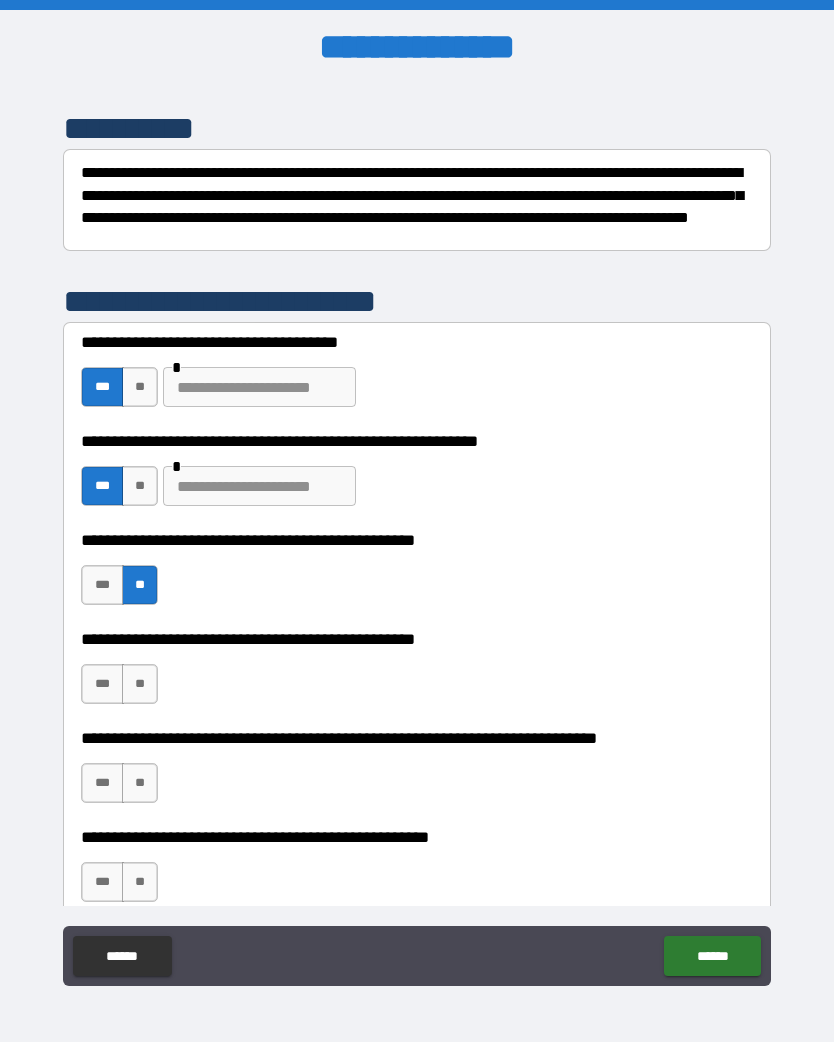 click on "***" at bounding box center [102, 684] 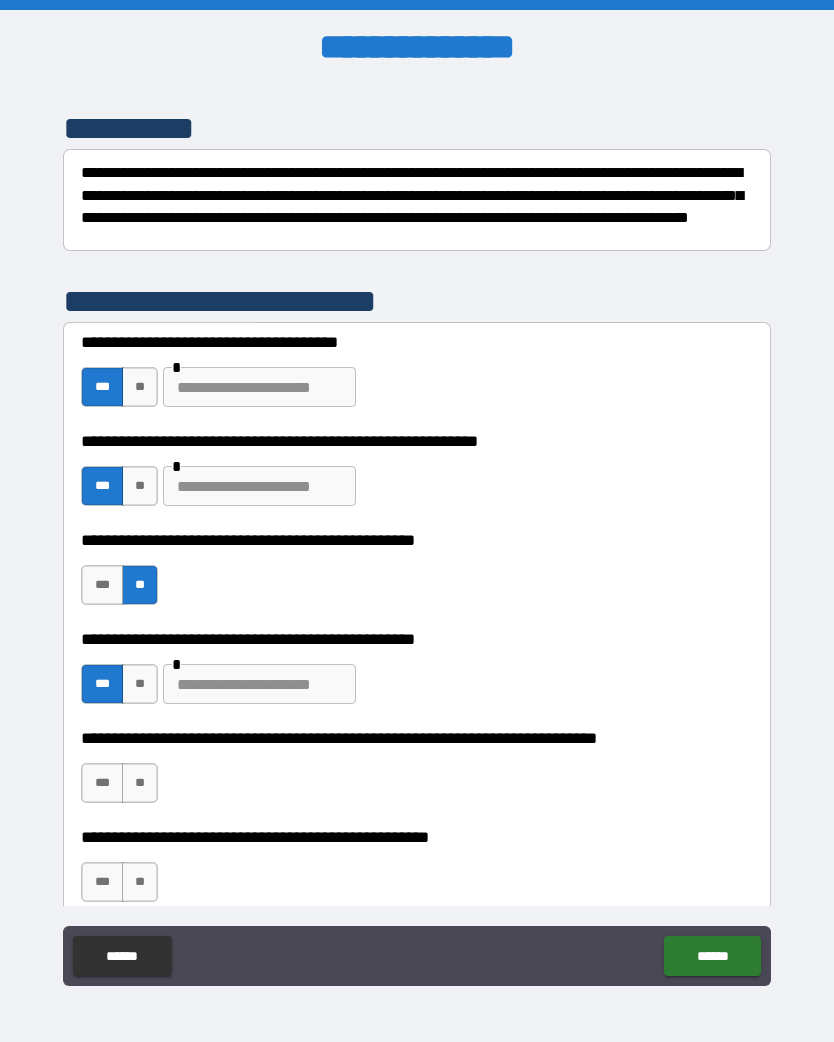 click at bounding box center [259, 684] 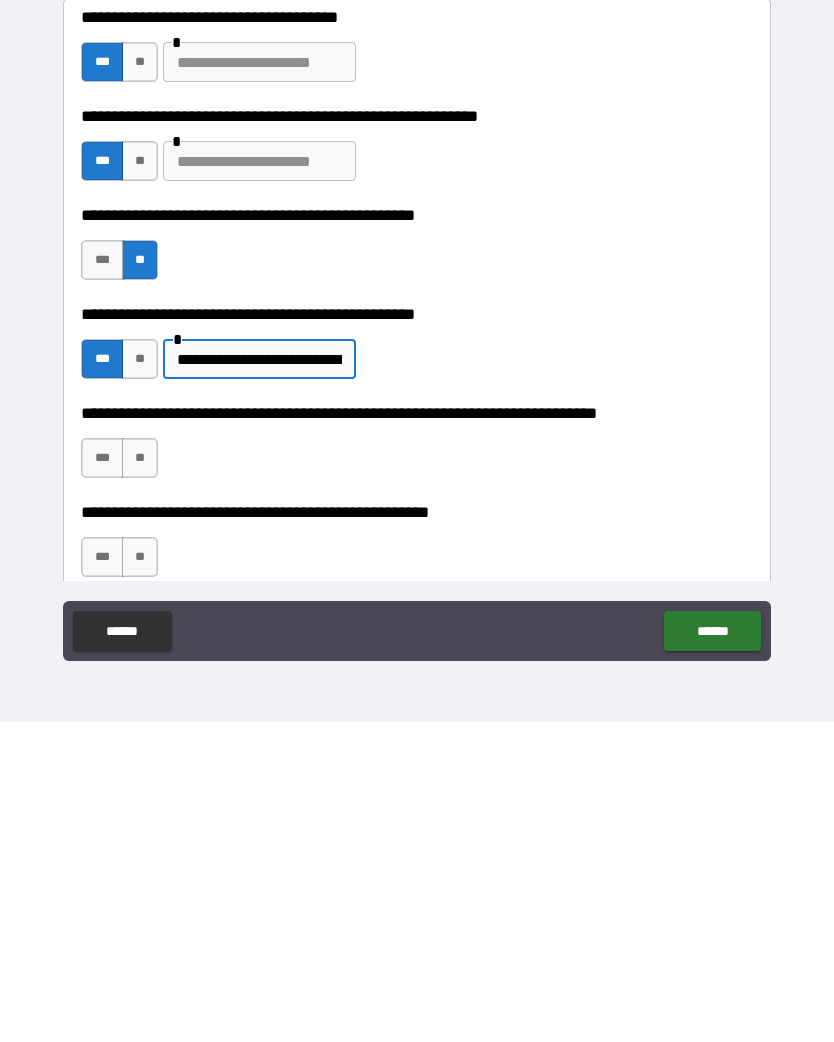 type on "**********" 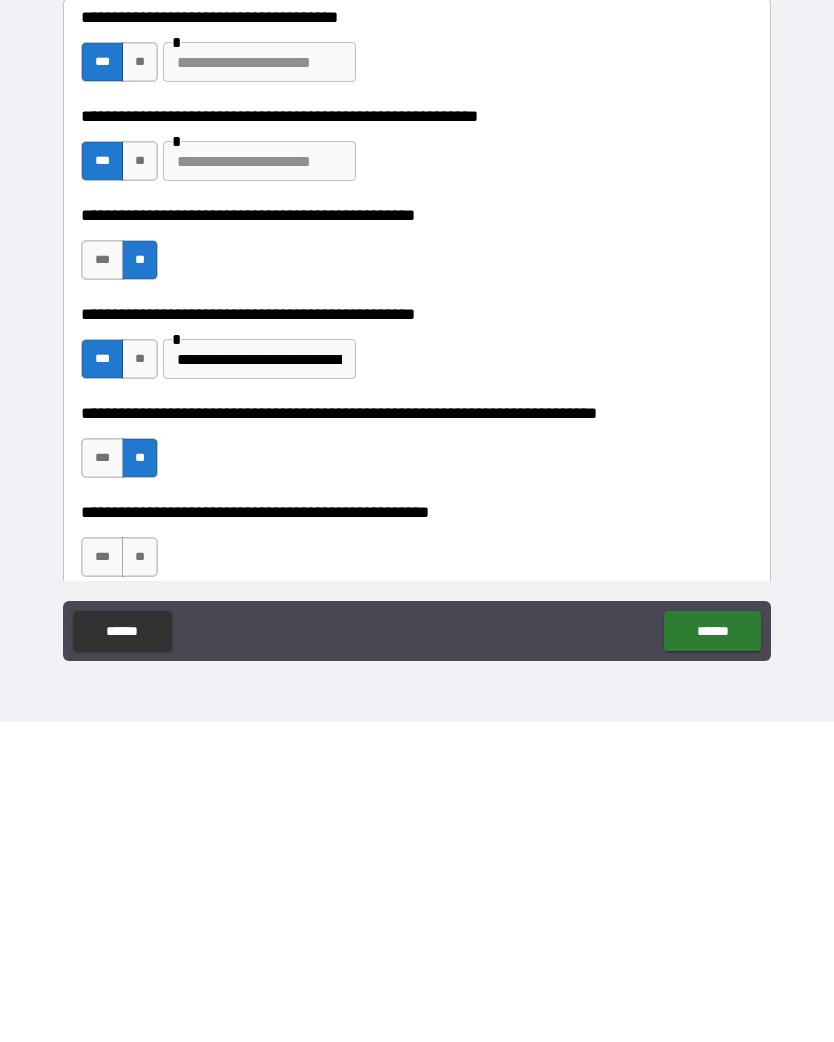 scroll, scrollTop: 31, scrollLeft: 0, axis: vertical 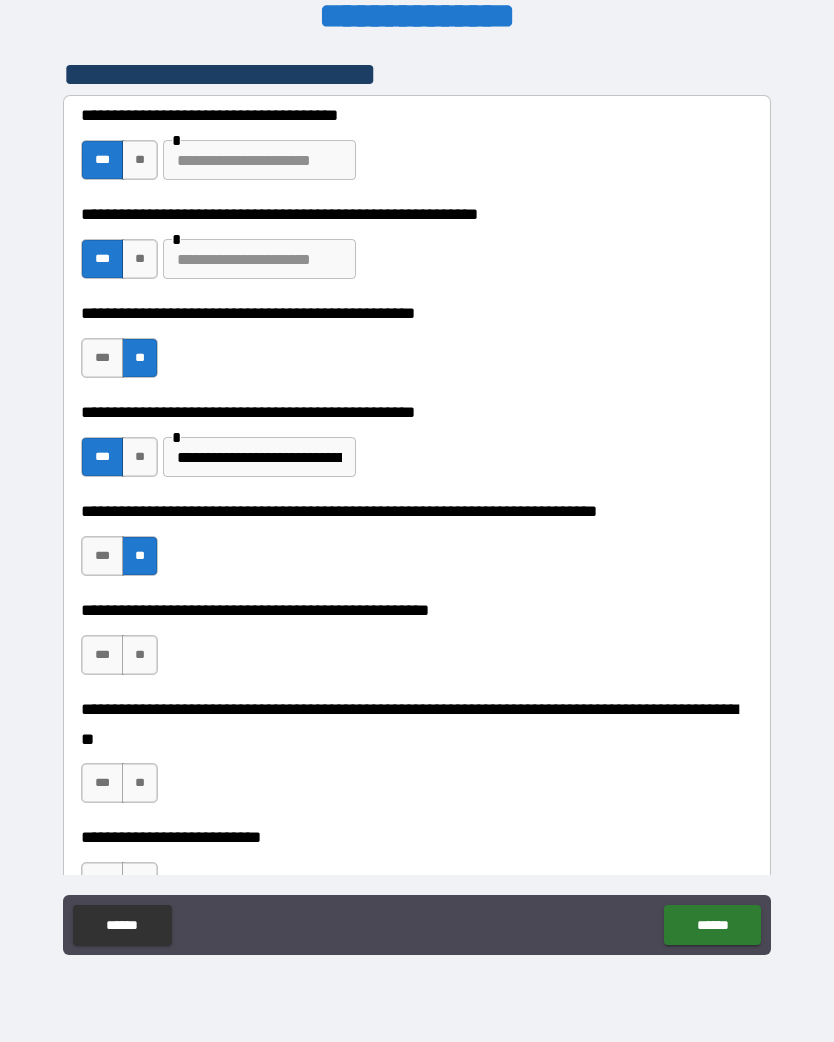 click on "**" at bounding box center [140, 655] 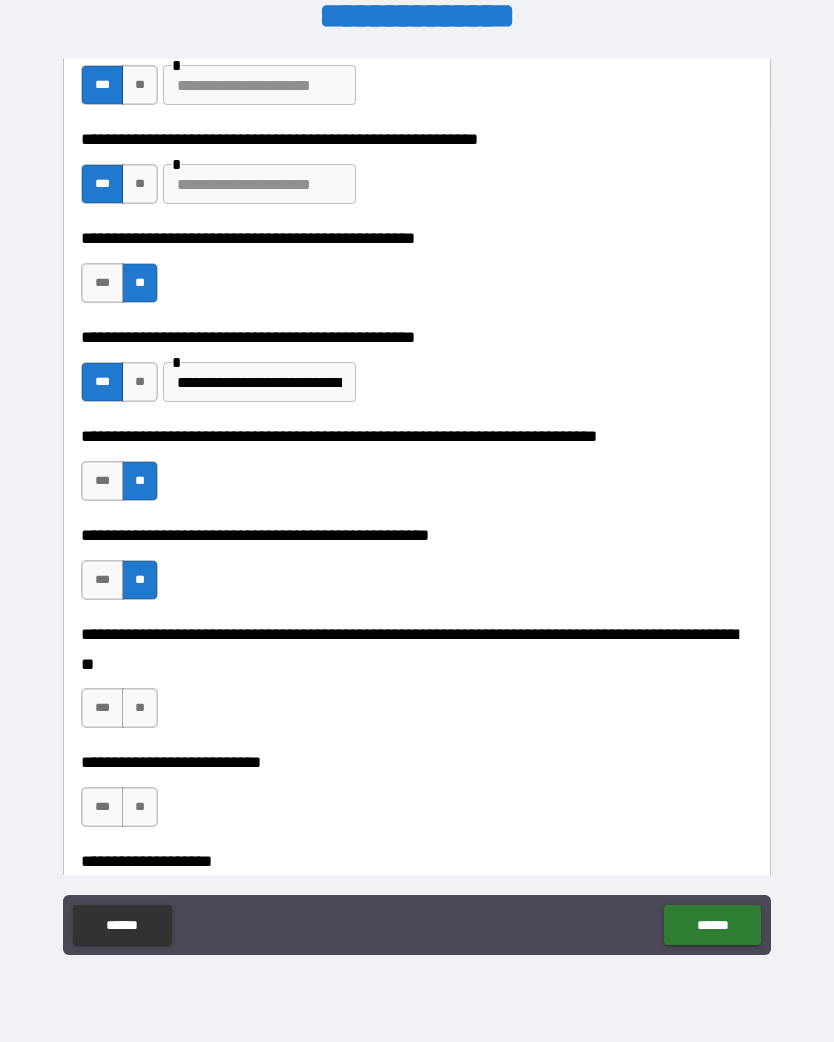 scroll, scrollTop: 531, scrollLeft: 0, axis: vertical 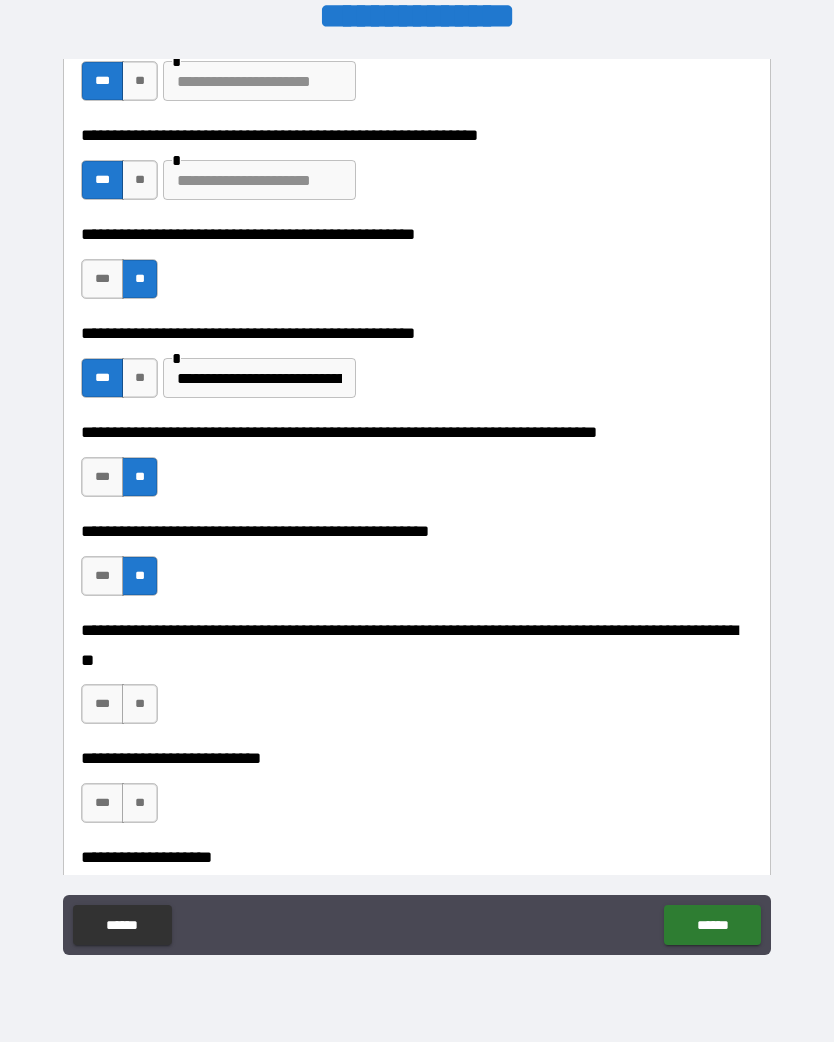 click on "**" at bounding box center [140, 704] 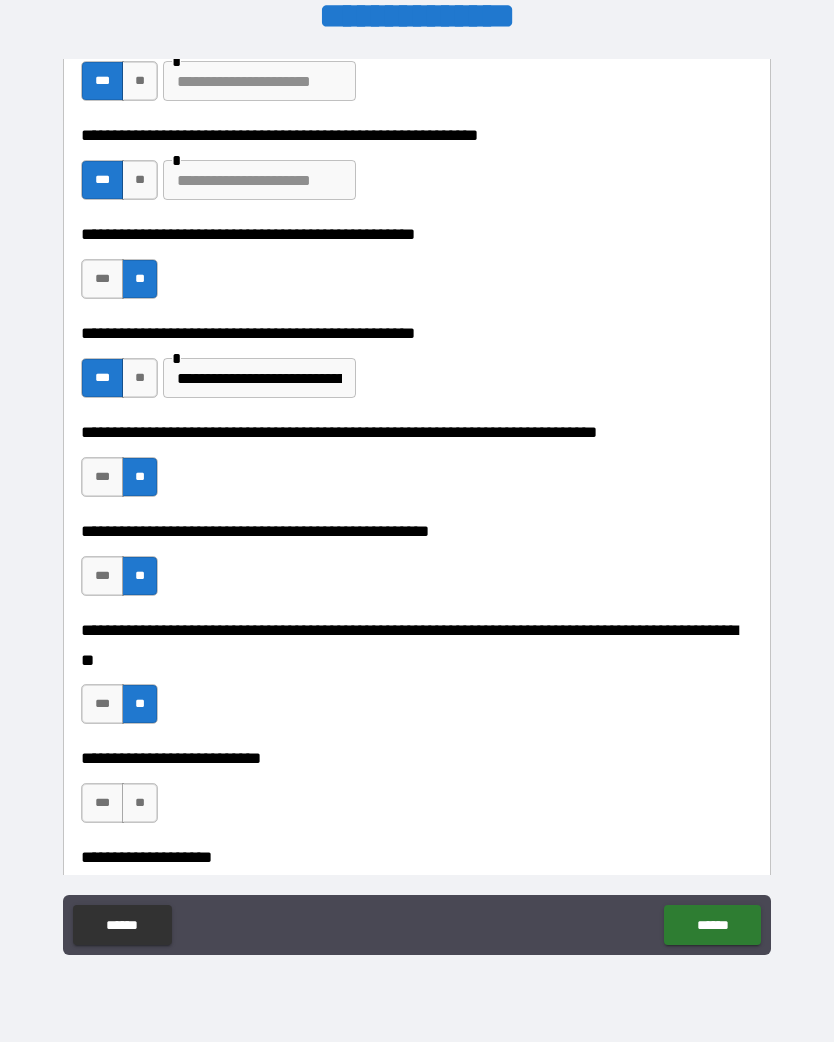 scroll, scrollTop: 584, scrollLeft: 0, axis: vertical 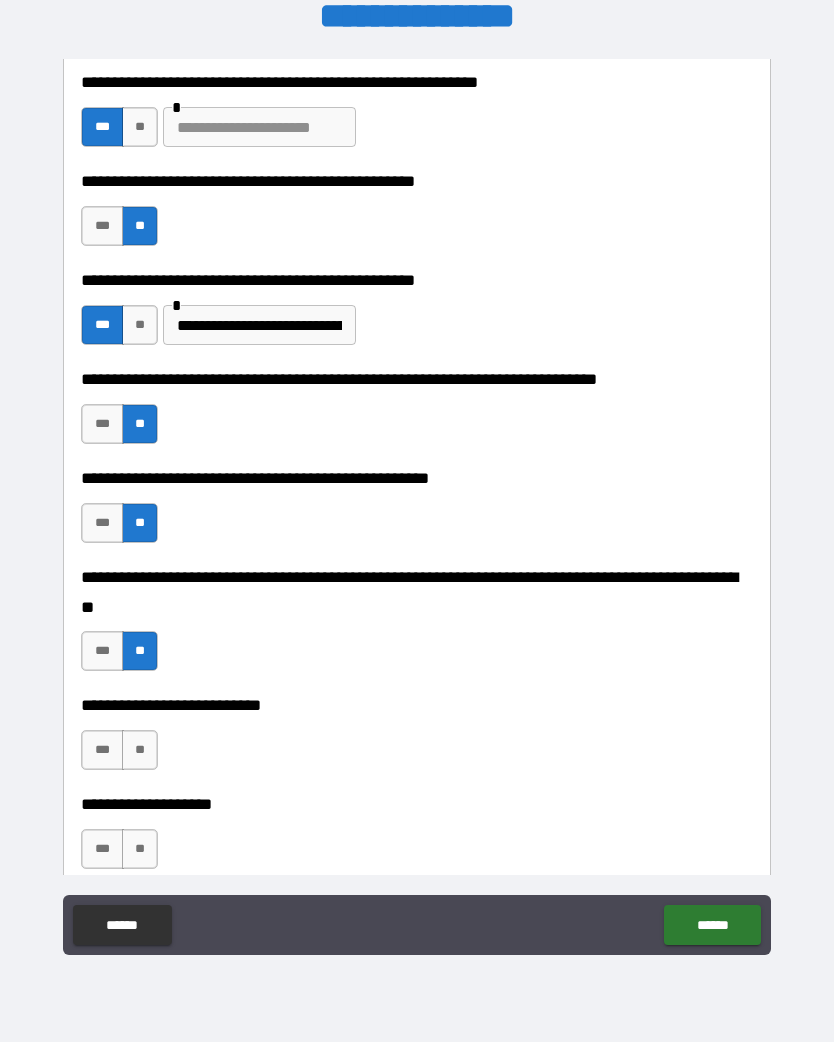 click on "**" at bounding box center [140, 750] 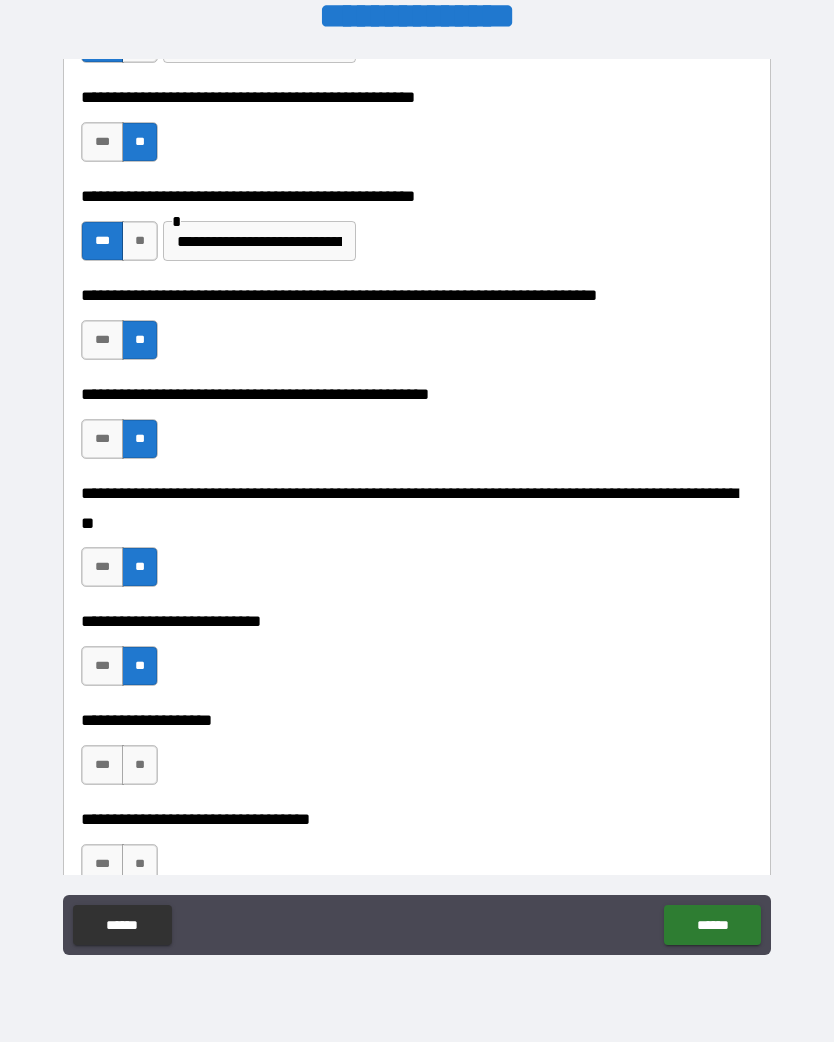 scroll, scrollTop: 669, scrollLeft: 0, axis: vertical 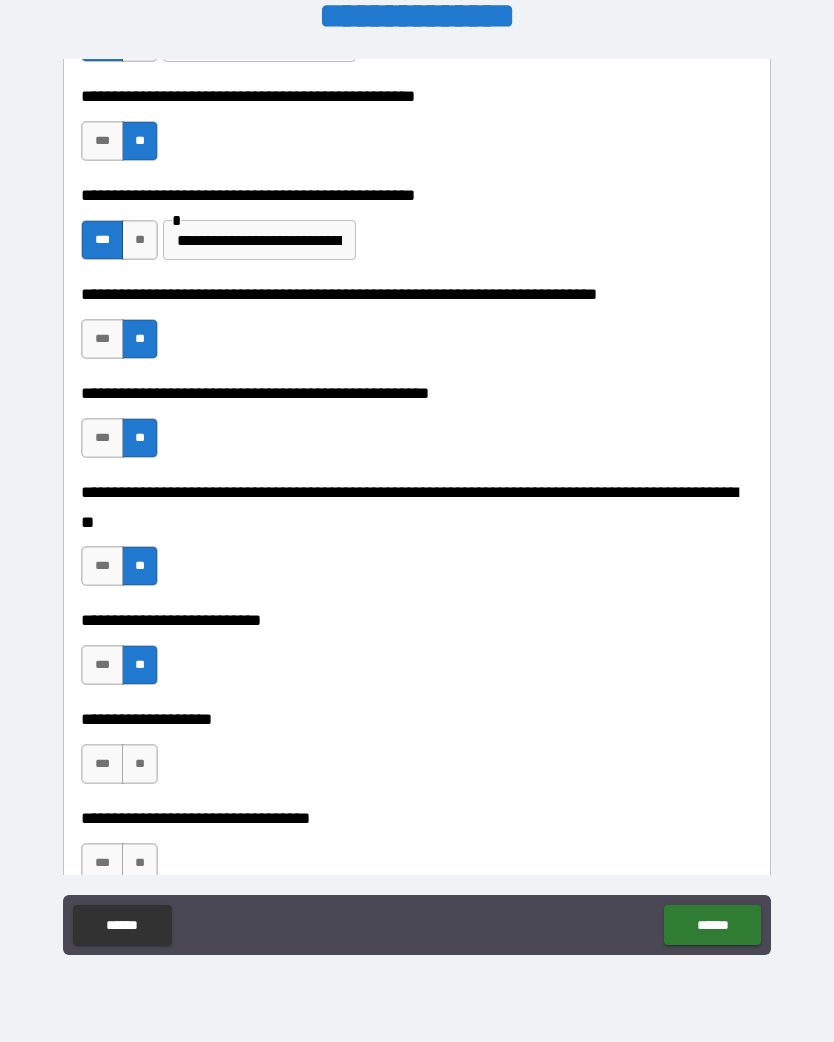 click on "**" at bounding box center (140, 764) 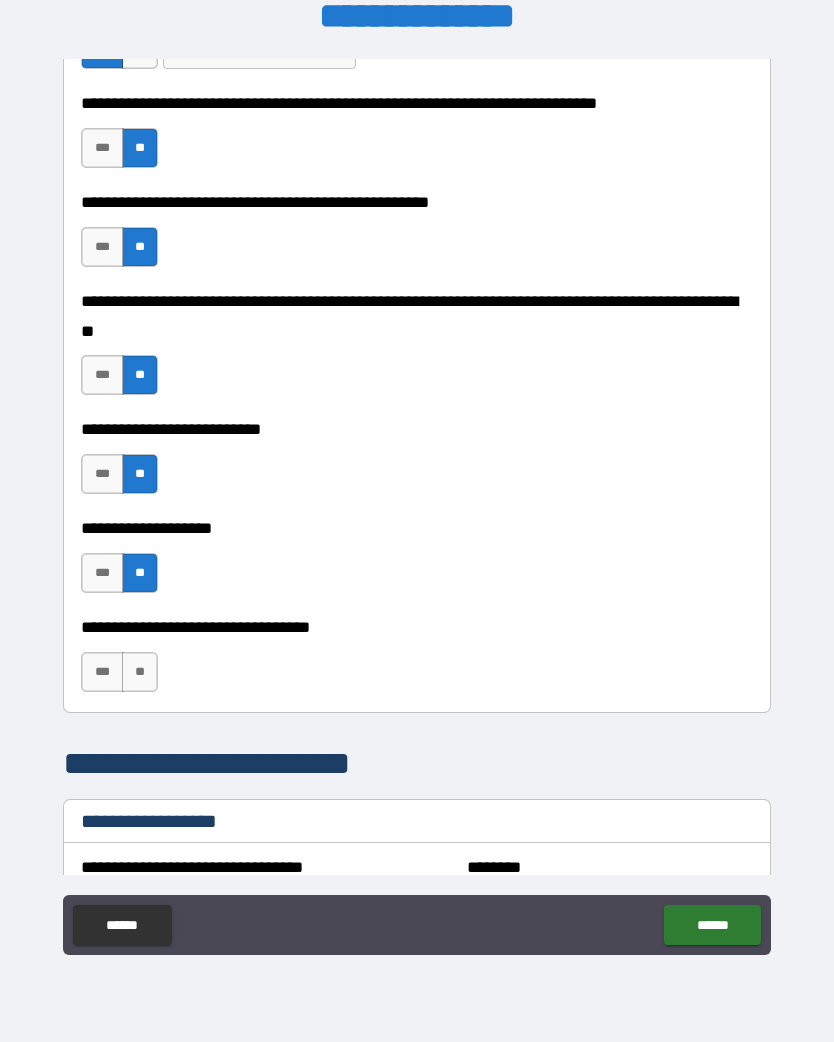 scroll, scrollTop: 882, scrollLeft: 0, axis: vertical 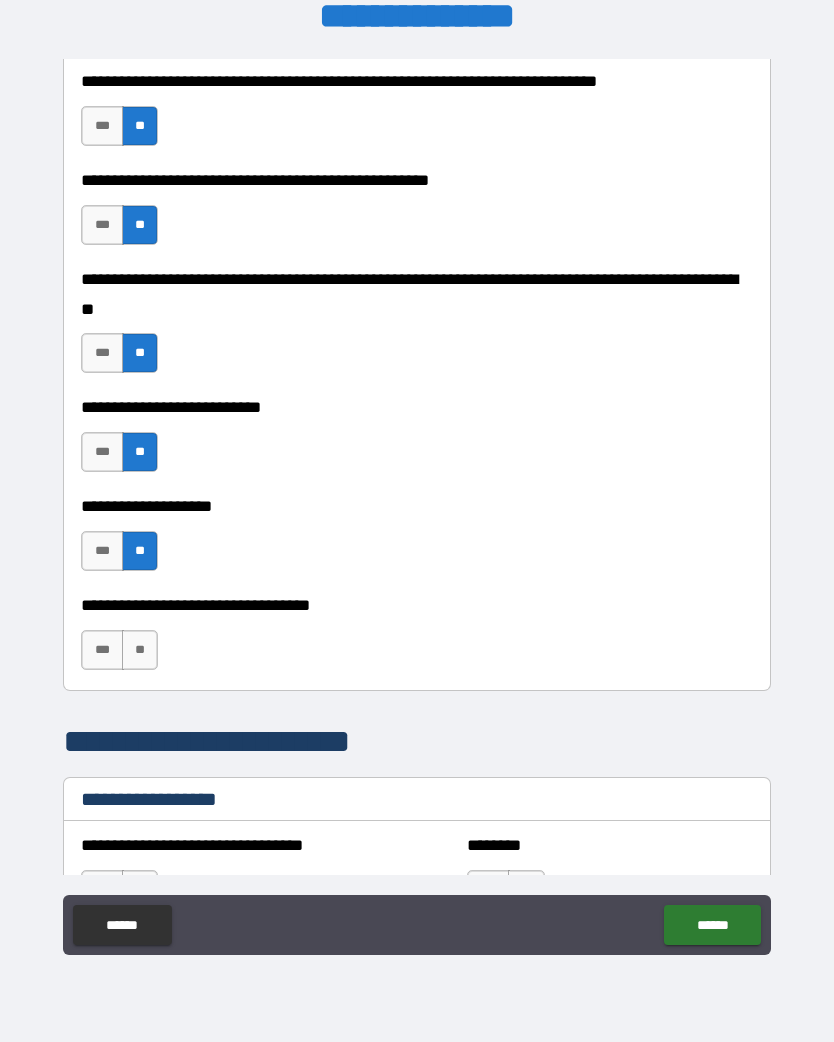 click on "**" at bounding box center (140, 650) 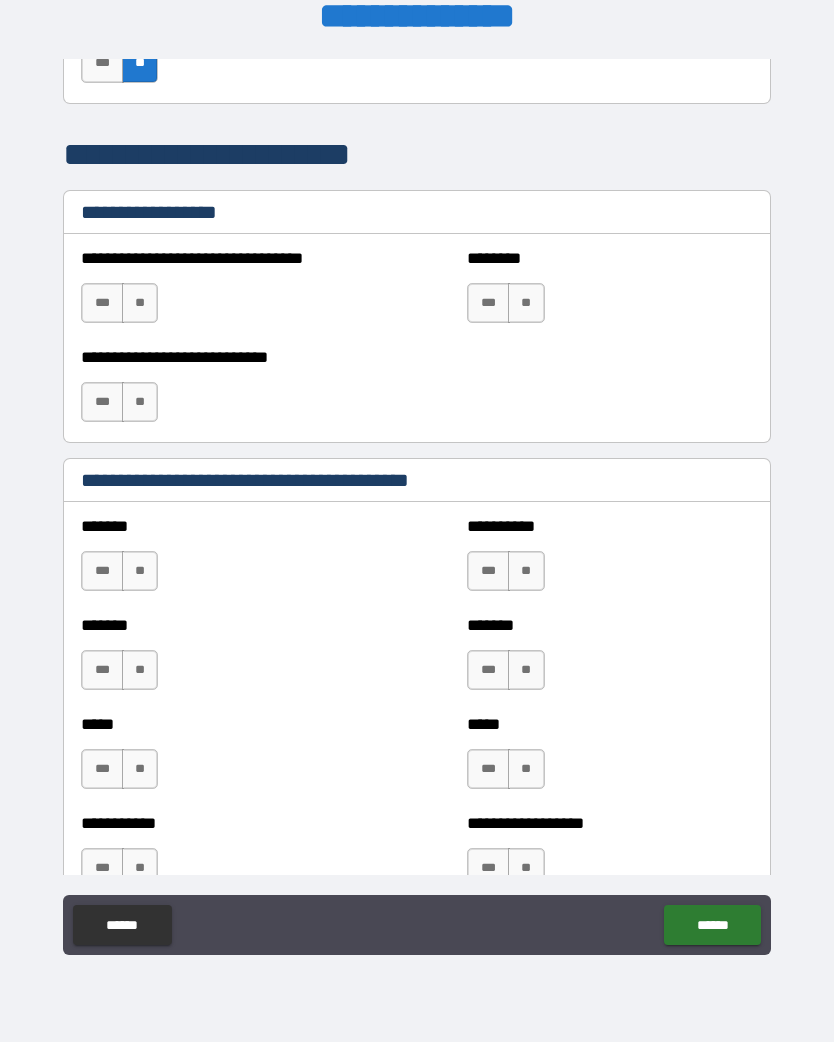 scroll, scrollTop: 1473, scrollLeft: 0, axis: vertical 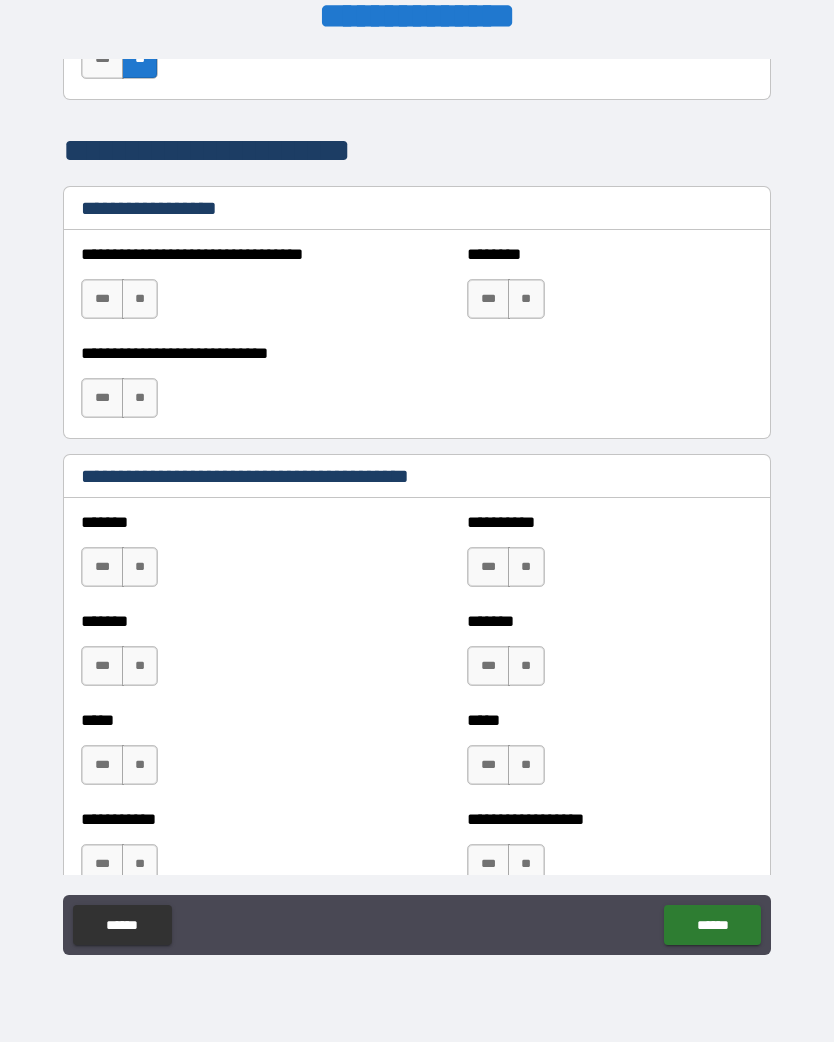 click on "**" at bounding box center [140, 567] 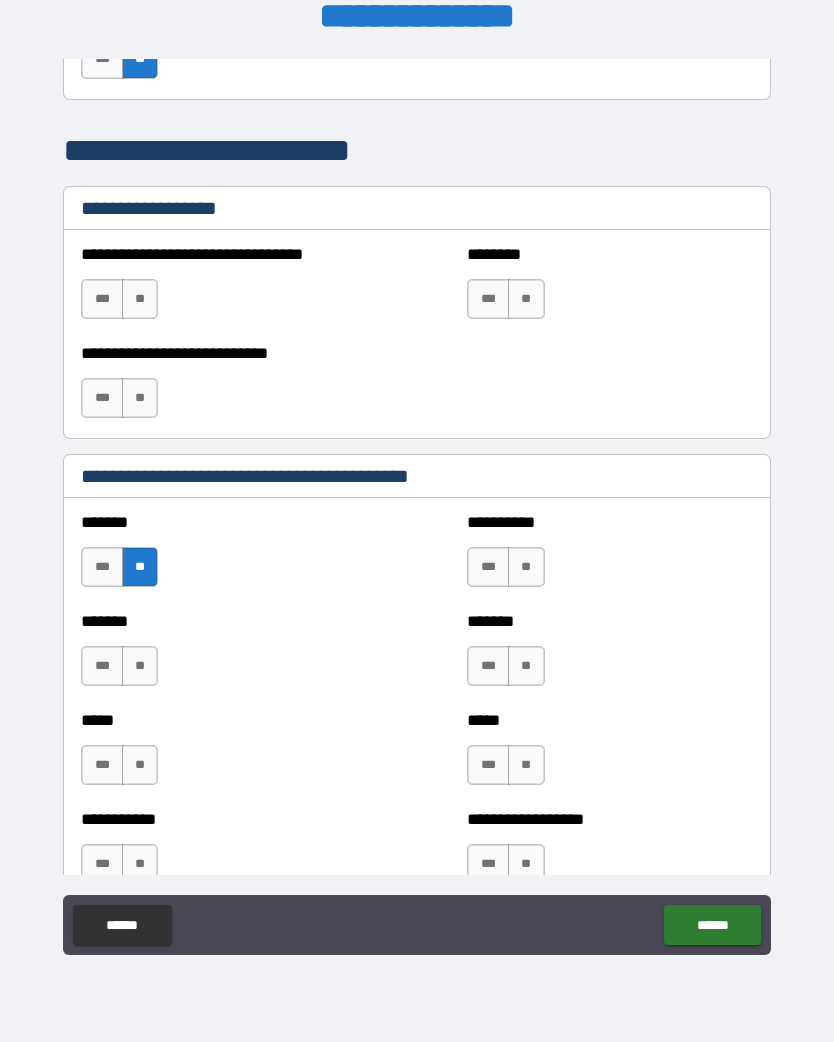click on "**" at bounding box center [140, 666] 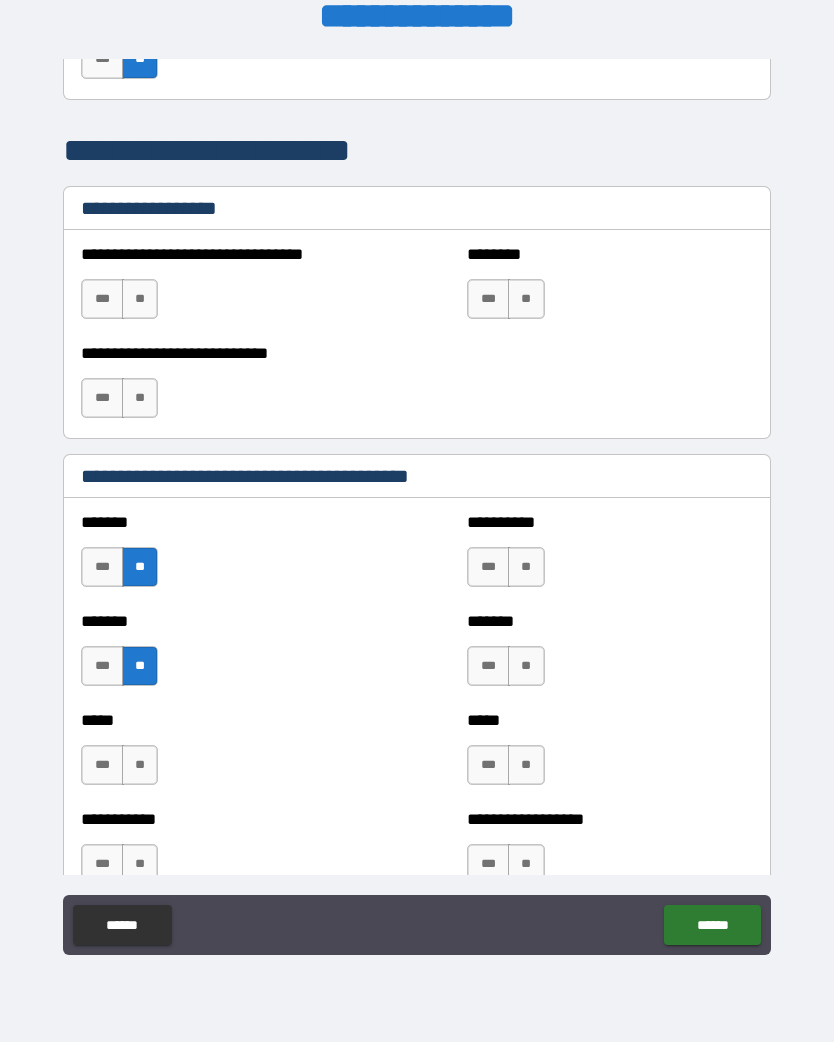 click on "**" at bounding box center (140, 765) 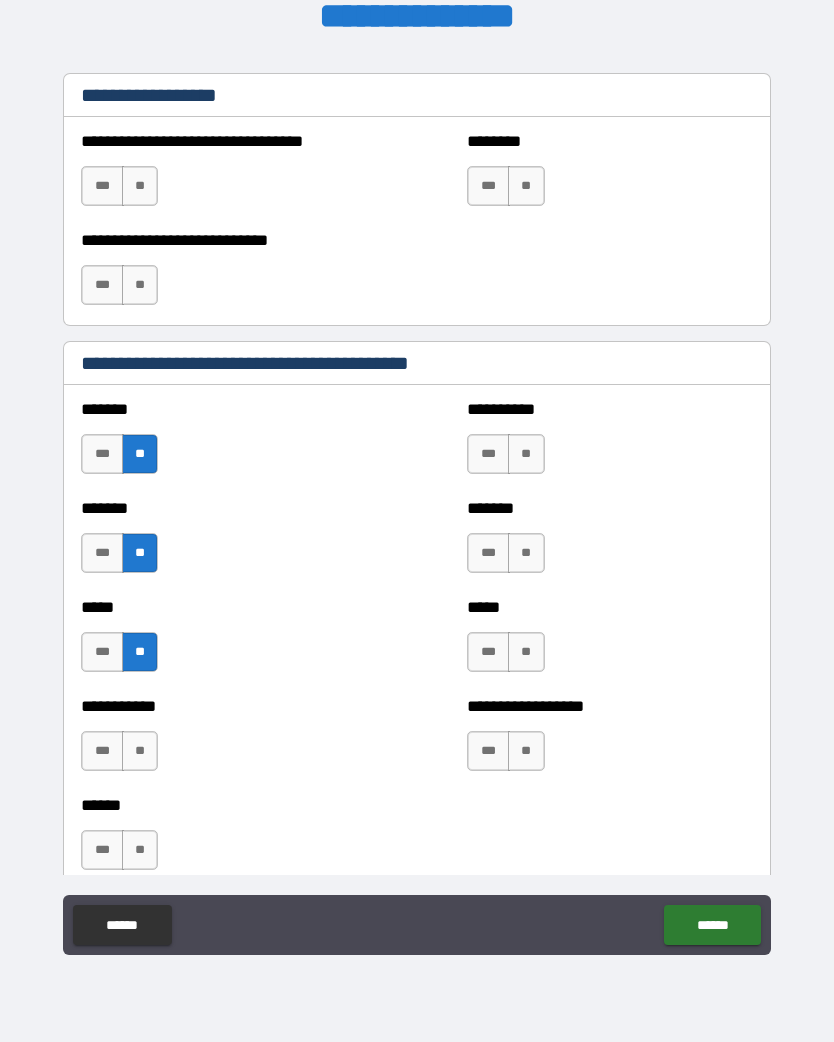 scroll, scrollTop: 1584, scrollLeft: 0, axis: vertical 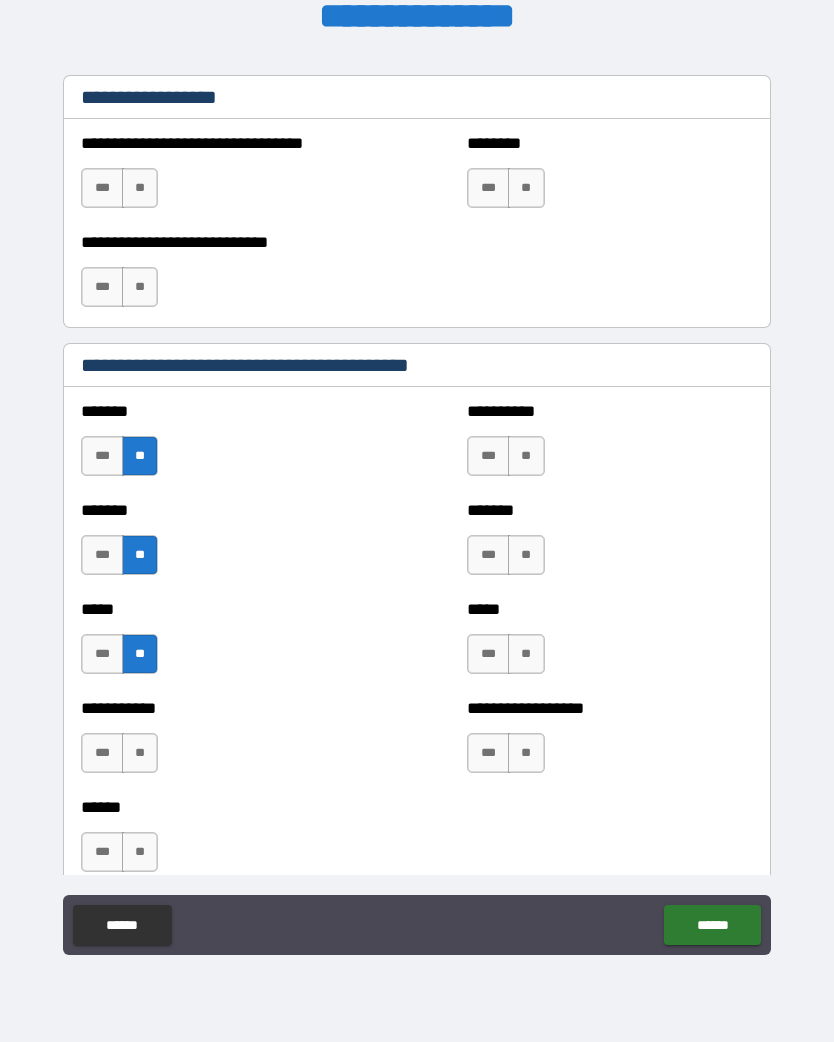 click on "**" at bounding box center (140, 753) 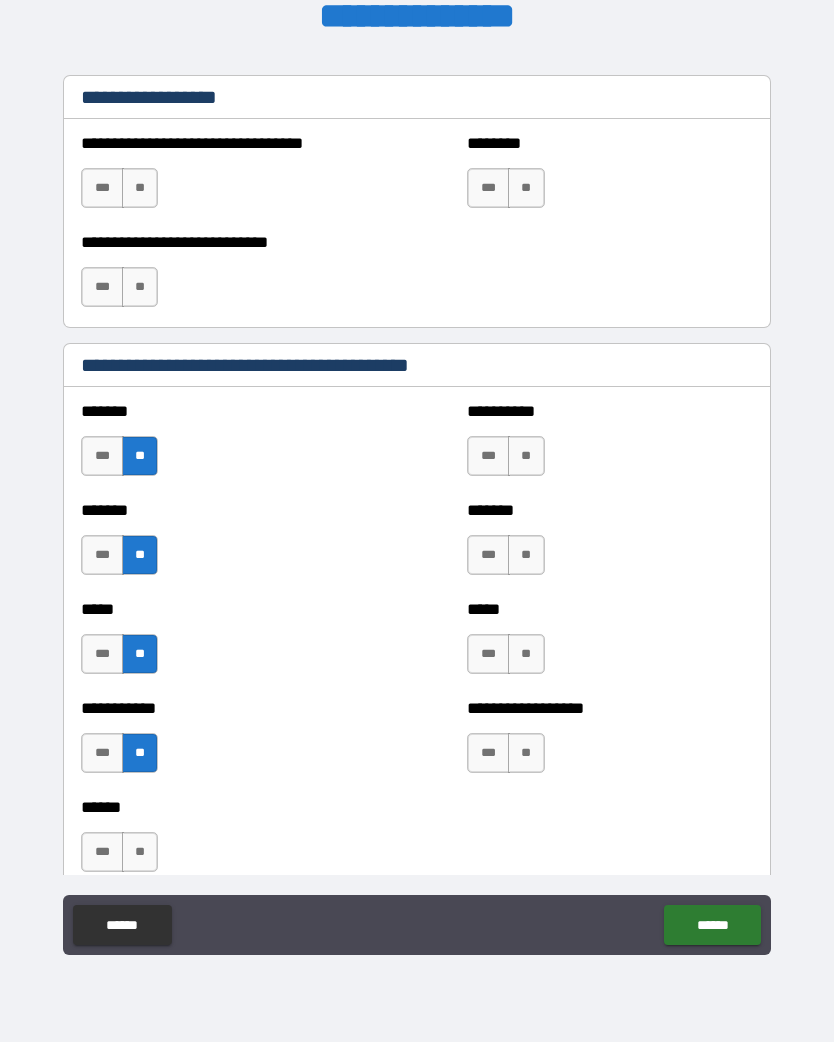 scroll, scrollTop: 1636, scrollLeft: 0, axis: vertical 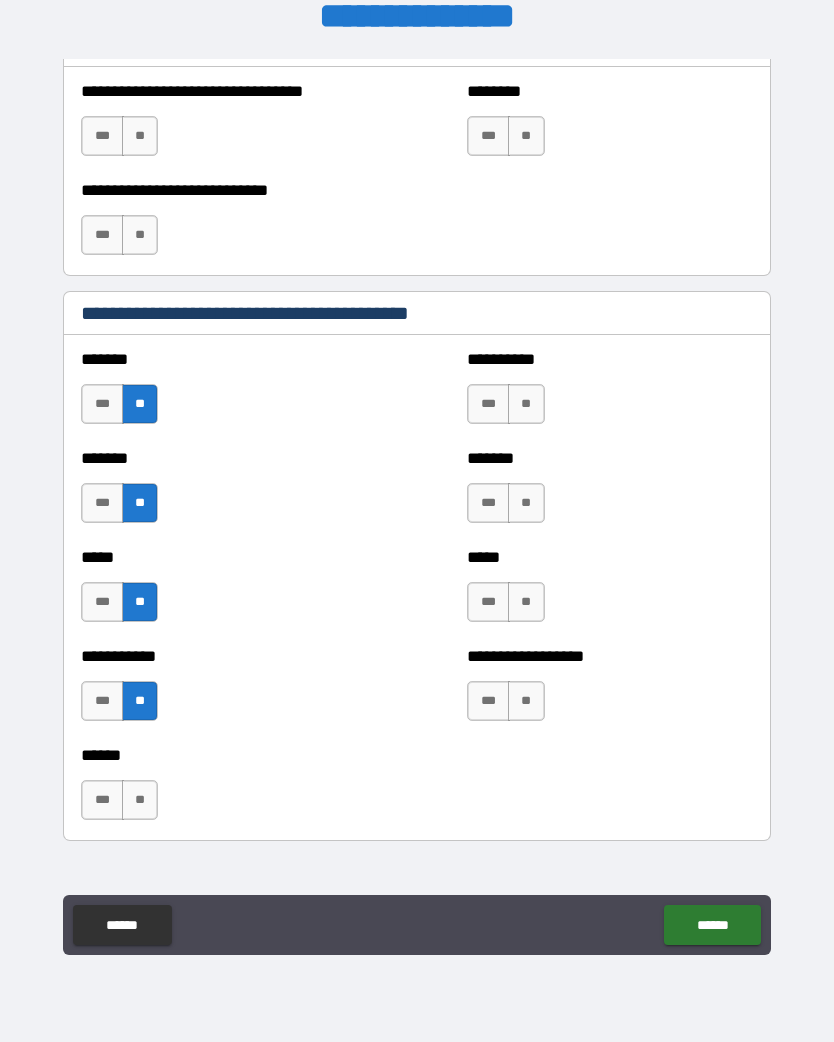 click on "**" at bounding box center (140, 800) 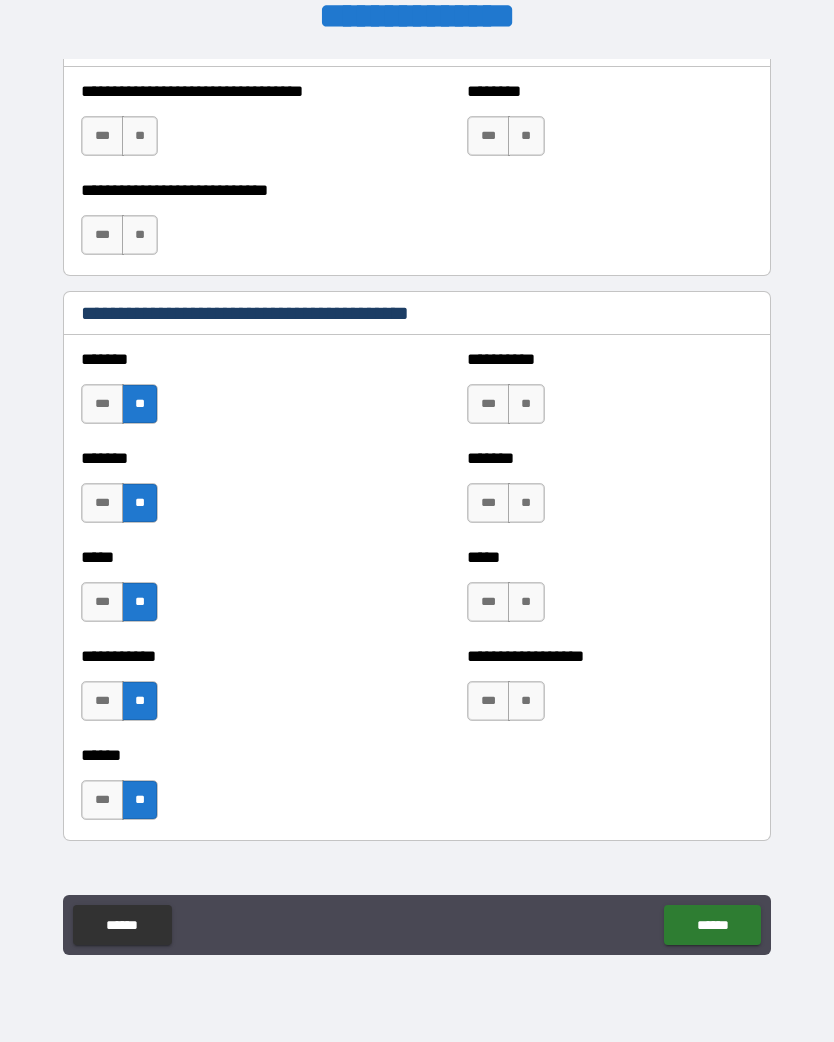 click on "**" at bounding box center [526, 404] 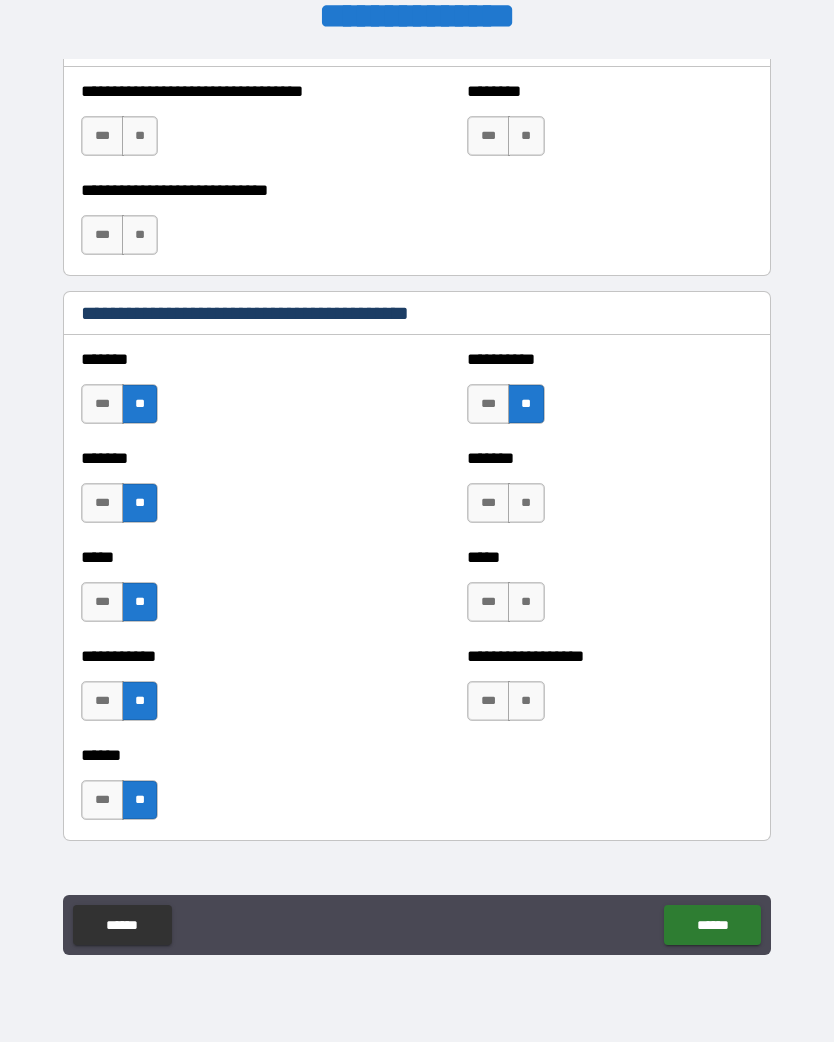 click on "******* *** **" at bounding box center [609, 493] 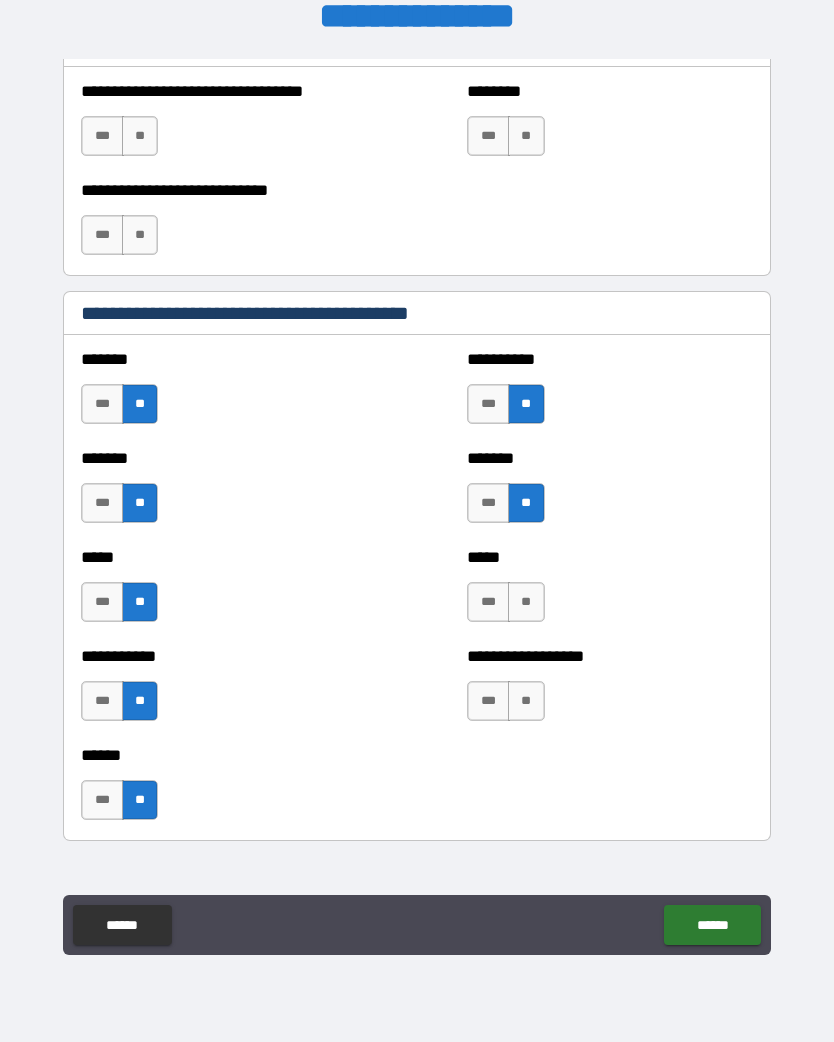 click on "***** *** **" at bounding box center (609, 592) 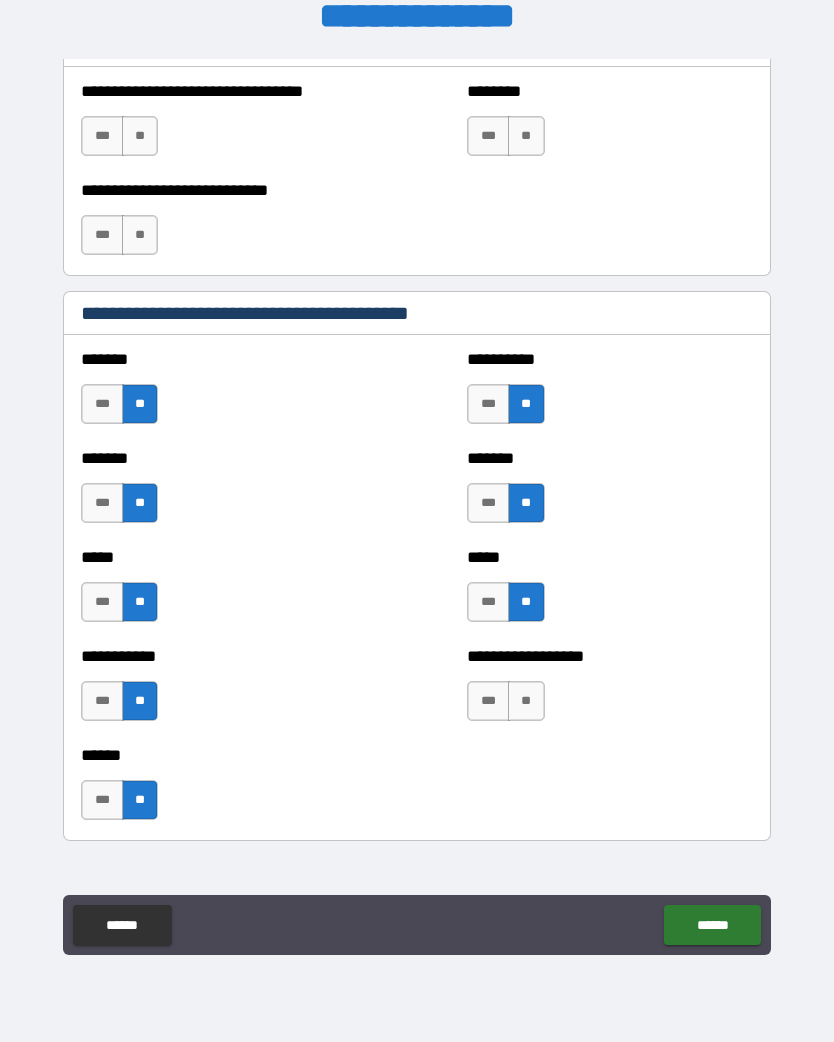 click on "**" at bounding box center [526, 701] 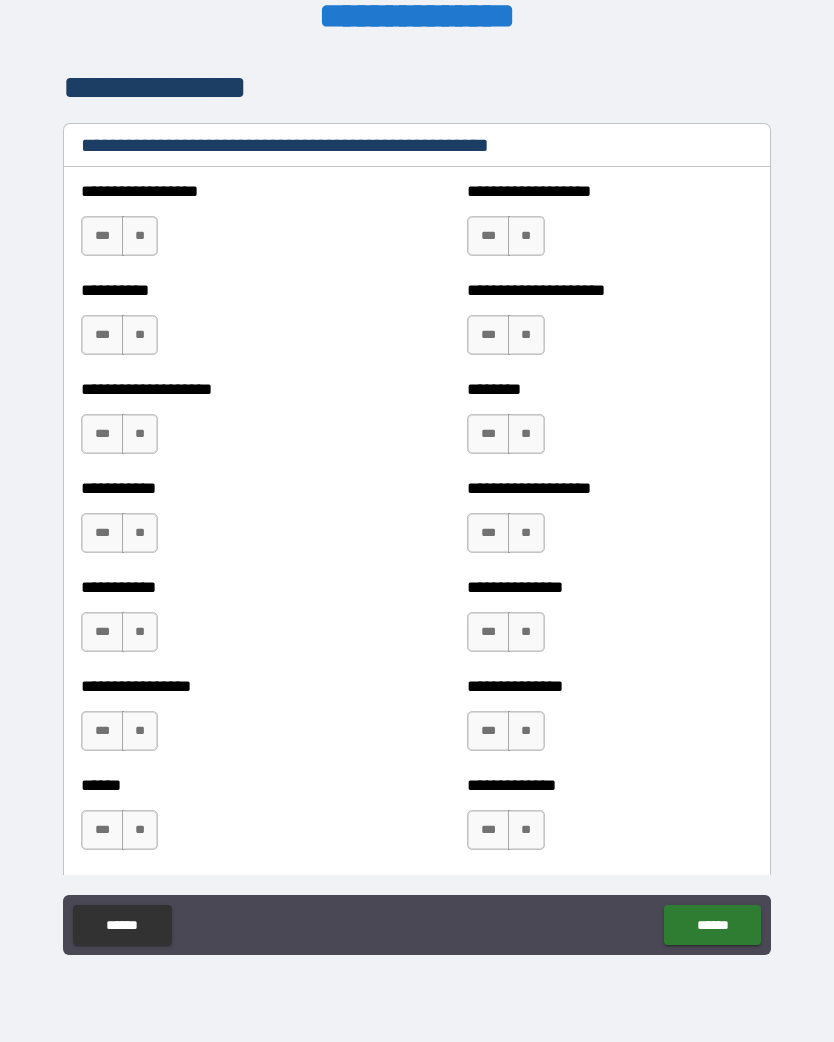 scroll, scrollTop: 2444, scrollLeft: 0, axis: vertical 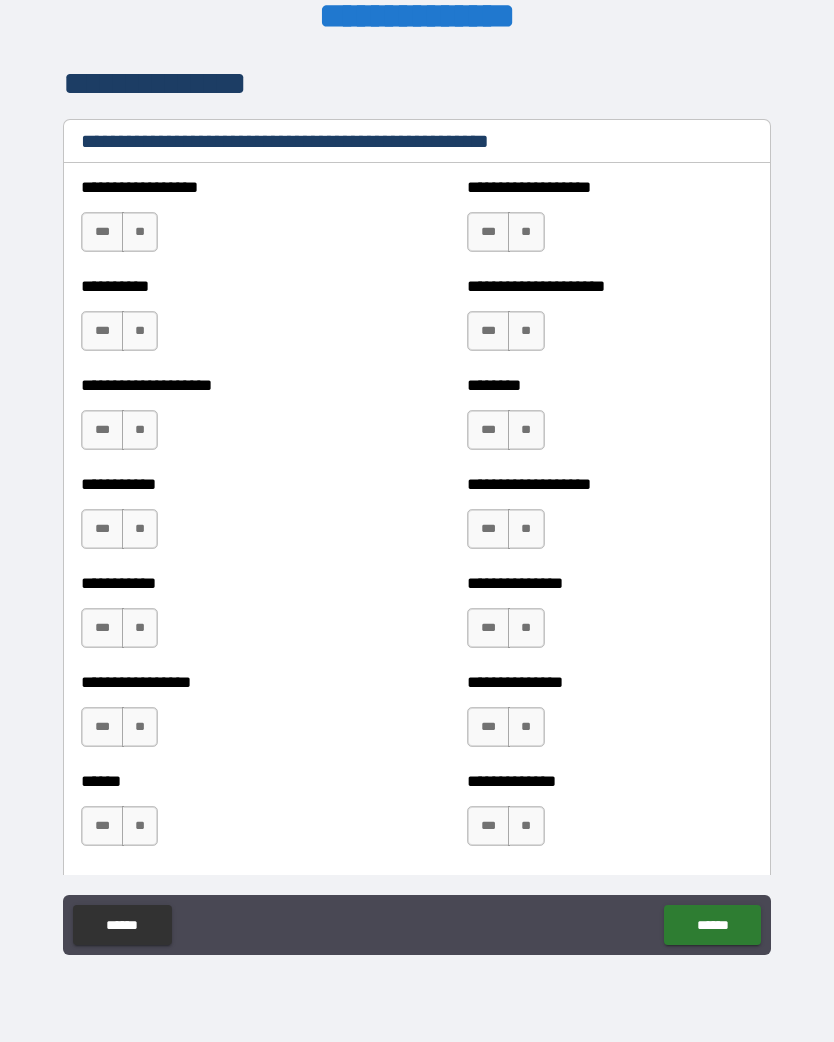 click on "**" at bounding box center [140, 232] 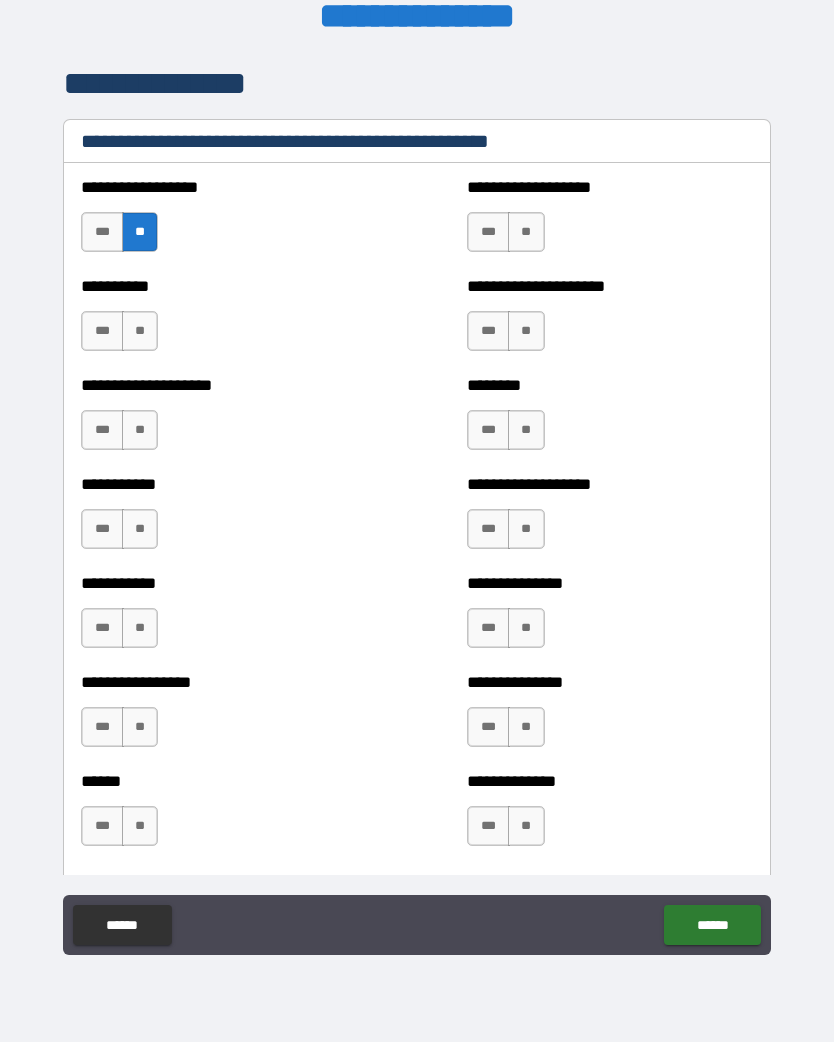 click on "**" at bounding box center (140, 331) 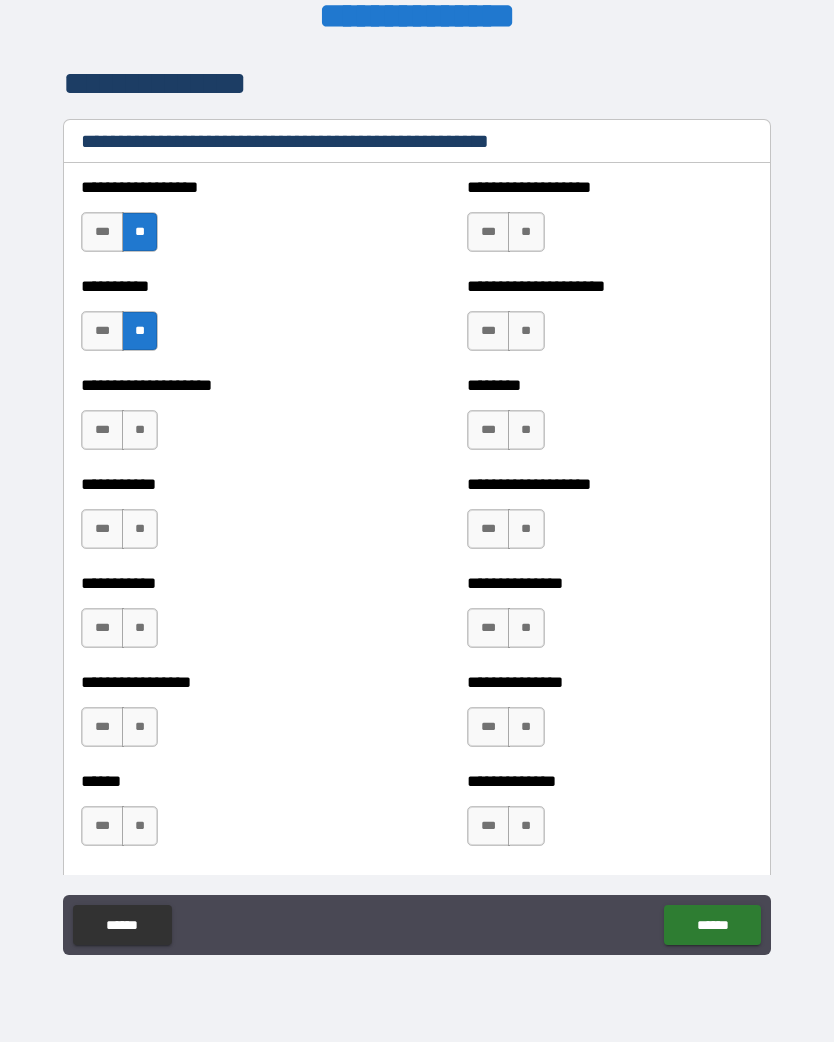 click on "**" at bounding box center [140, 430] 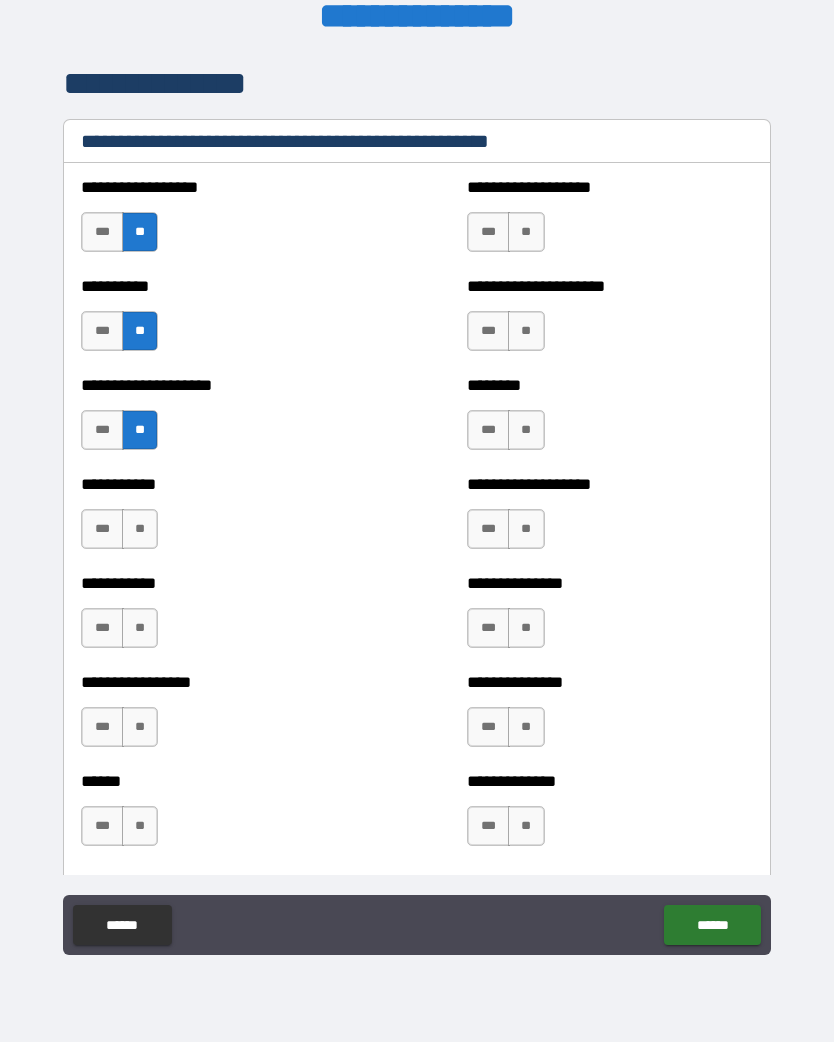 click on "**" at bounding box center (140, 529) 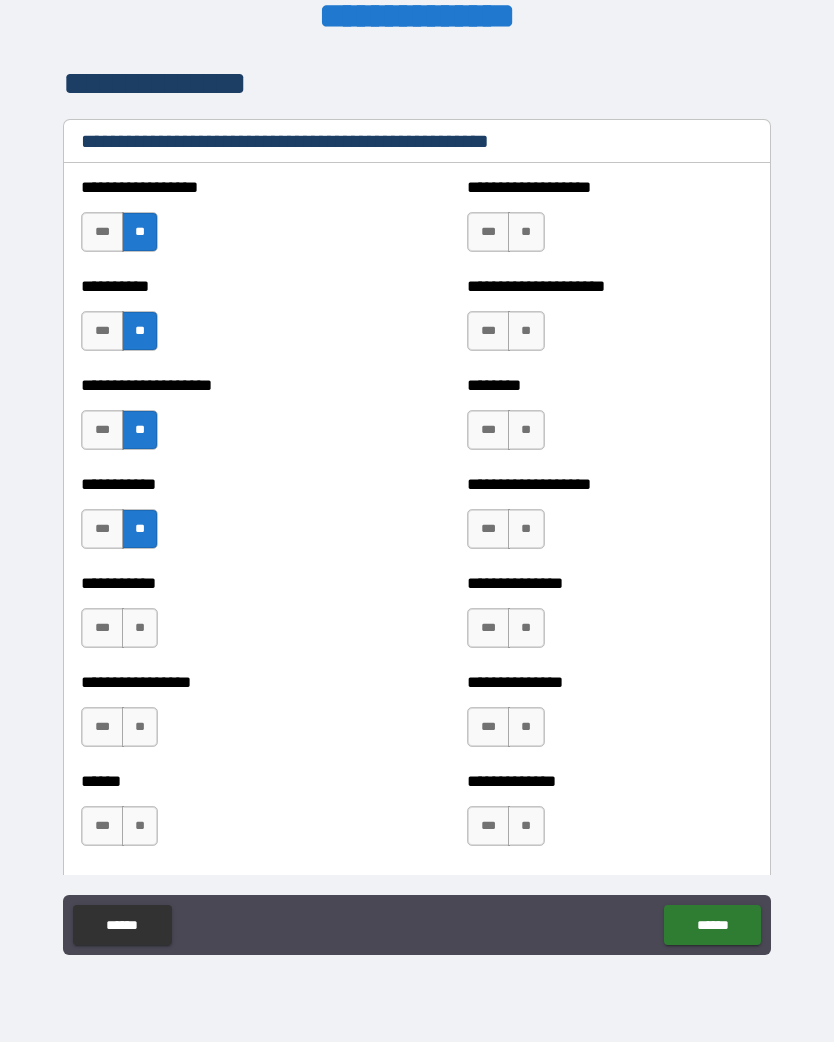click on "**" at bounding box center [140, 628] 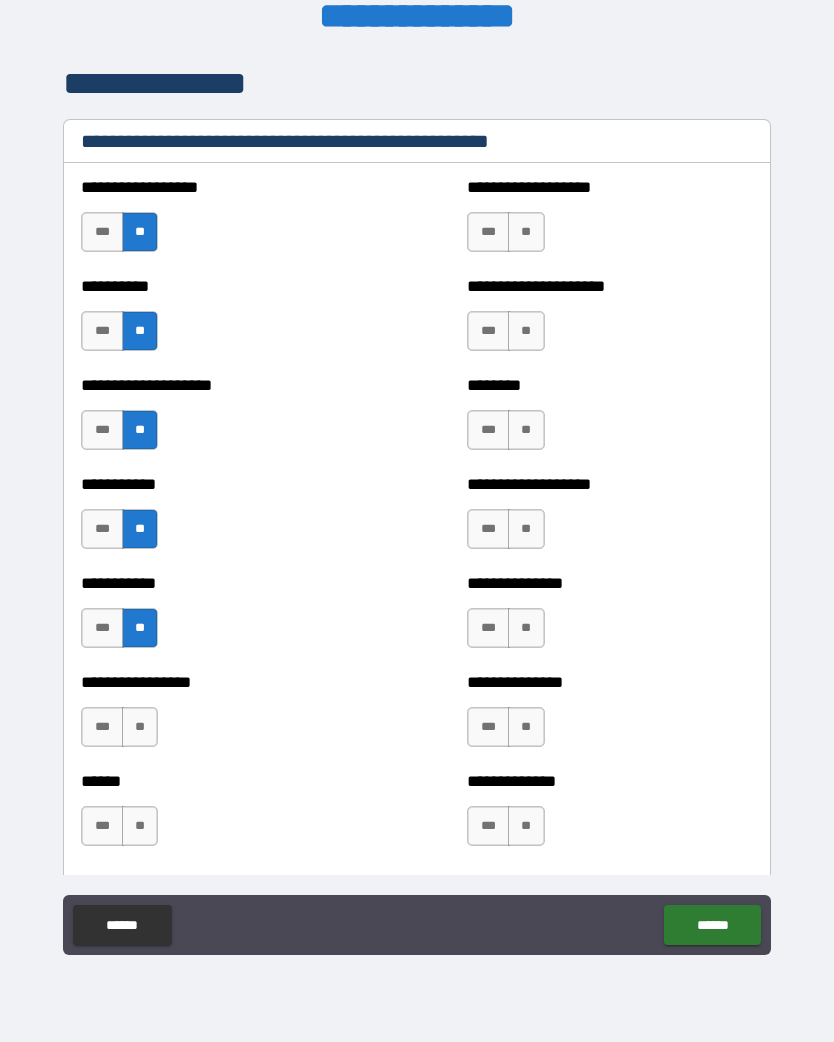 click on "**" at bounding box center [140, 727] 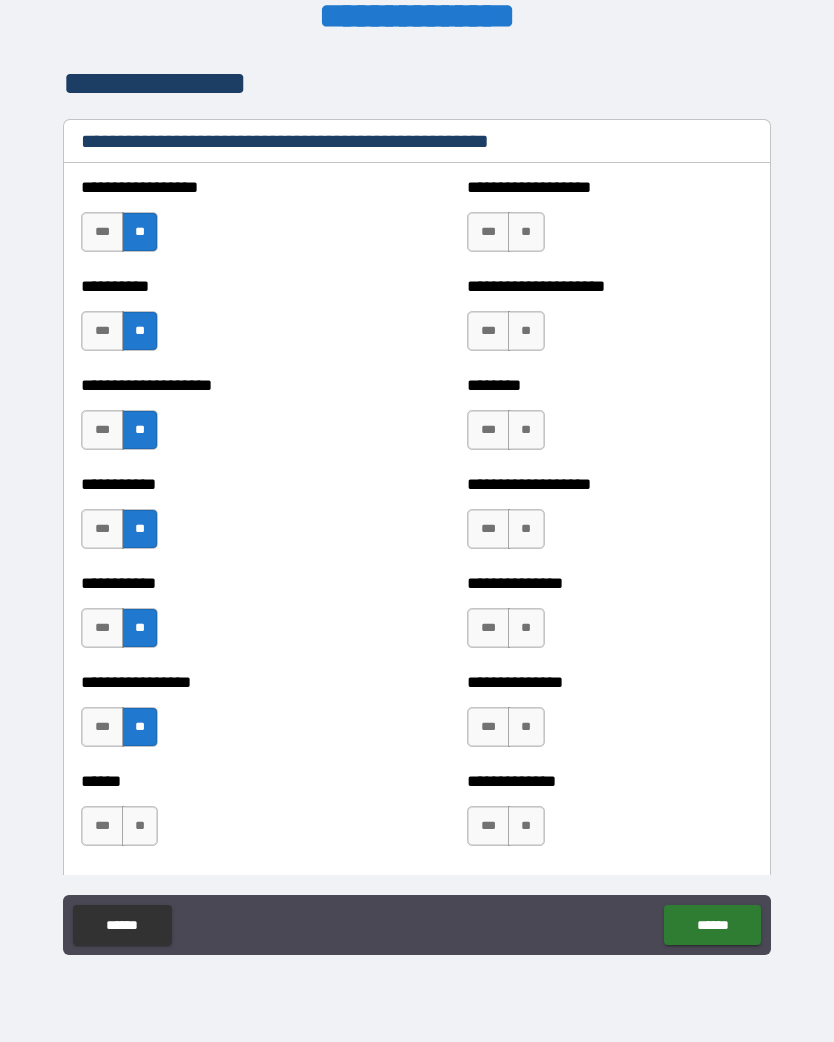 click on "**" at bounding box center [140, 826] 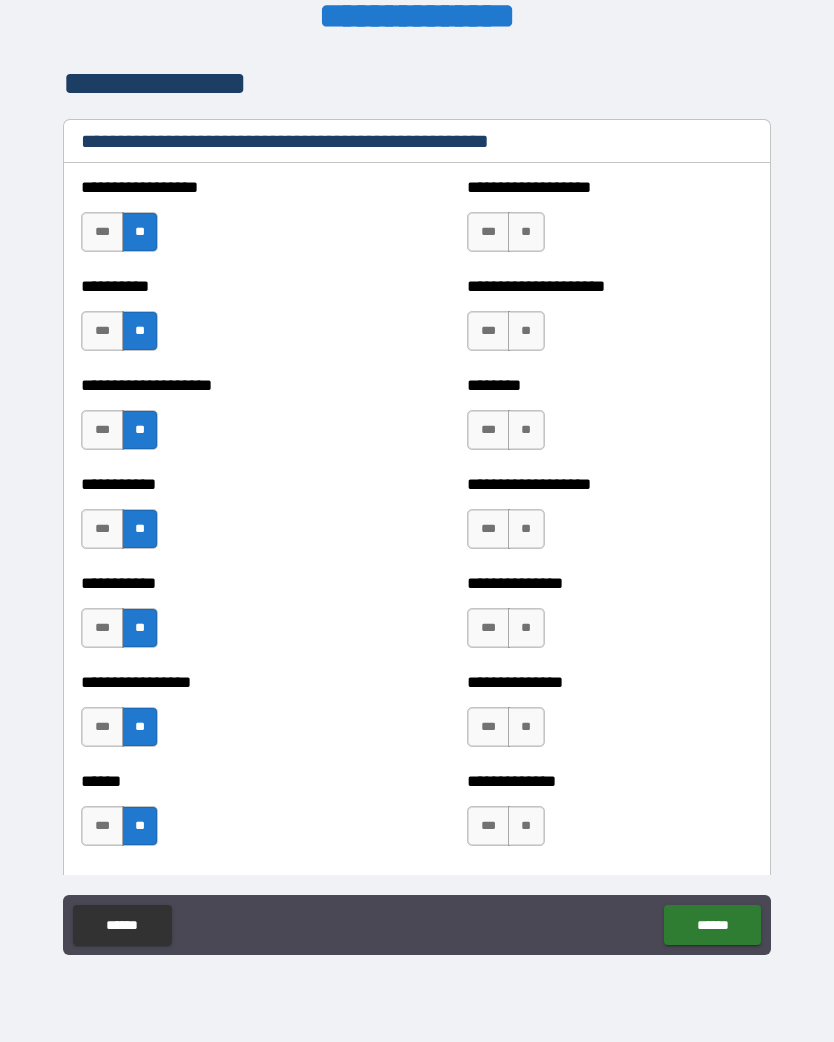 click on "**" at bounding box center [526, 232] 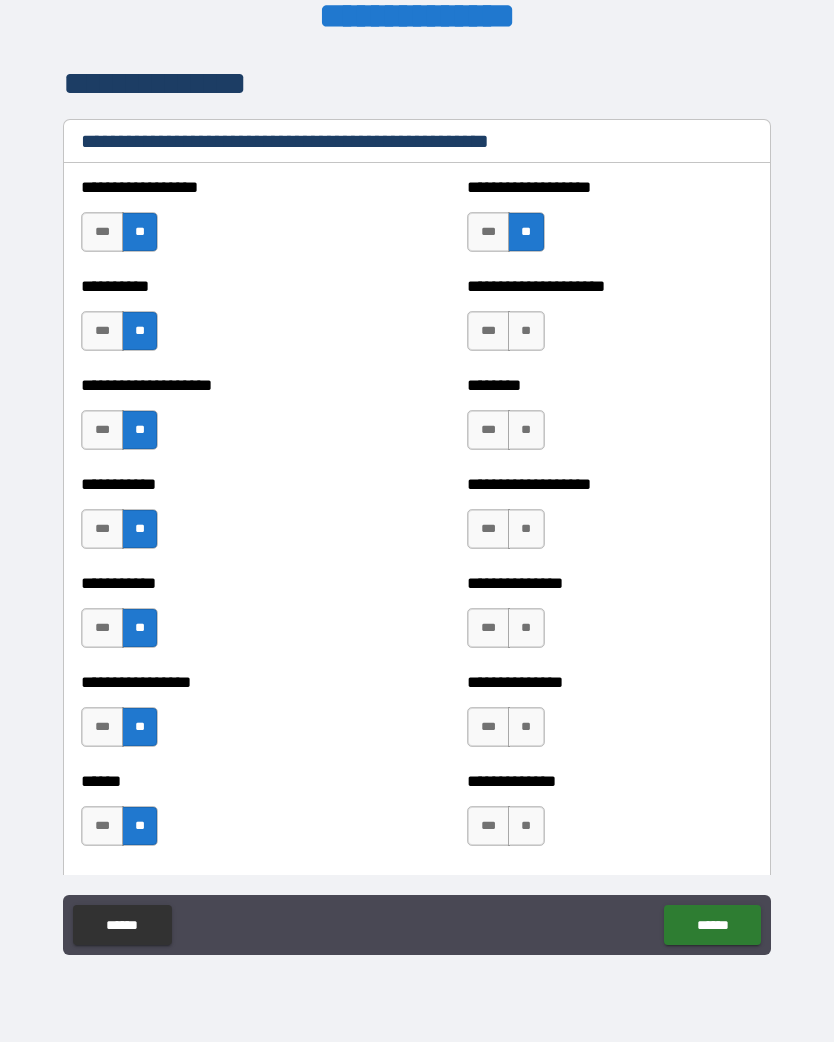 click on "**" at bounding box center (526, 331) 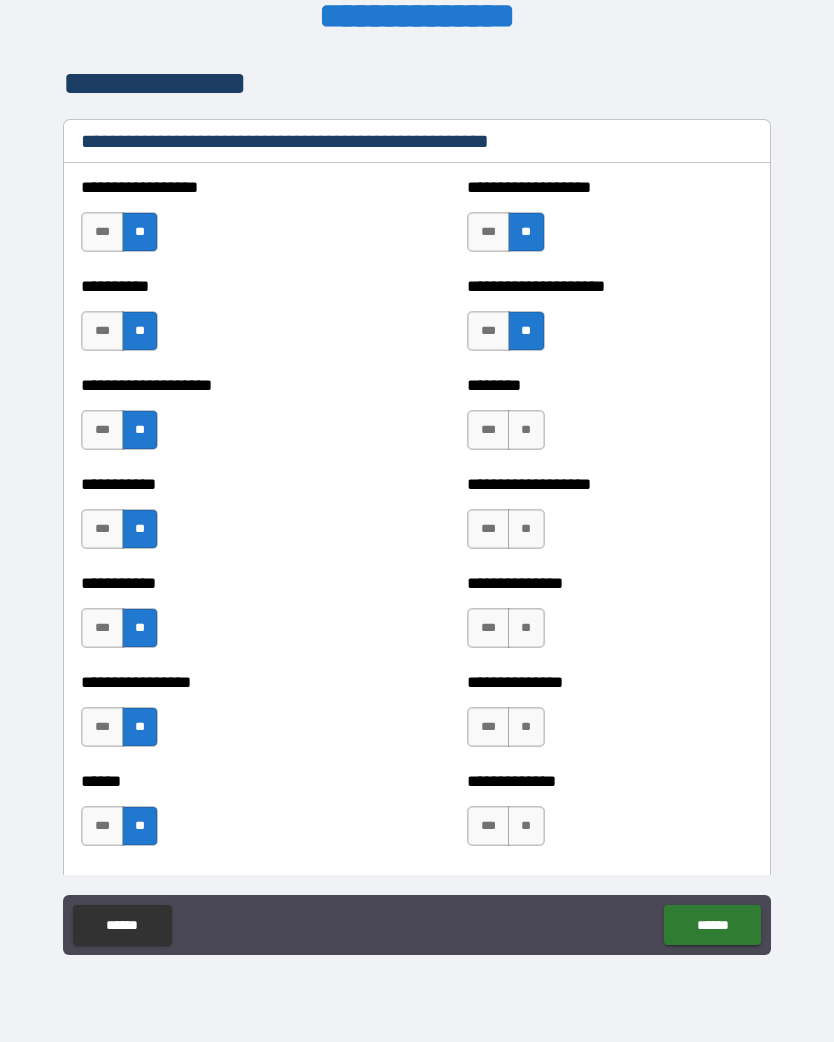 click on "**" at bounding box center (526, 430) 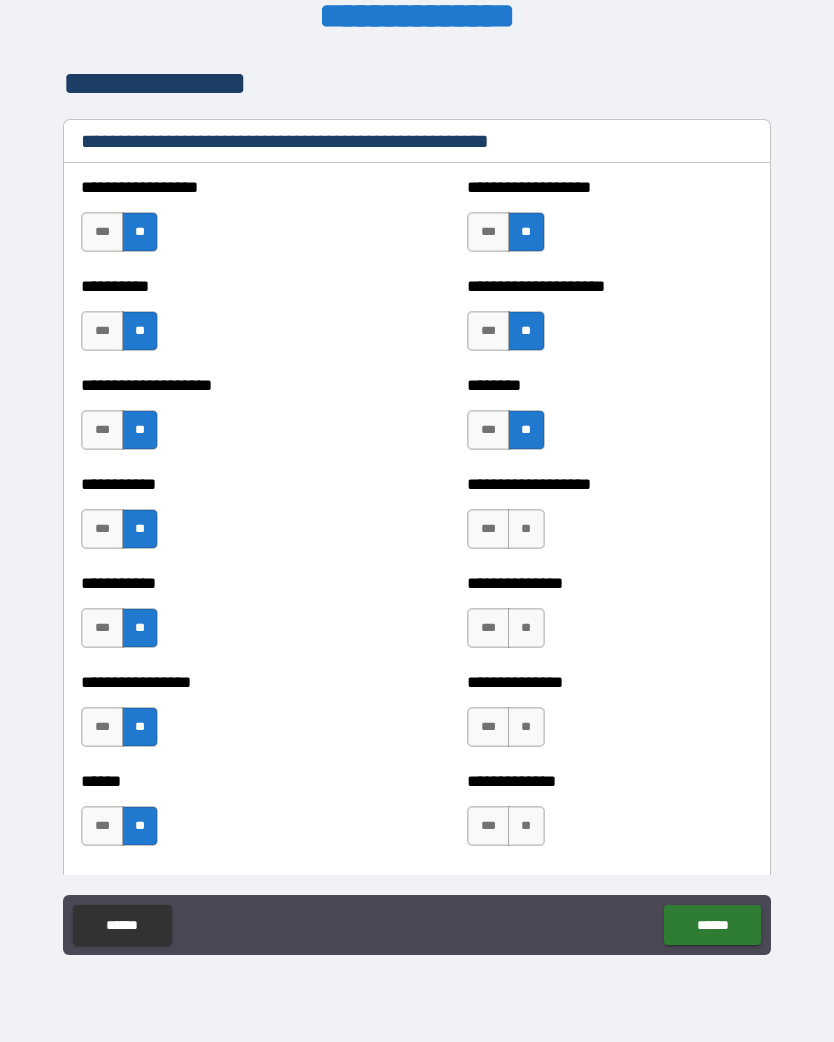 click on "**" at bounding box center [526, 529] 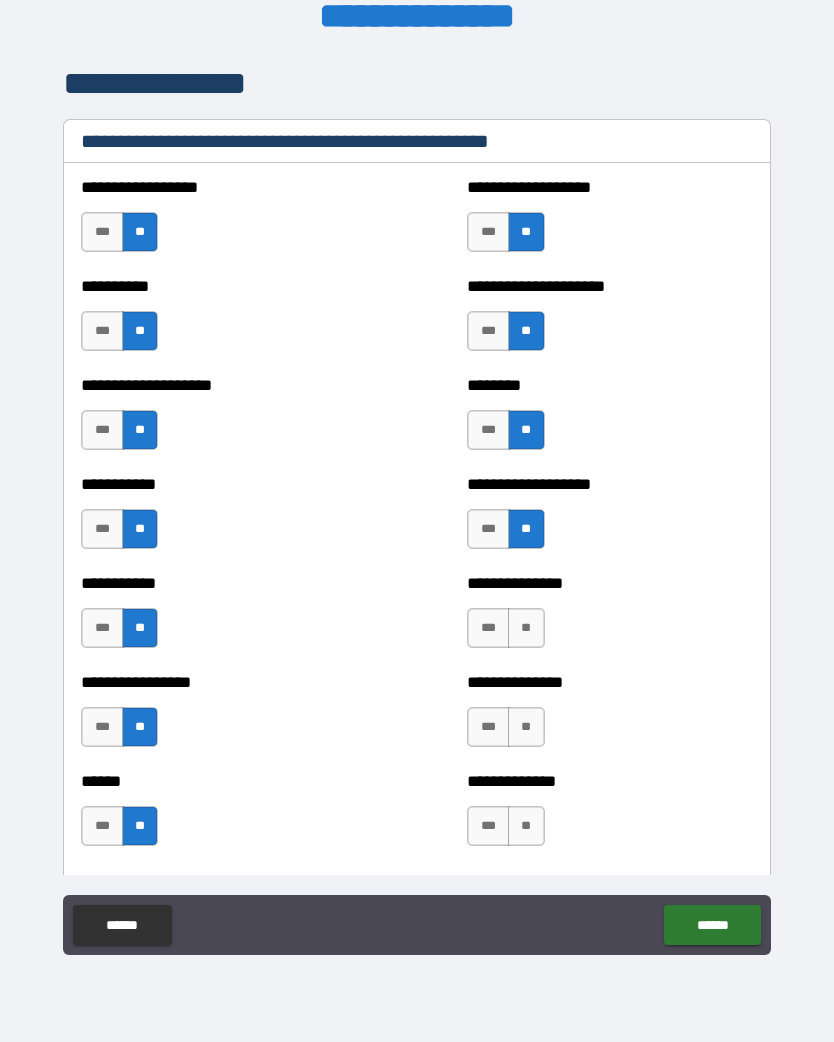 click on "**" at bounding box center (526, 628) 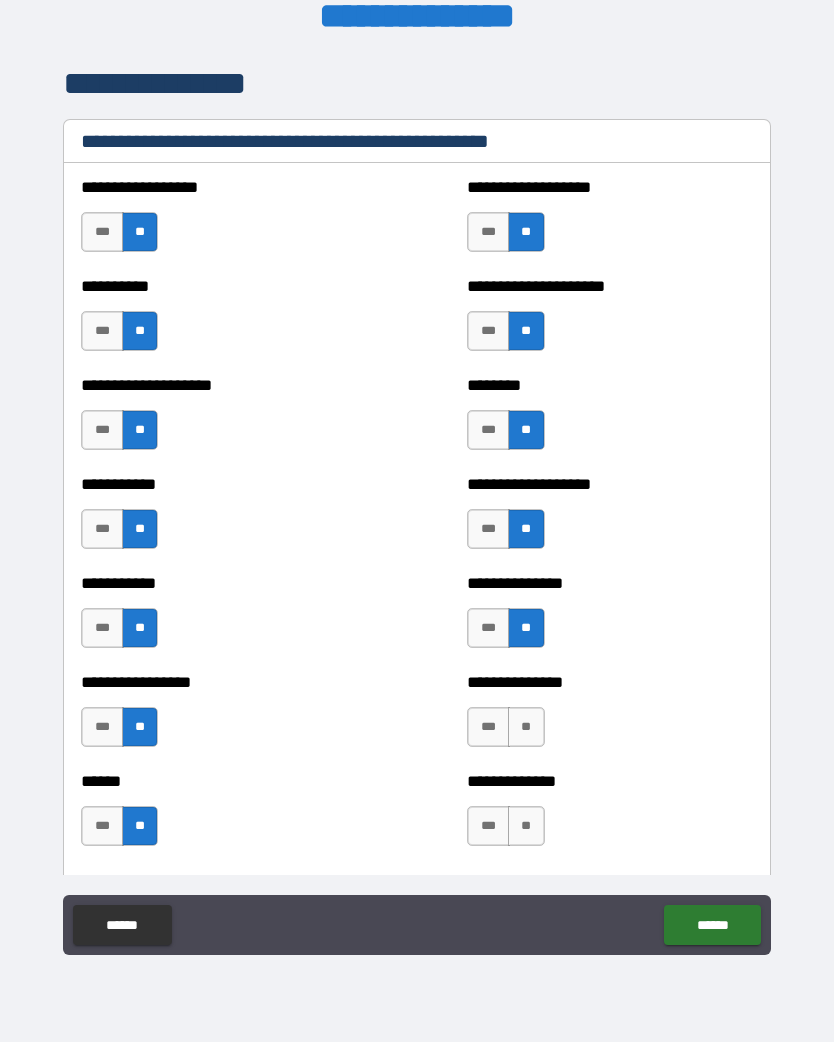 click on "**" at bounding box center (526, 727) 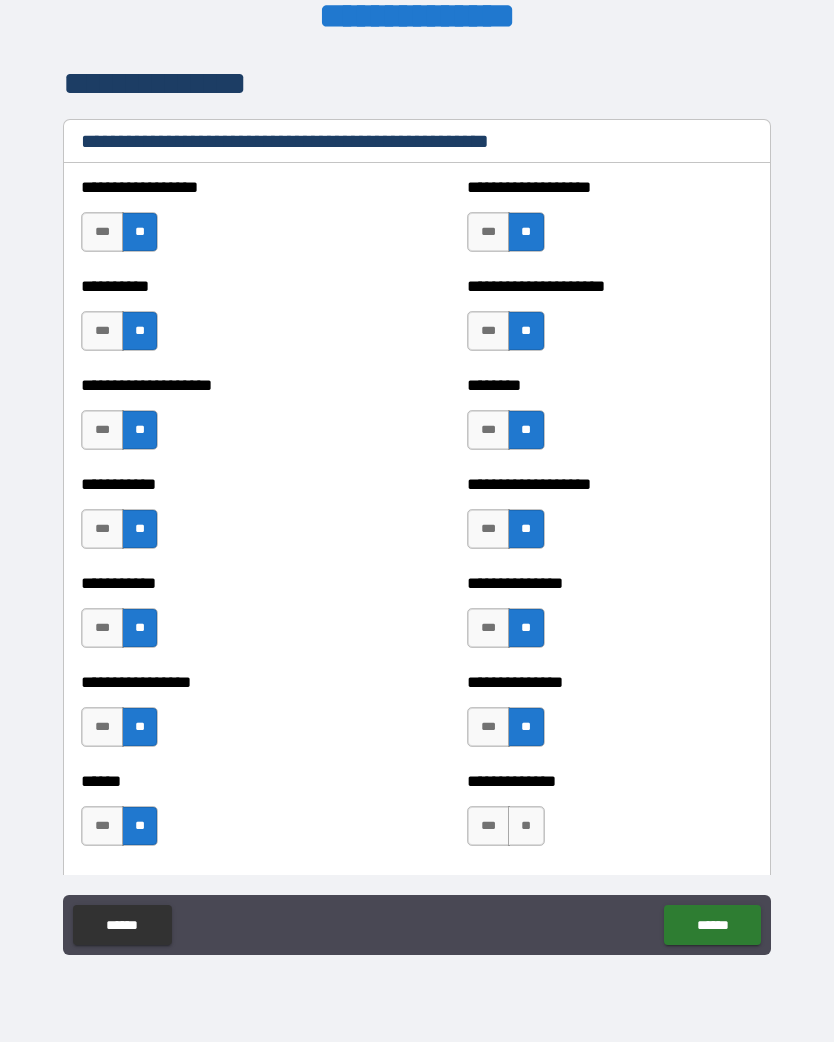 click on "**" at bounding box center (526, 826) 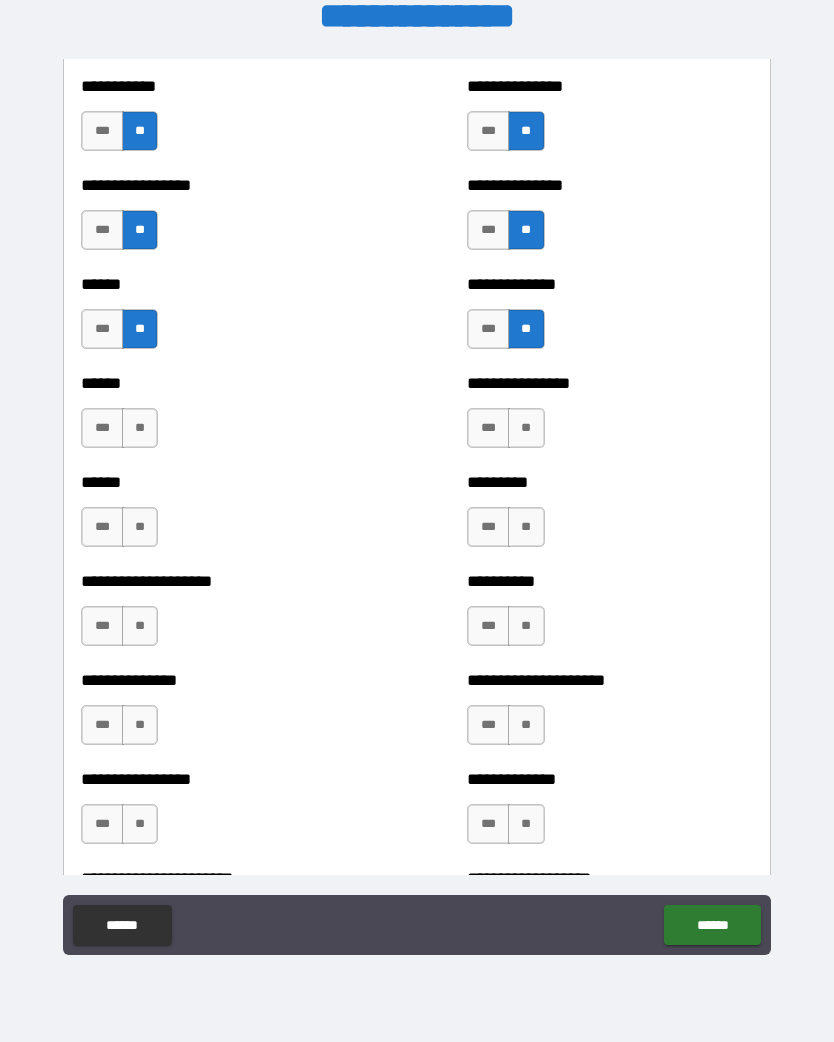 scroll, scrollTop: 2950, scrollLeft: 0, axis: vertical 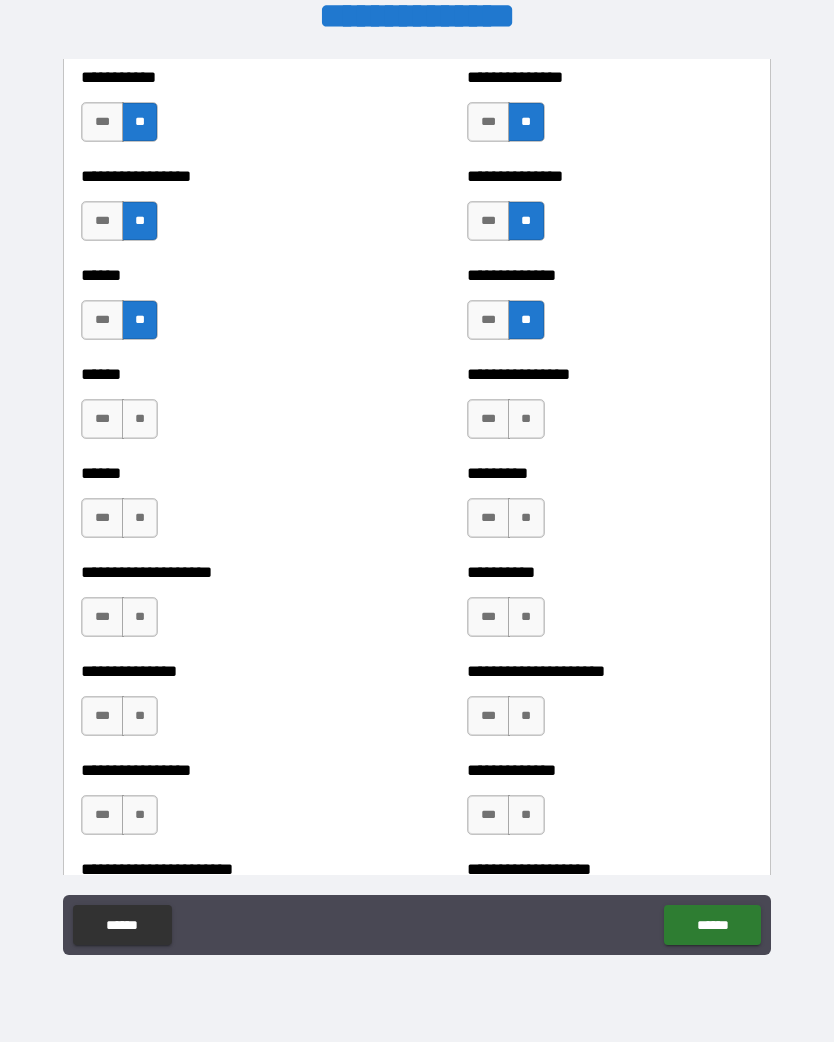 click on "**" at bounding box center (140, 419) 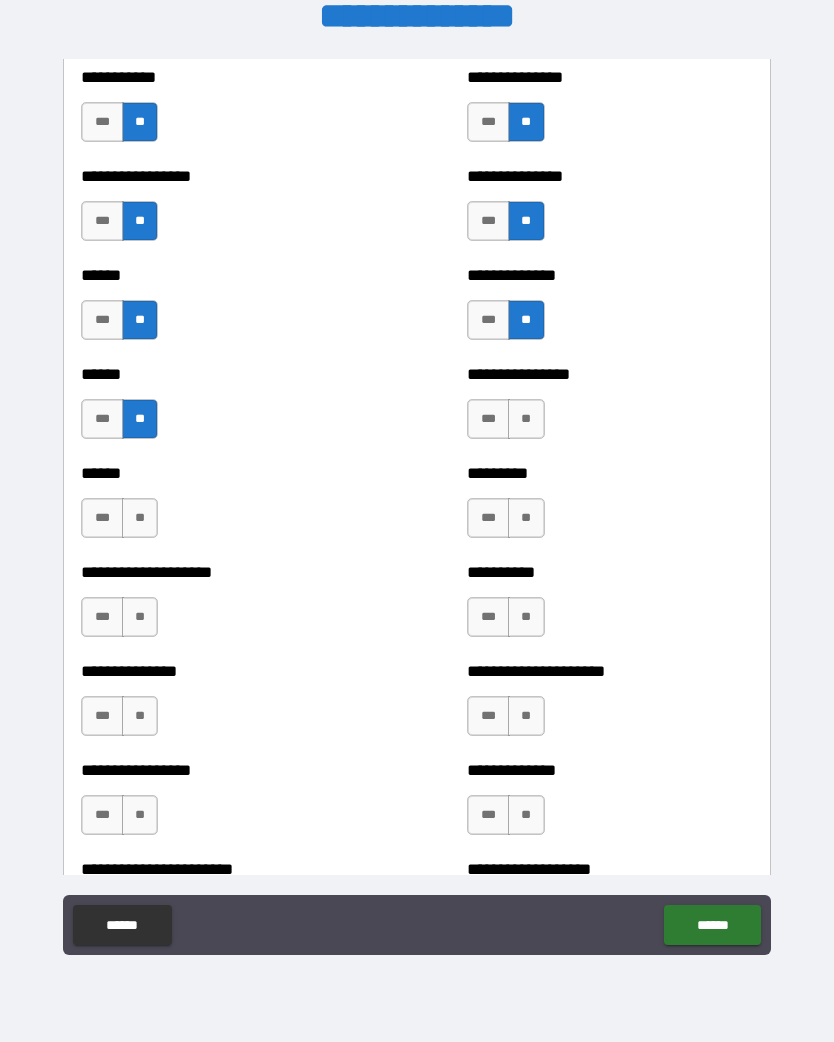 click on "**" at bounding box center (140, 518) 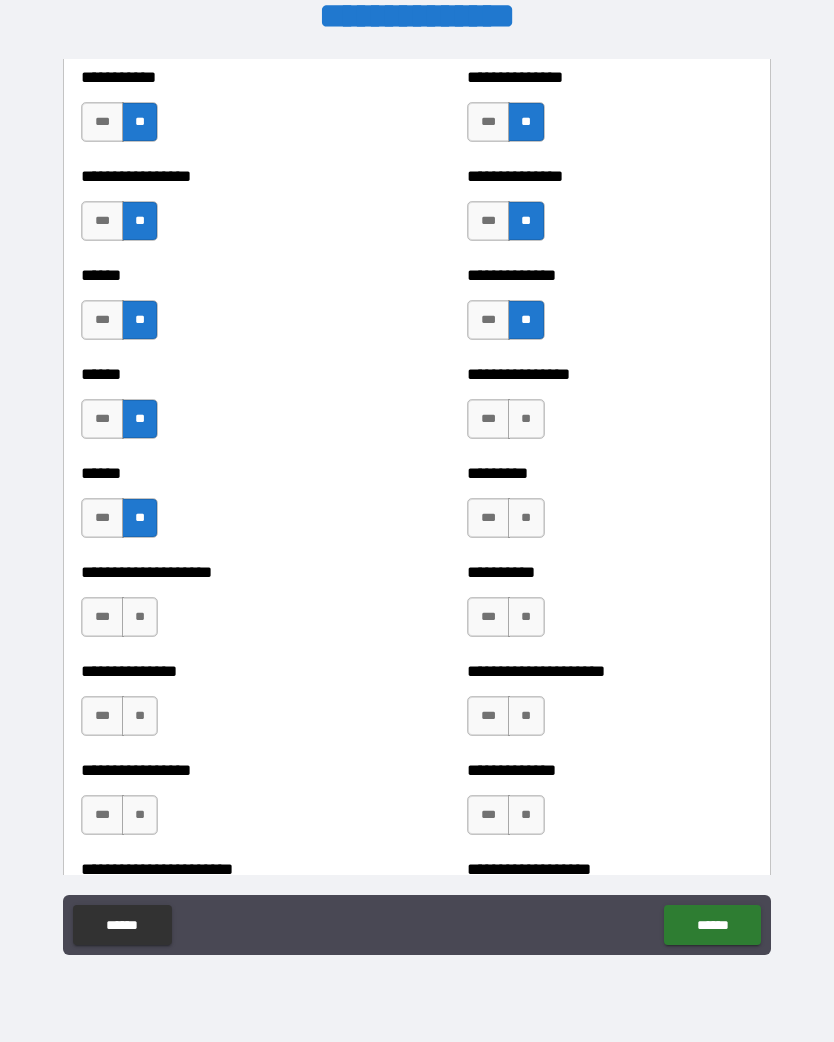 click on "**" at bounding box center [140, 617] 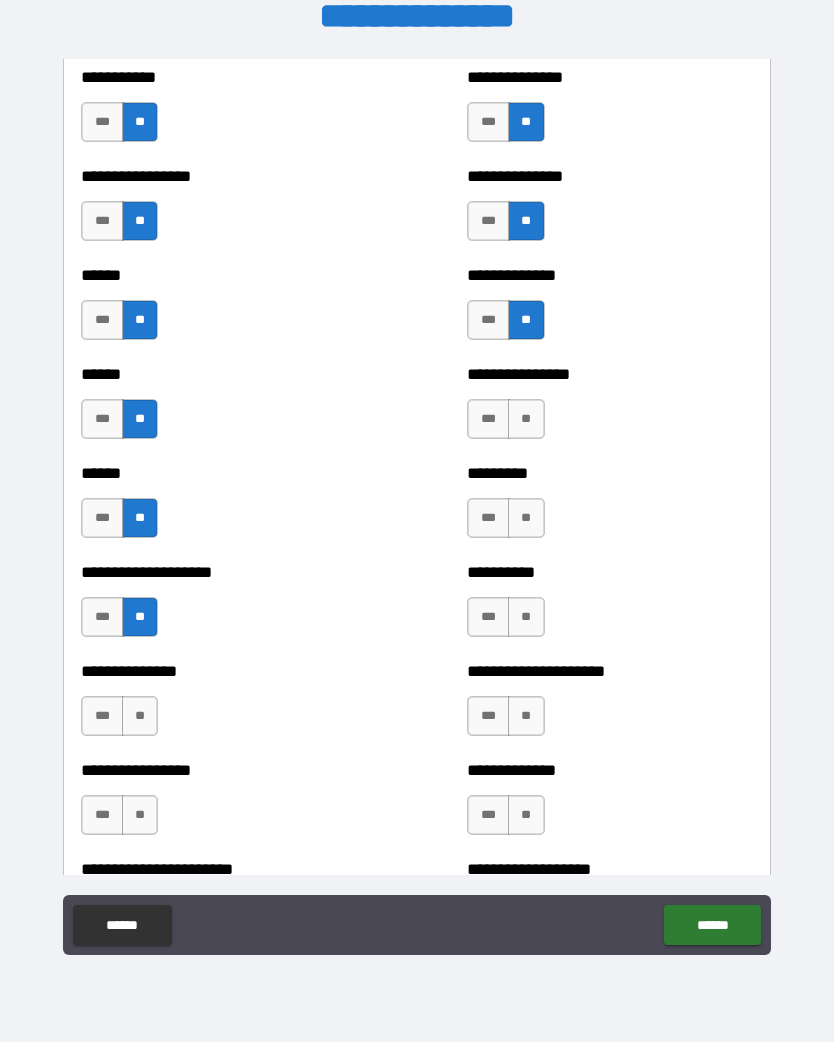click on "***" at bounding box center [102, 617] 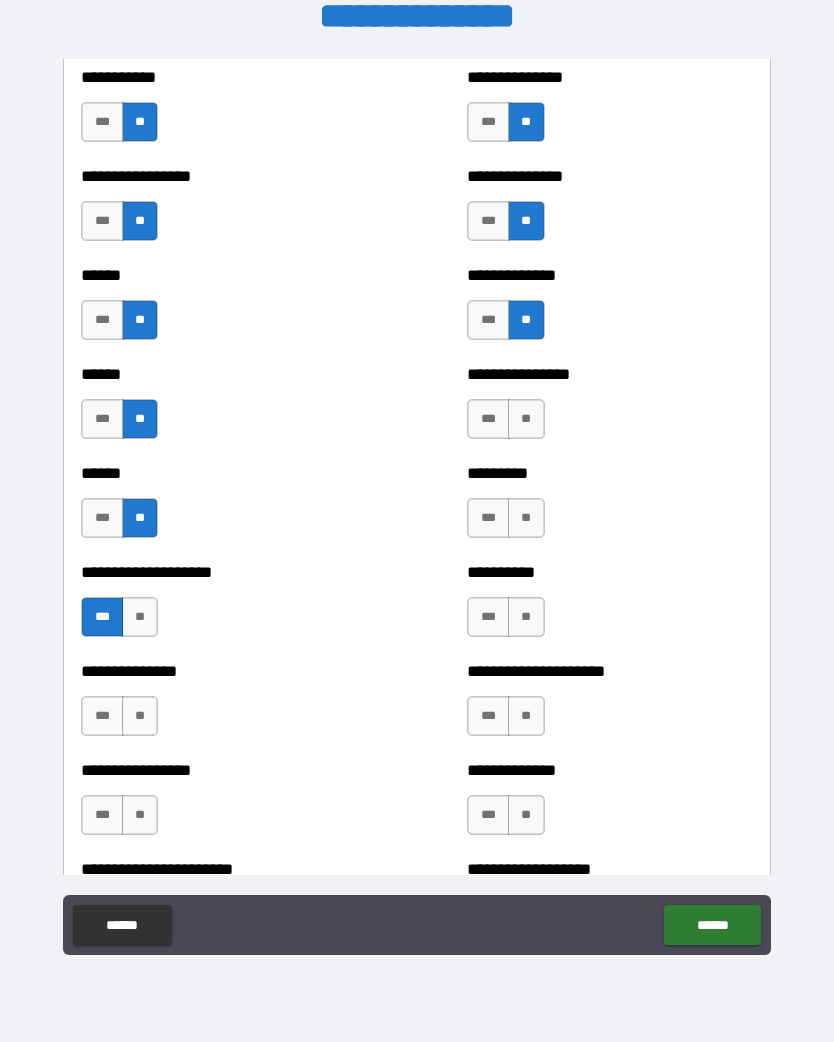 click on "**" at bounding box center (140, 716) 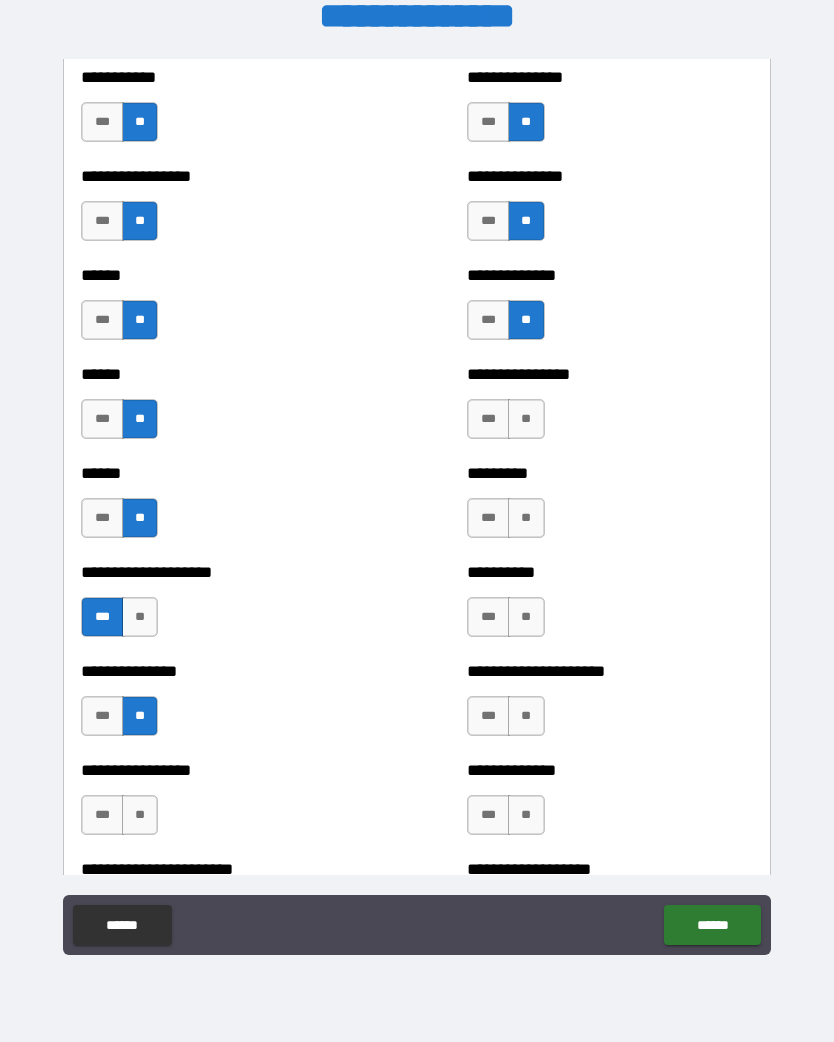 click on "***" at bounding box center (102, 815) 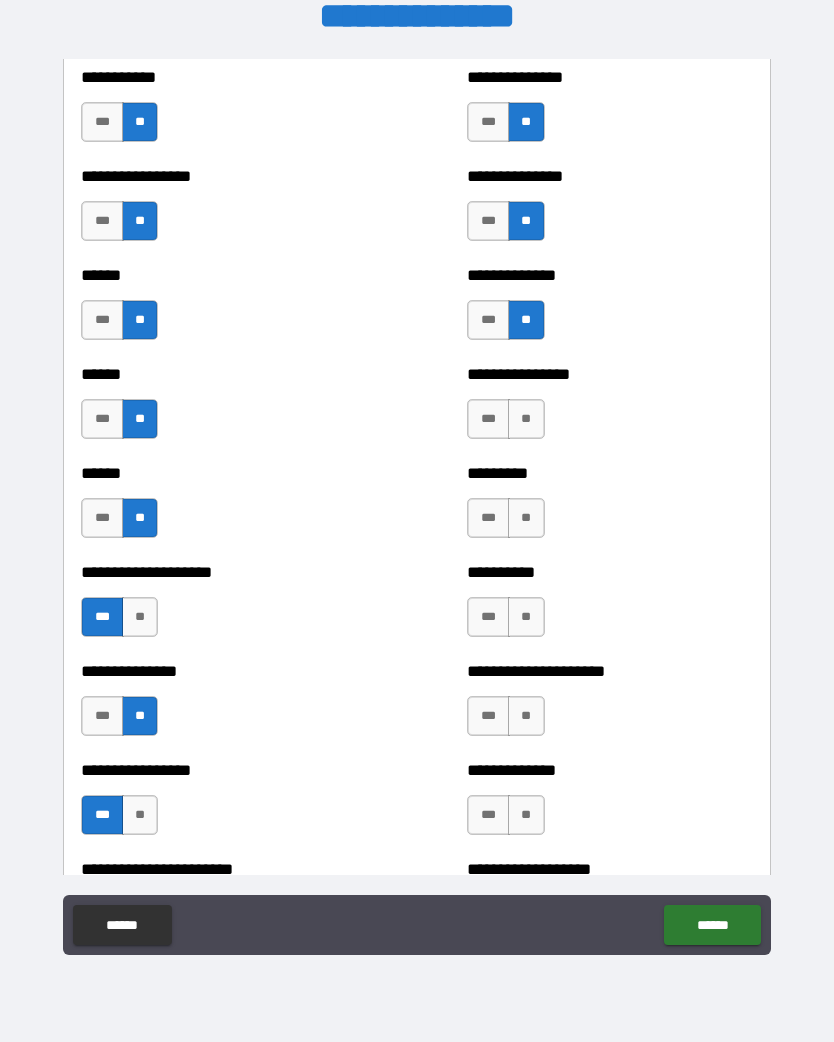 click on "**" at bounding box center (526, 419) 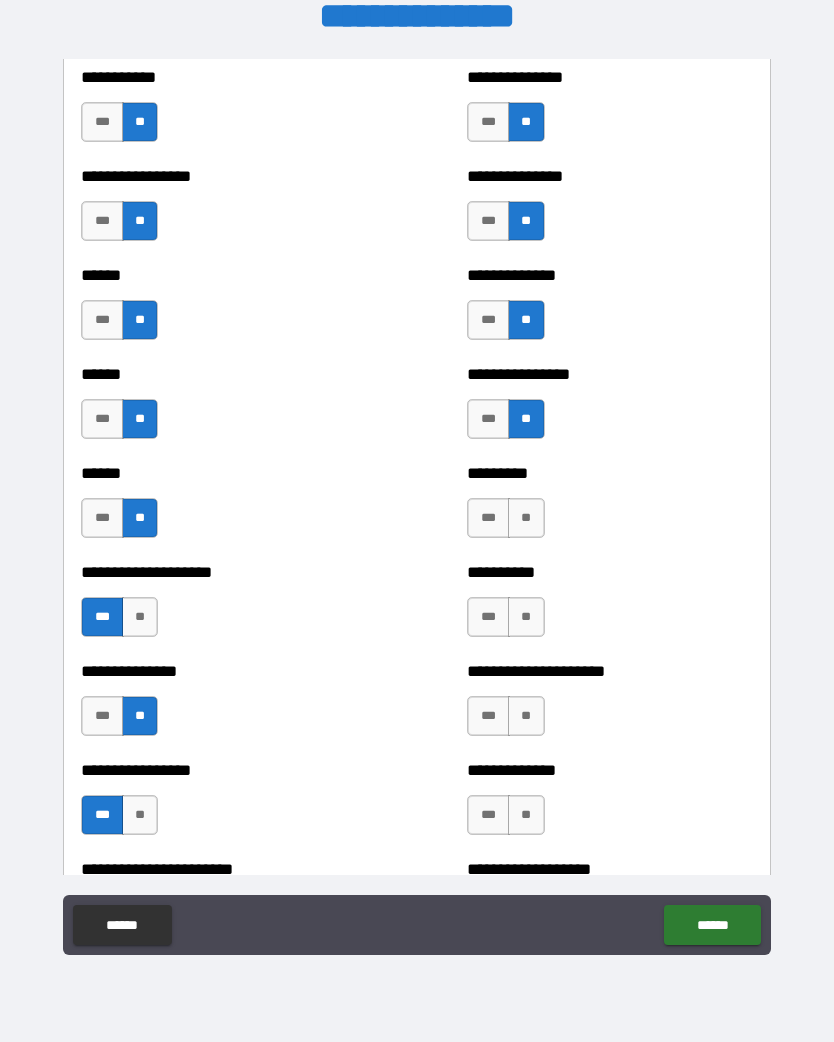 click on "**" at bounding box center (526, 518) 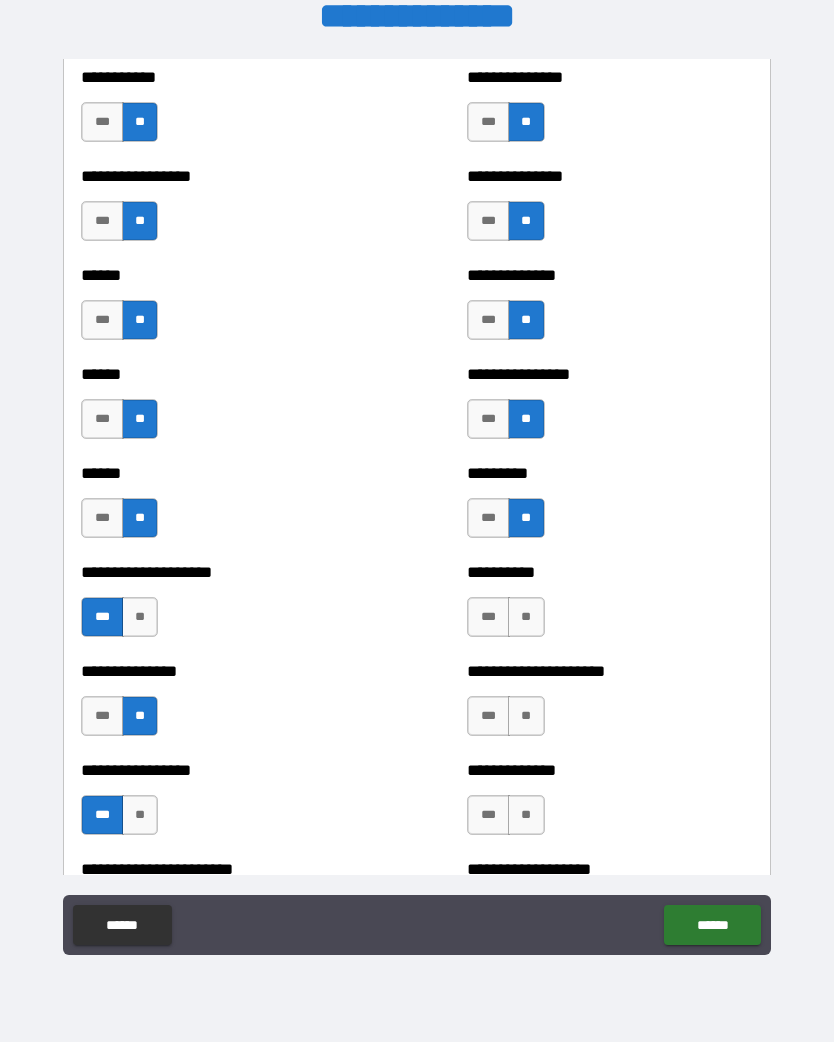 click on "**" at bounding box center (526, 617) 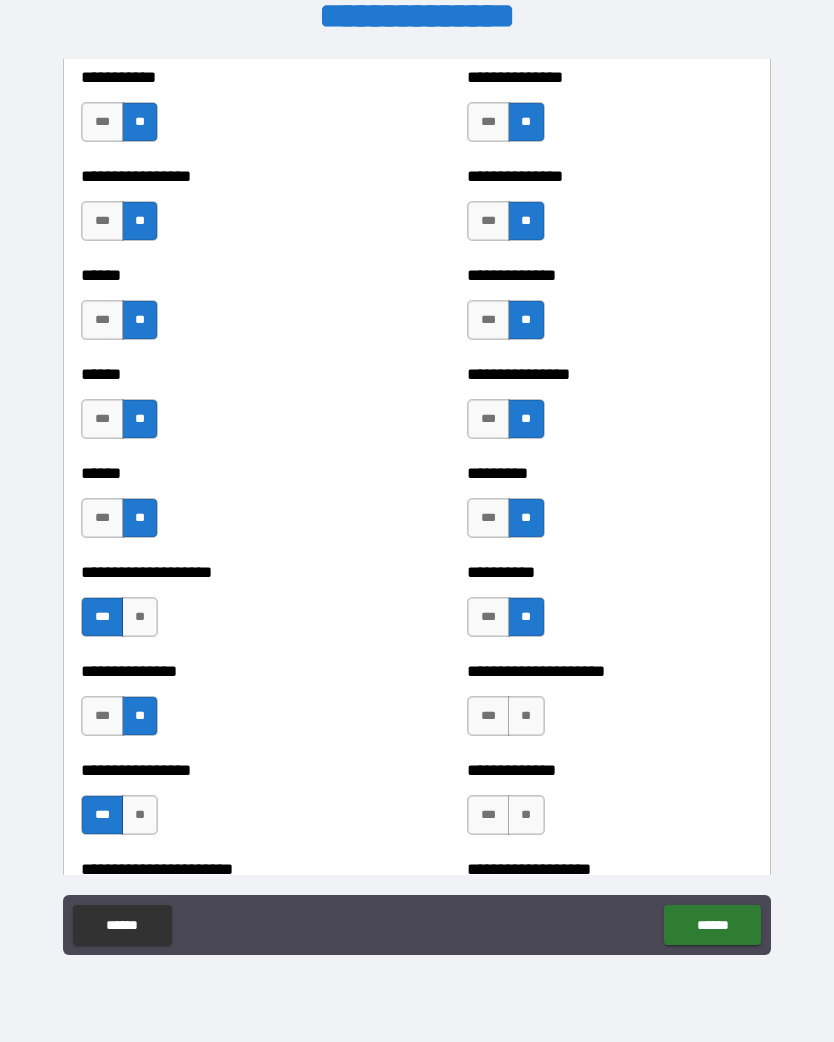 click on "**" at bounding box center (526, 716) 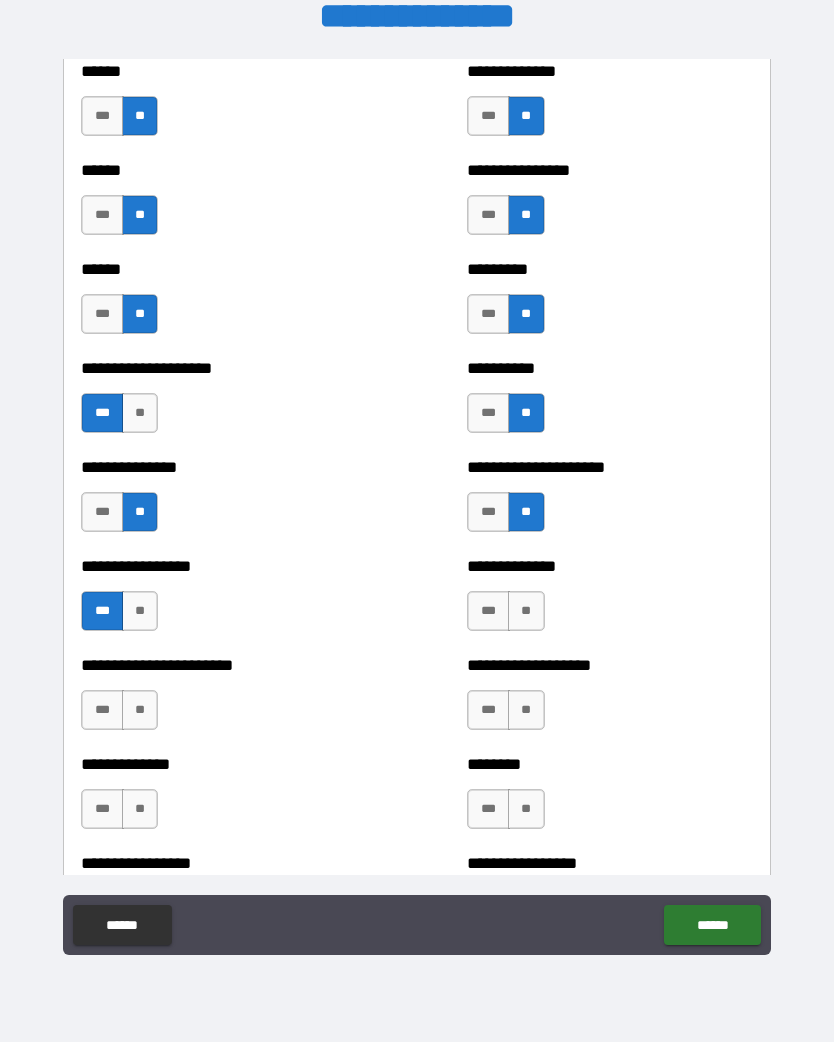 scroll, scrollTop: 3176, scrollLeft: 0, axis: vertical 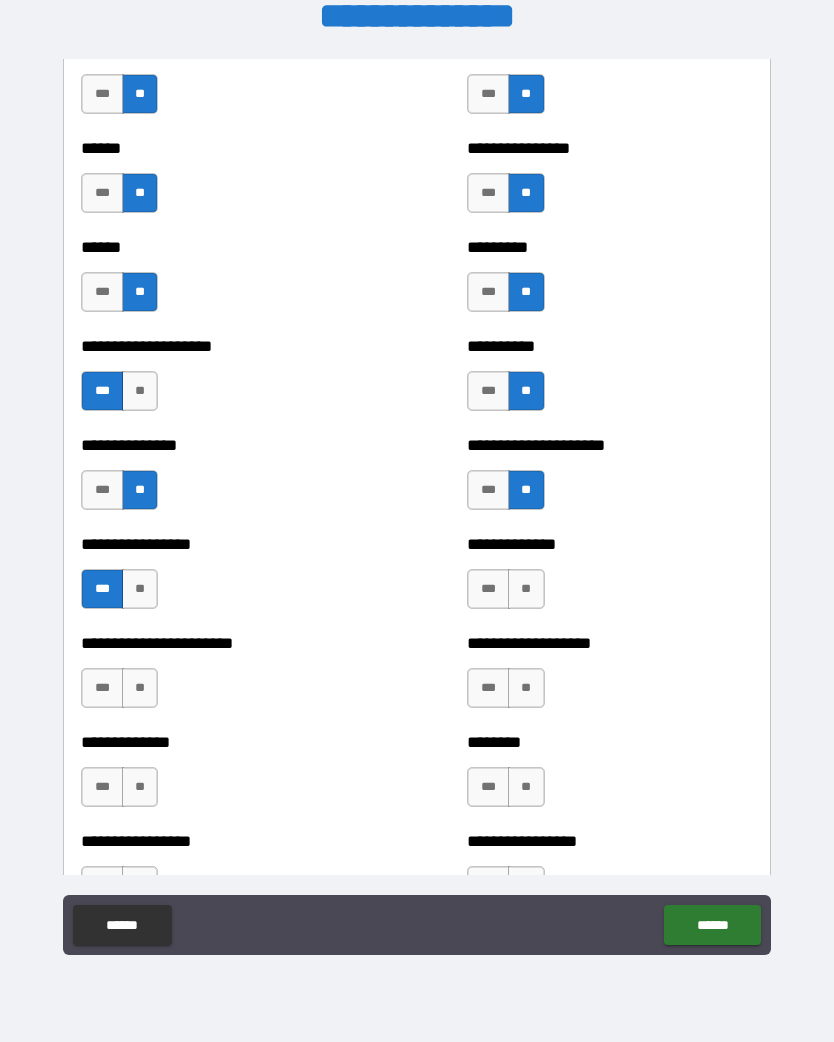 click on "**" at bounding box center (526, 589) 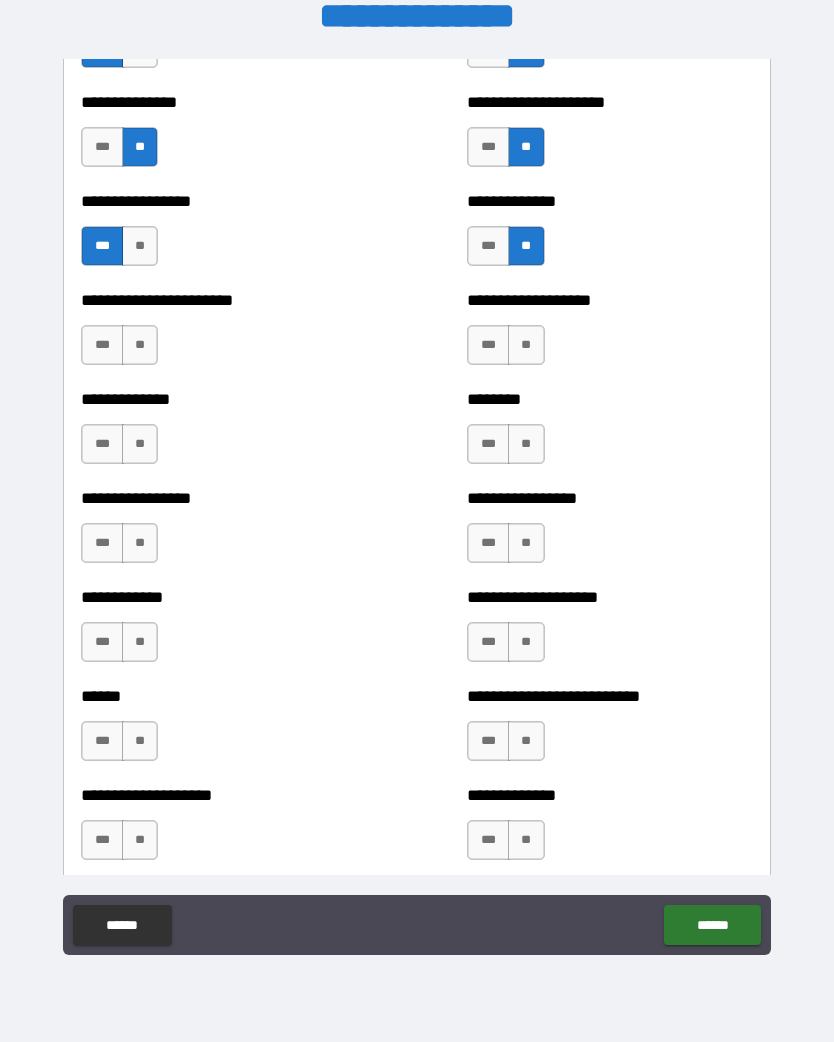 scroll, scrollTop: 3520, scrollLeft: 0, axis: vertical 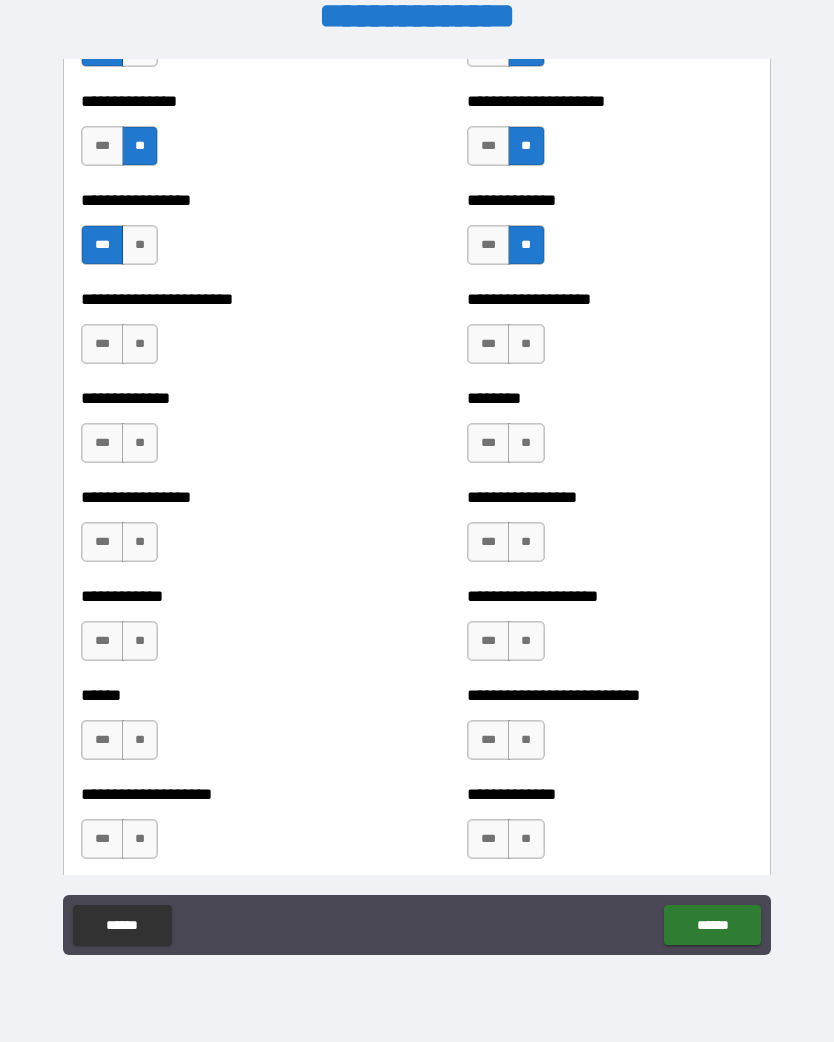 click on "**" at bounding box center [526, 344] 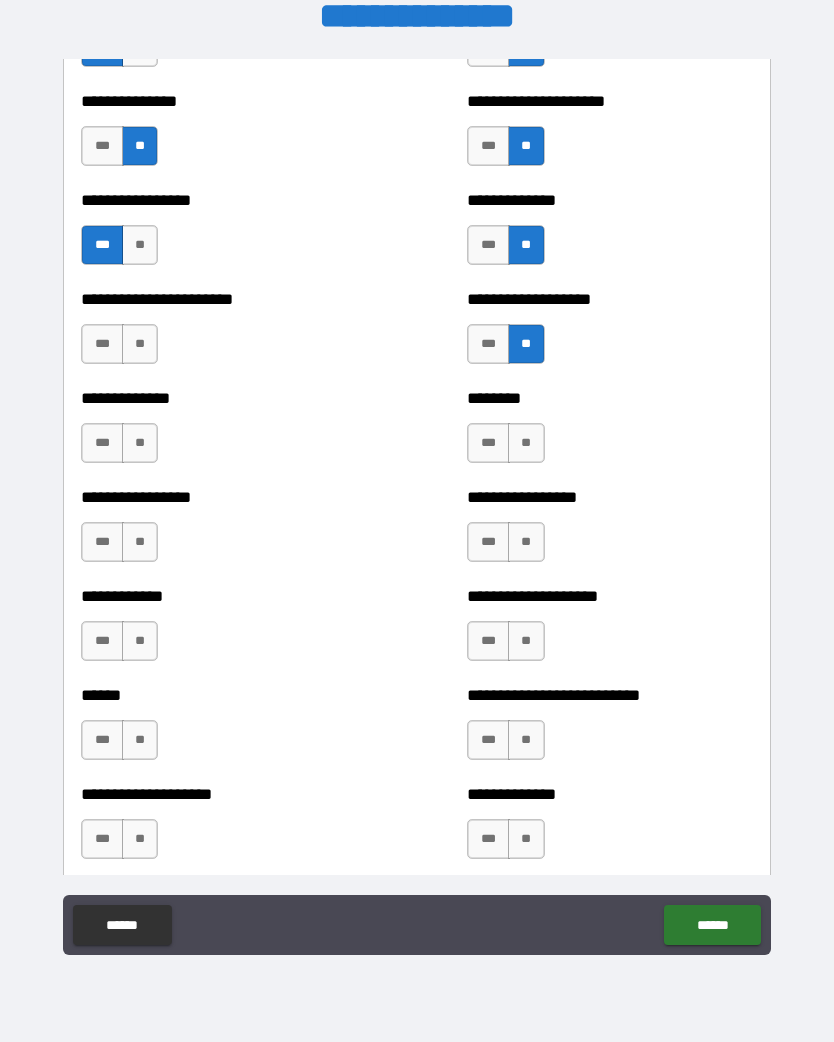 click on "**" at bounding box center (526, 443) 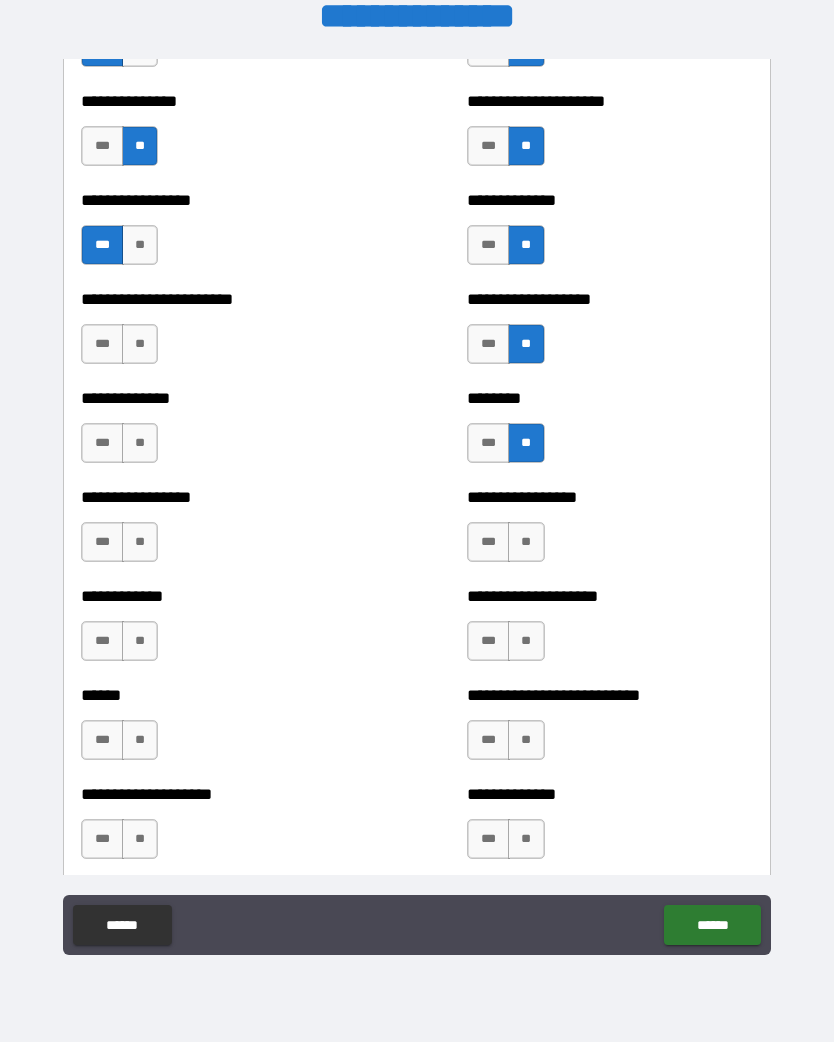 click on "**" at bounding box center [526, 542] 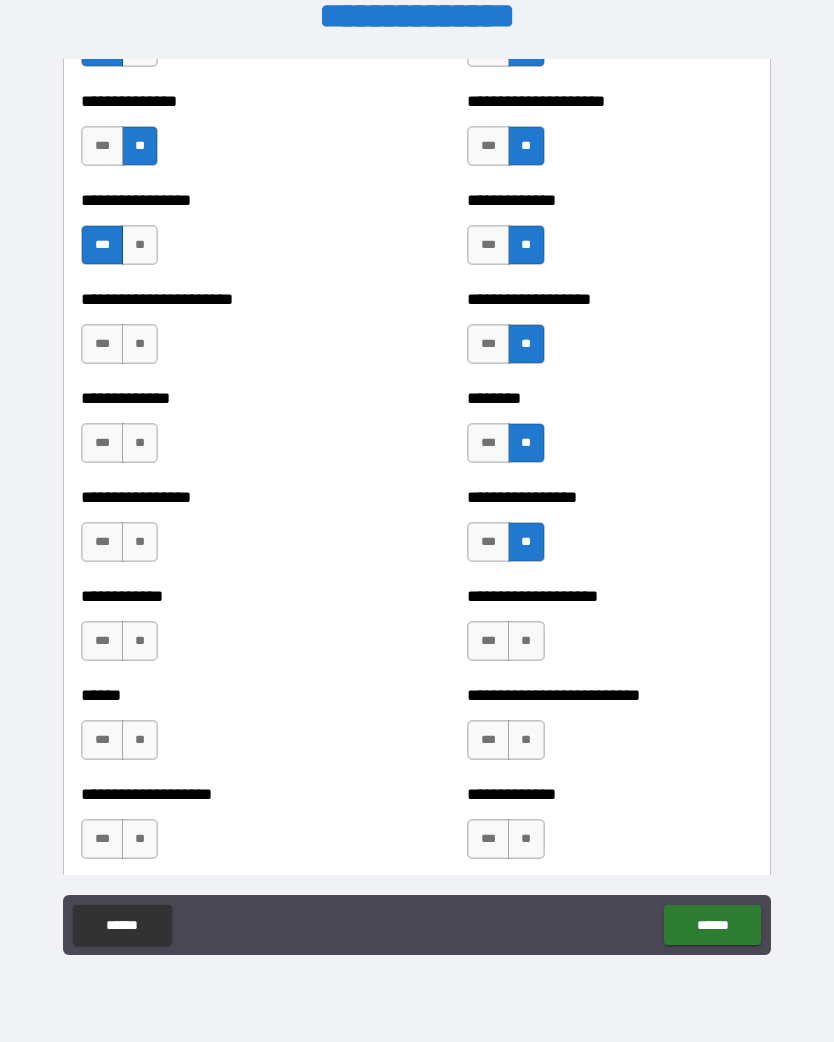 click on "**" at bounding box center (526, 641) 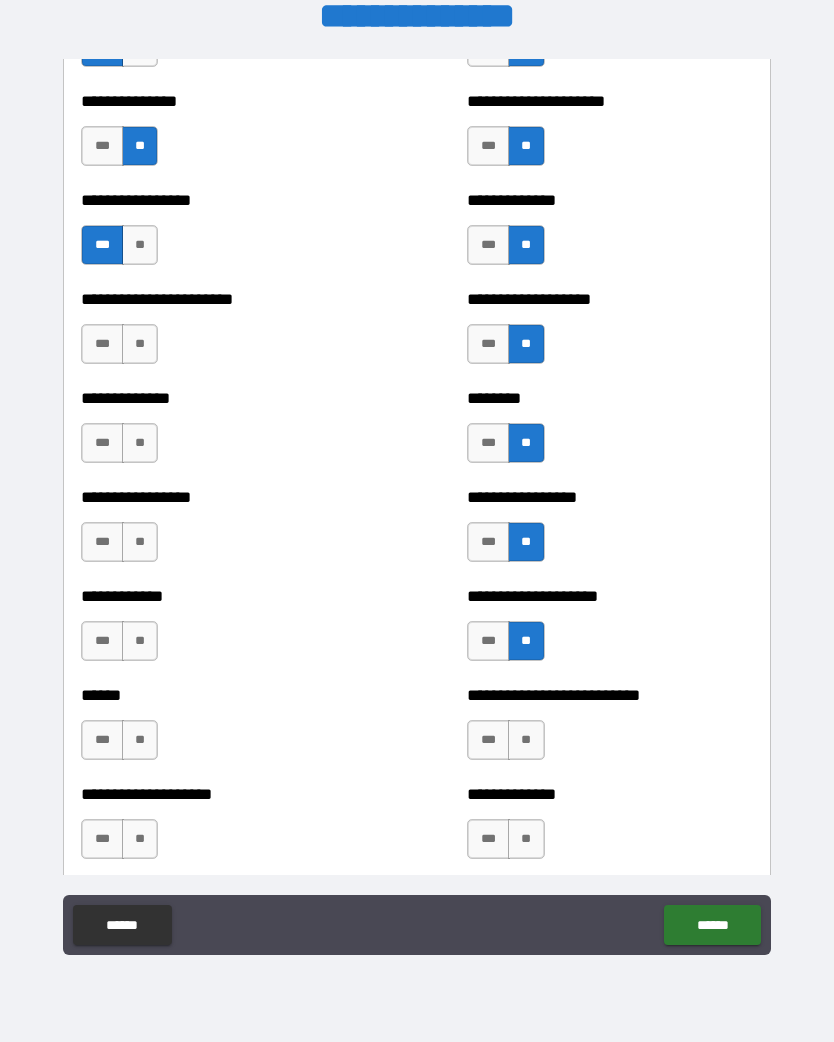 click on "**" at bounding box center [526, 740] 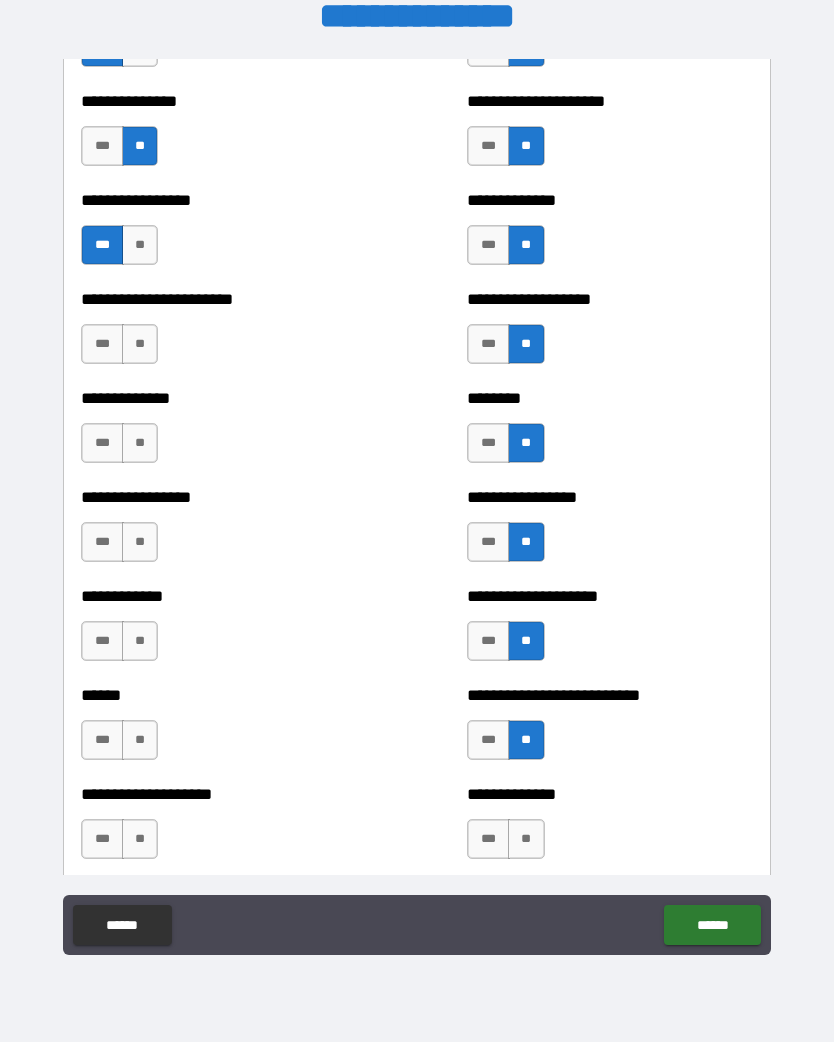 click on "**" at bounding box center (526, 839) 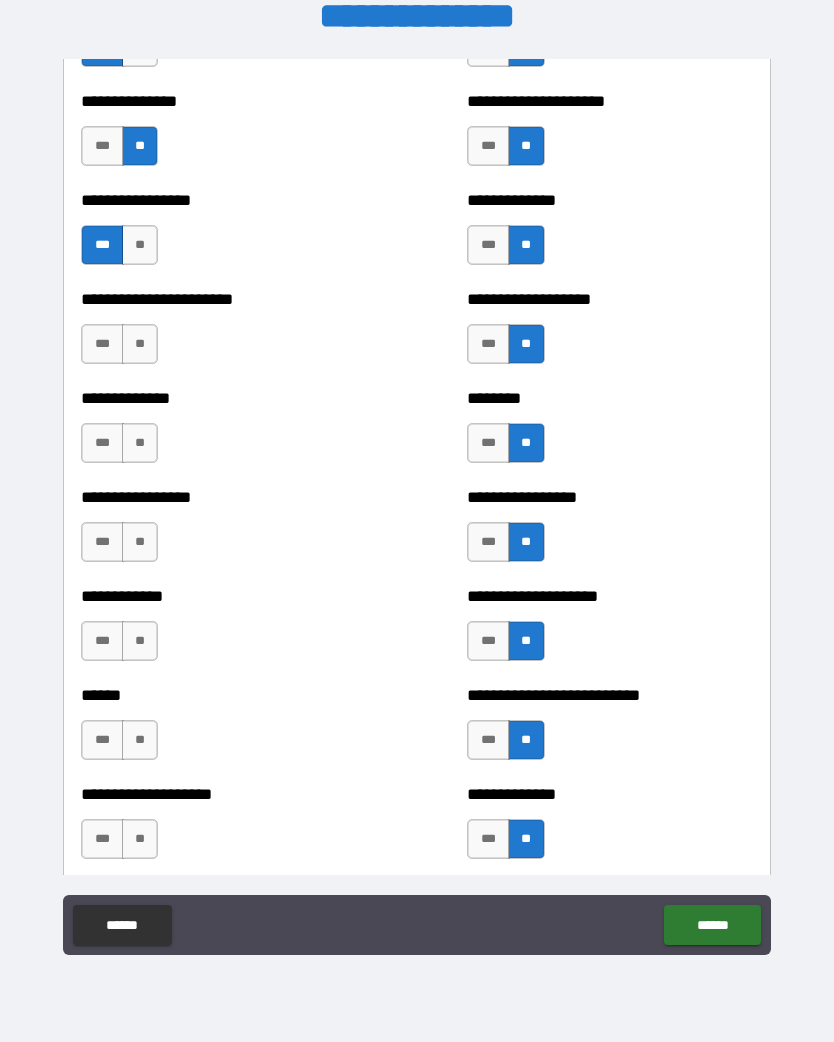 click on "**" at bounding box center [140, 839] 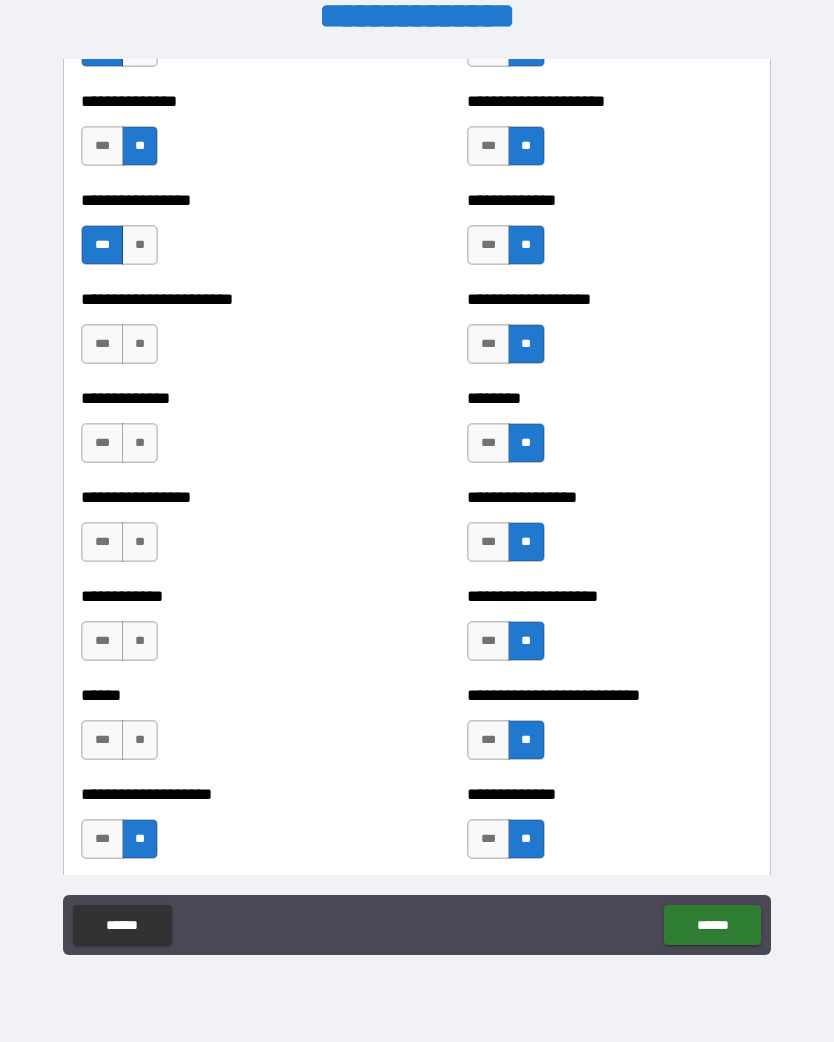 click on "**" at bounding box center [140, 740] 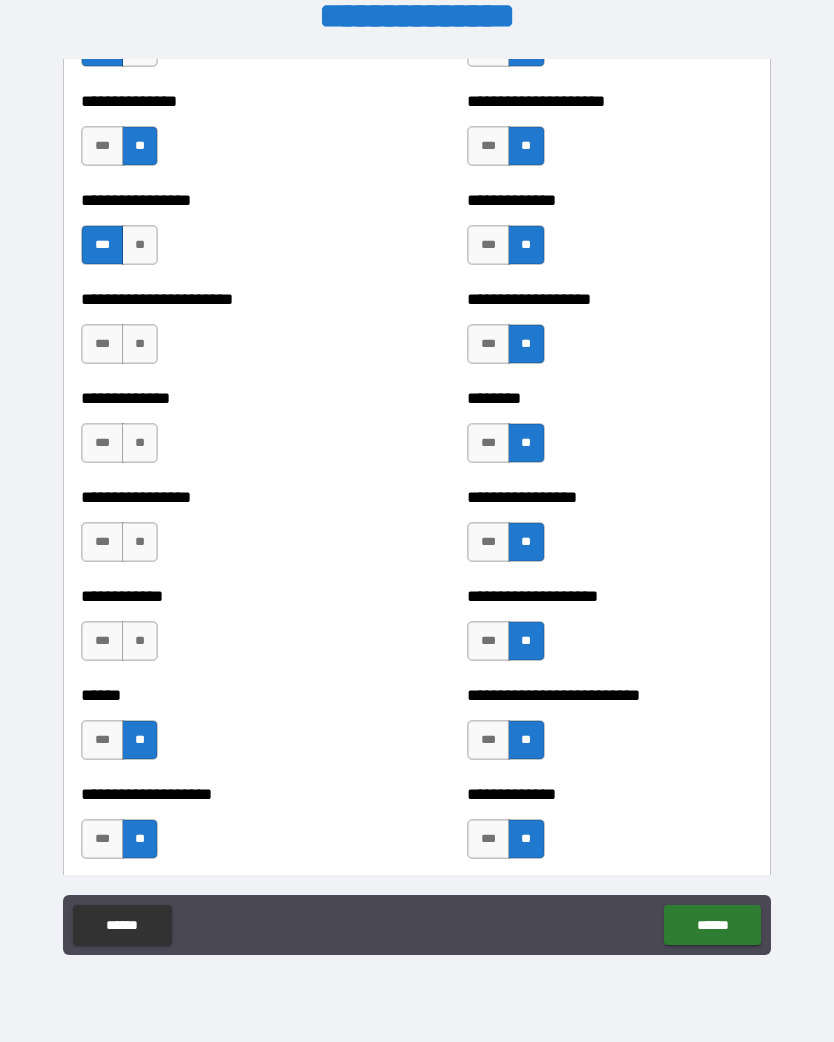 click on "**" at bounding box center (140, 641) 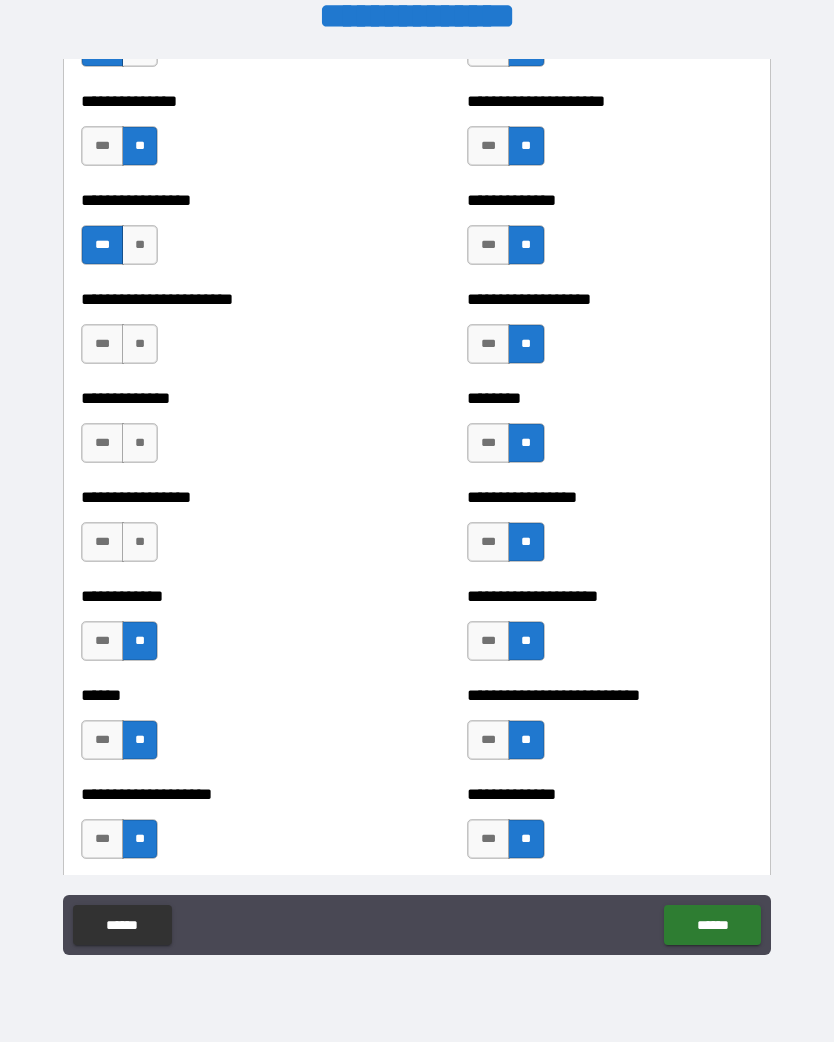 click on "**" at bounding box center [140, 542] 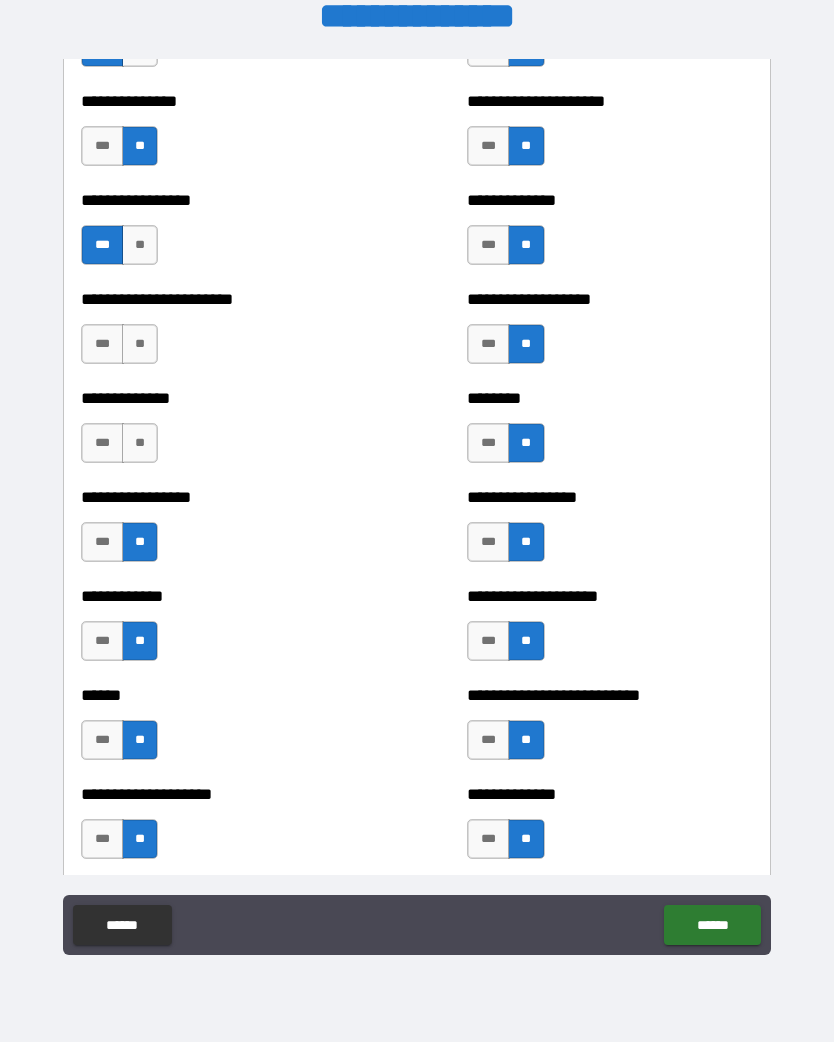 click on "**" at bounding box center [140, 443] 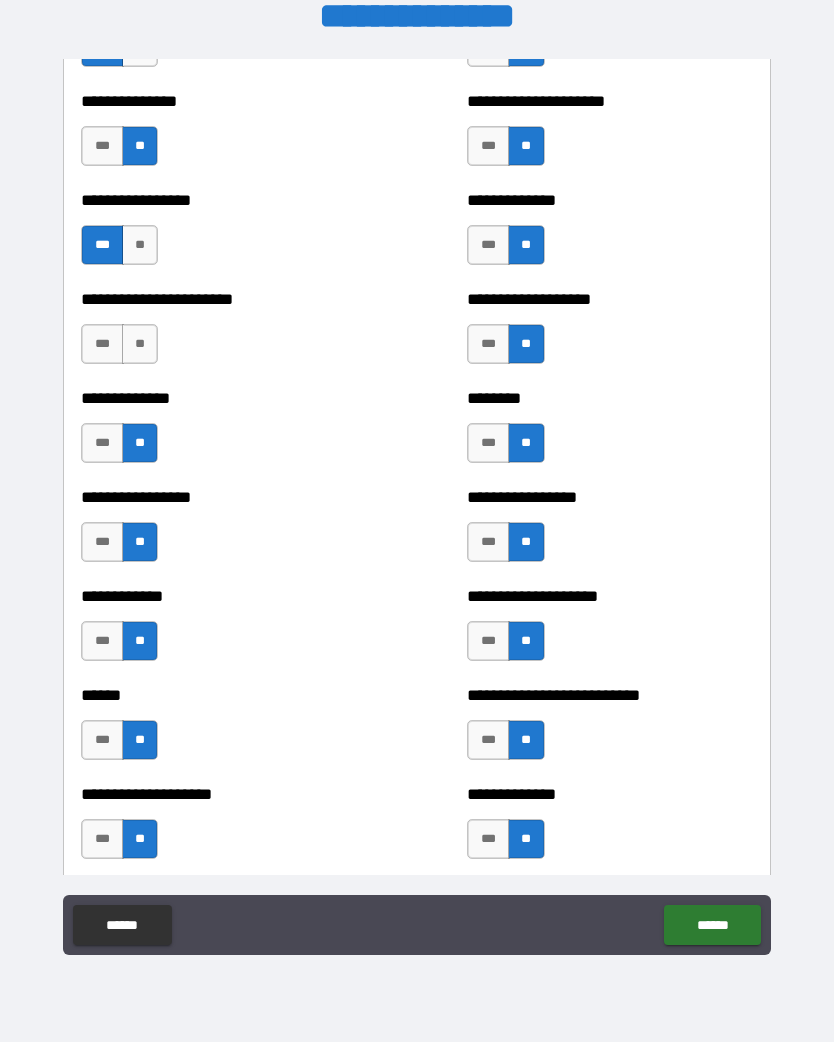 click on "**" at bounding box center [140, 344] 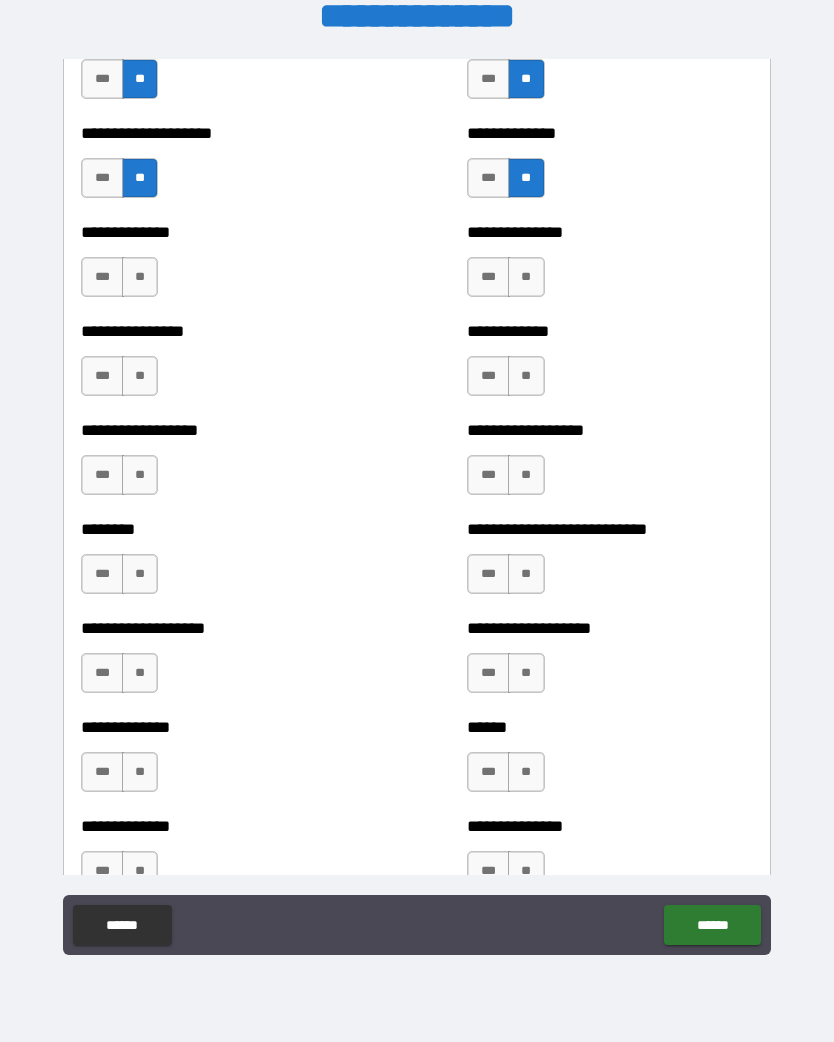 scroll, scrollTop: 4182, scrollLeft: 0, axis: vertical 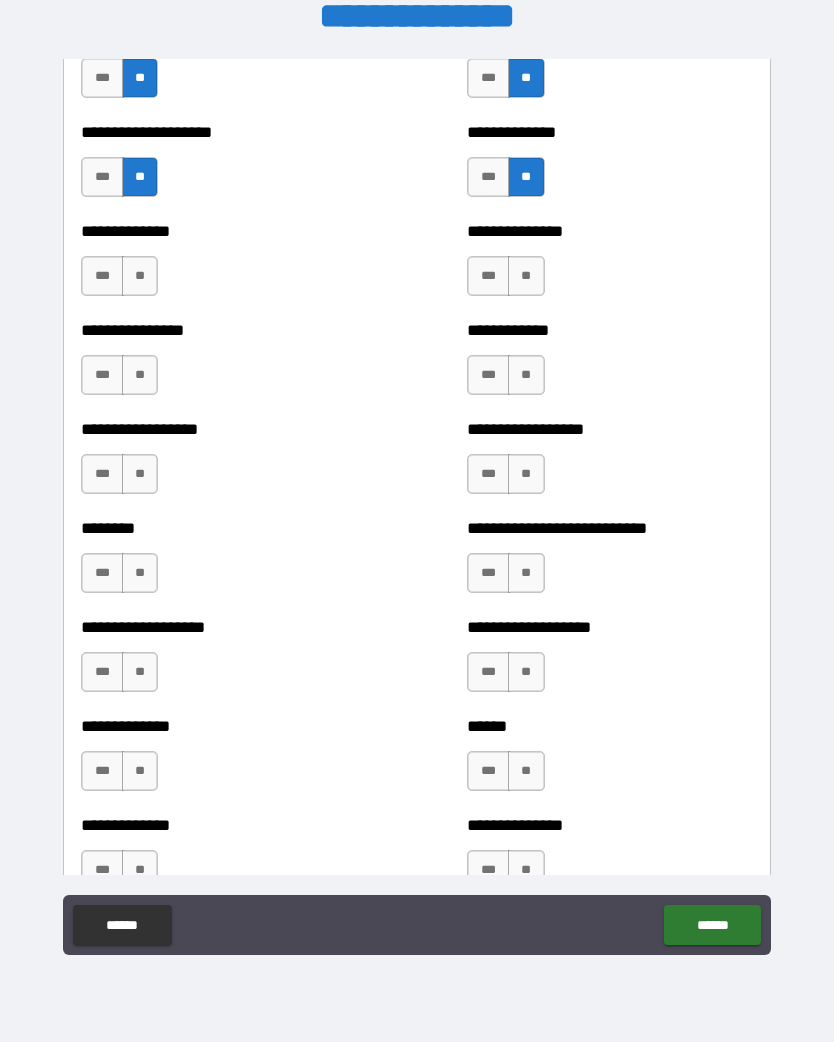 click on "**" at bounding box center (140, 276) 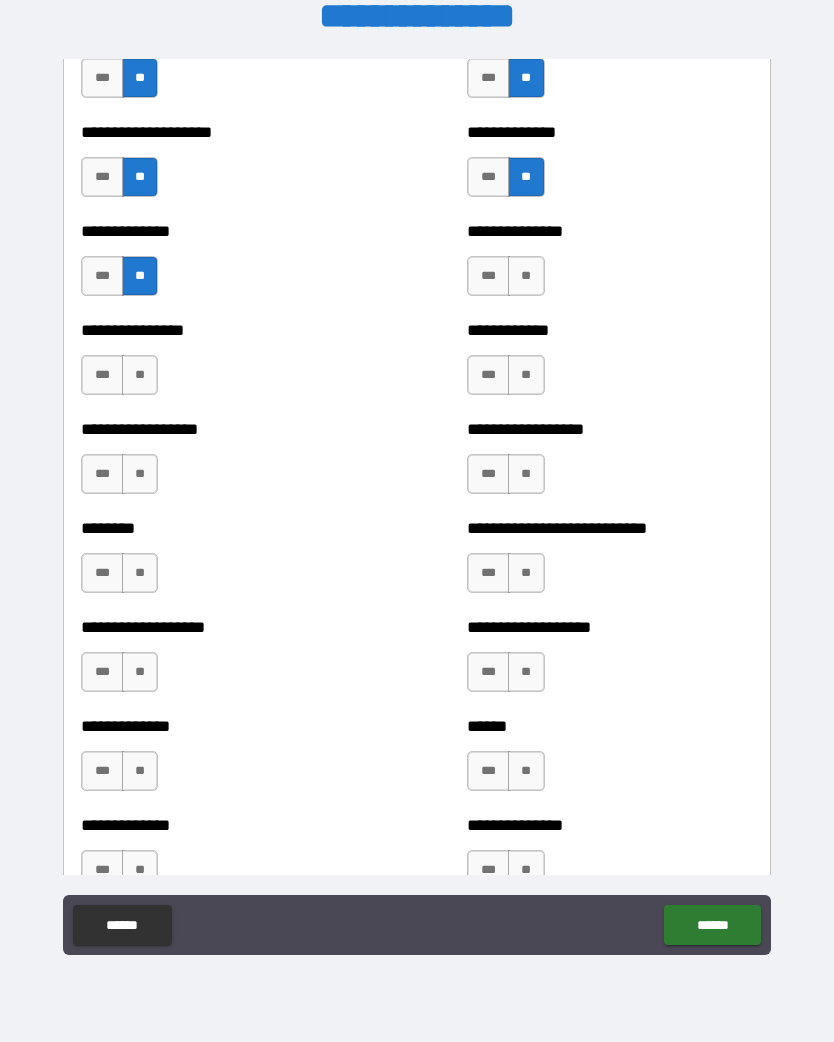 click on "**********" at bounding box center (223, 365) 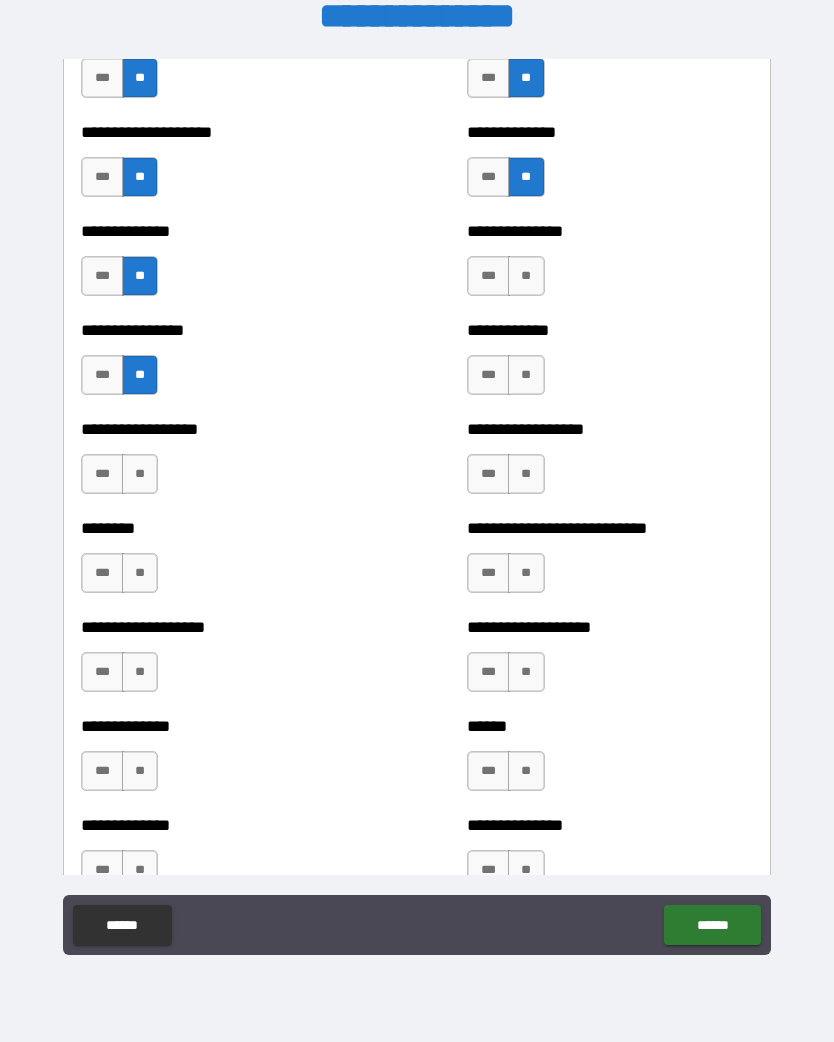 click on "**" at bounding box center [140, 474] 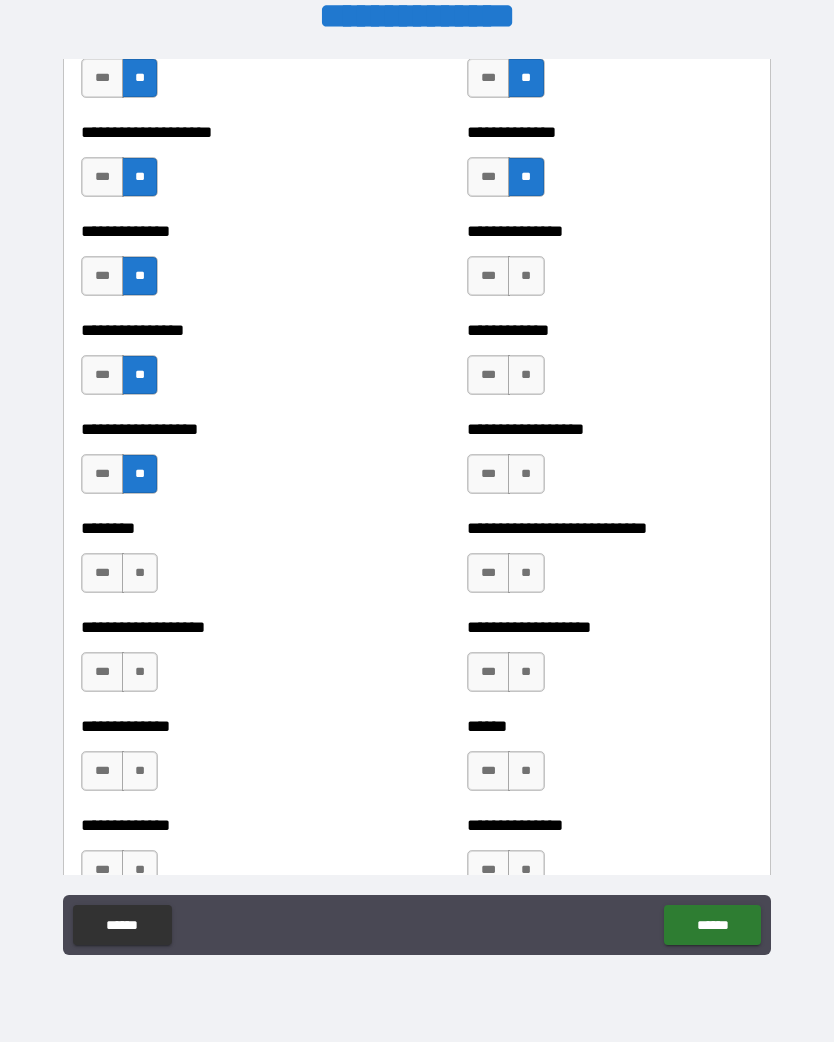 click on "**" at bounding box center [140, 573] 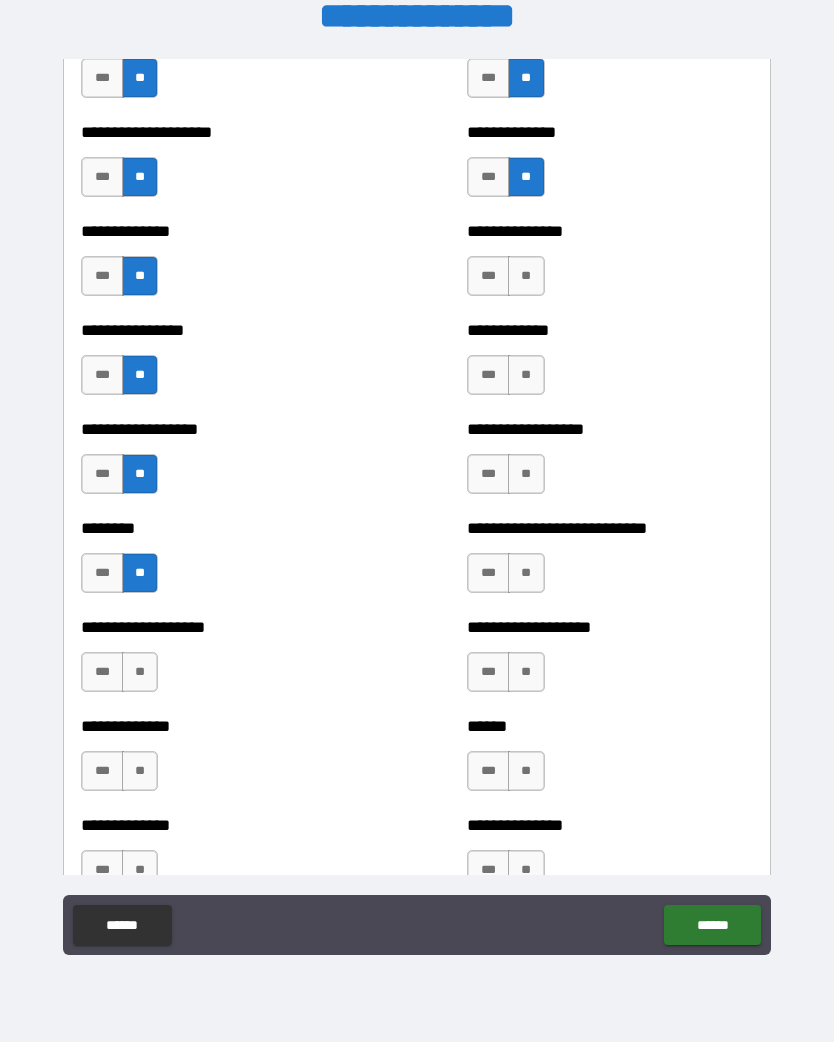 click on "**" at bounding box center [140, 672] 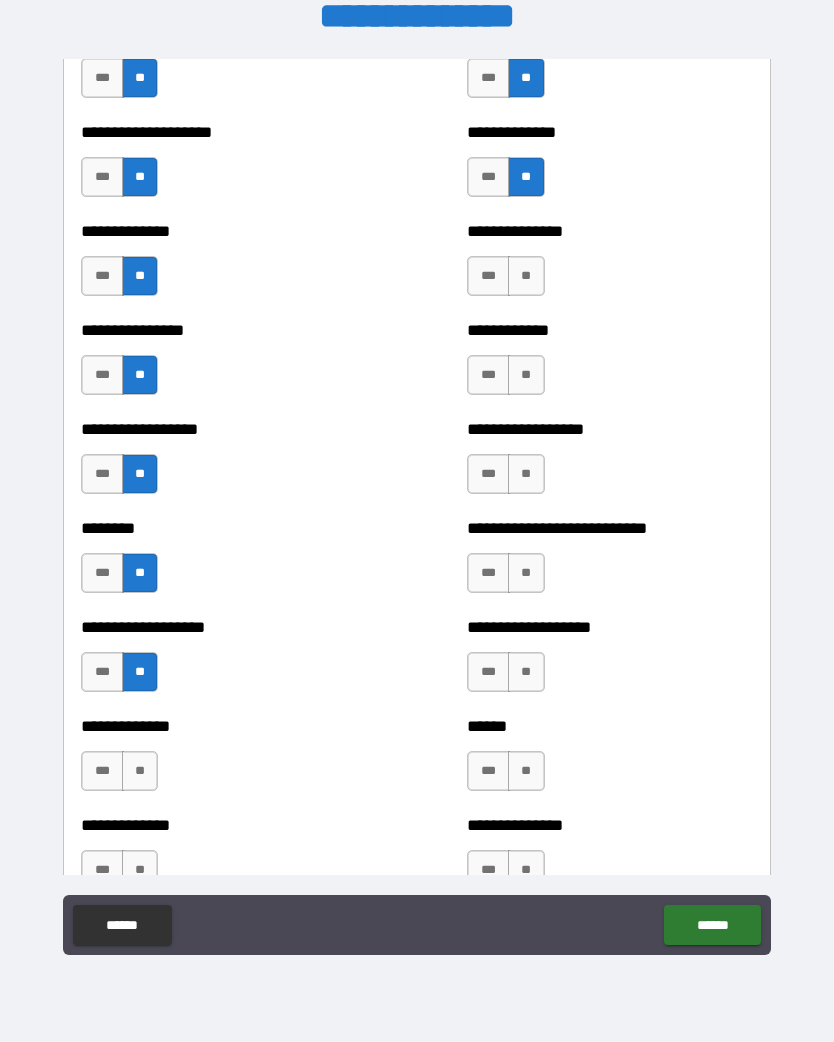 click on "**" at bounding box center (140, 771) 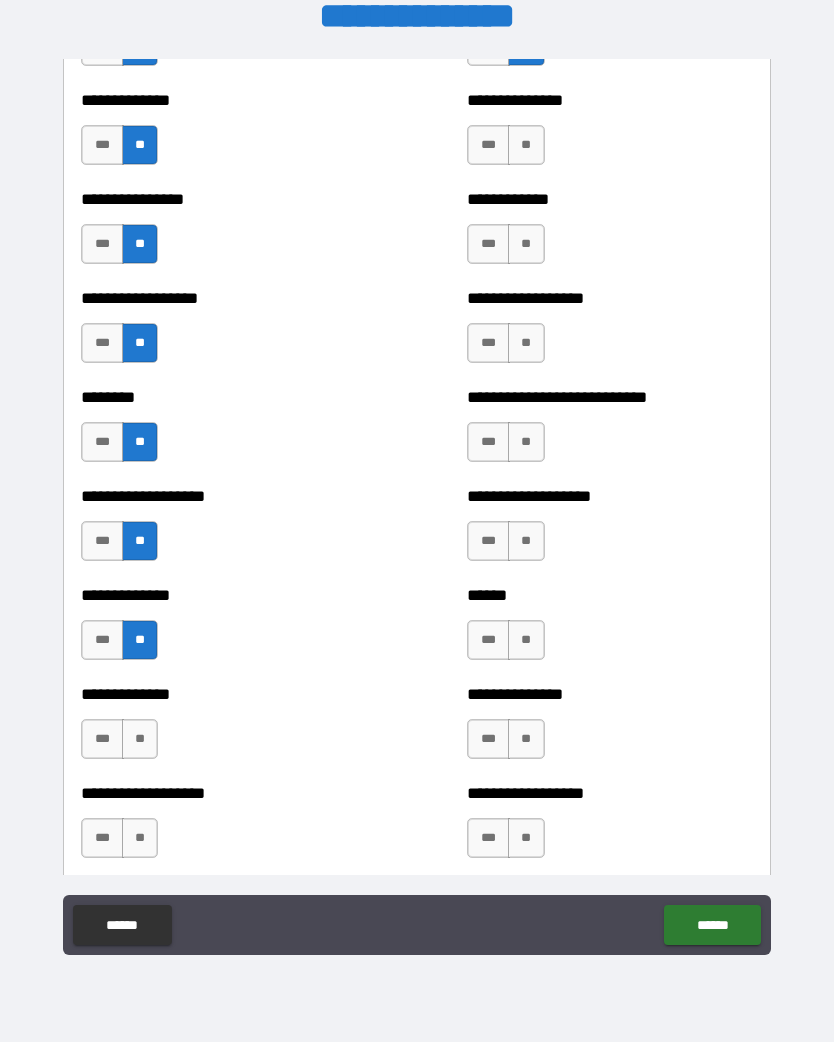 scroll, scrollTop: 4315, scrollLeft: 0, axis: vertical 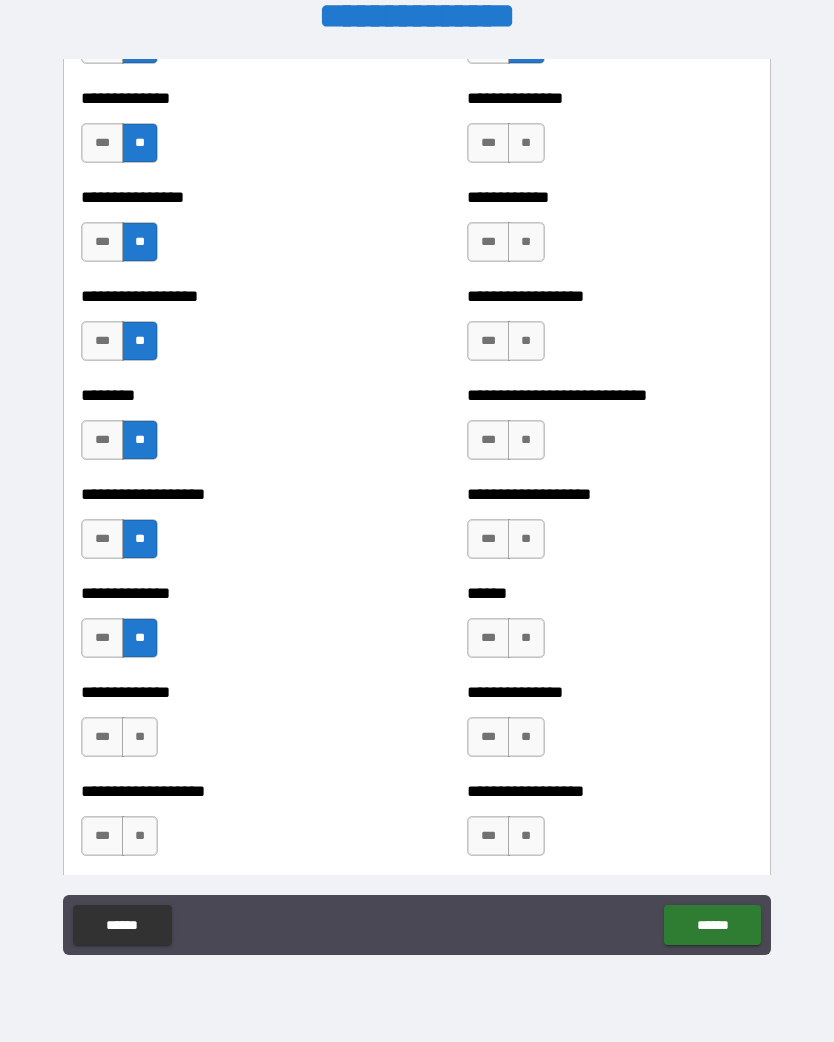 click on "**" at bounding box center [140, 737] 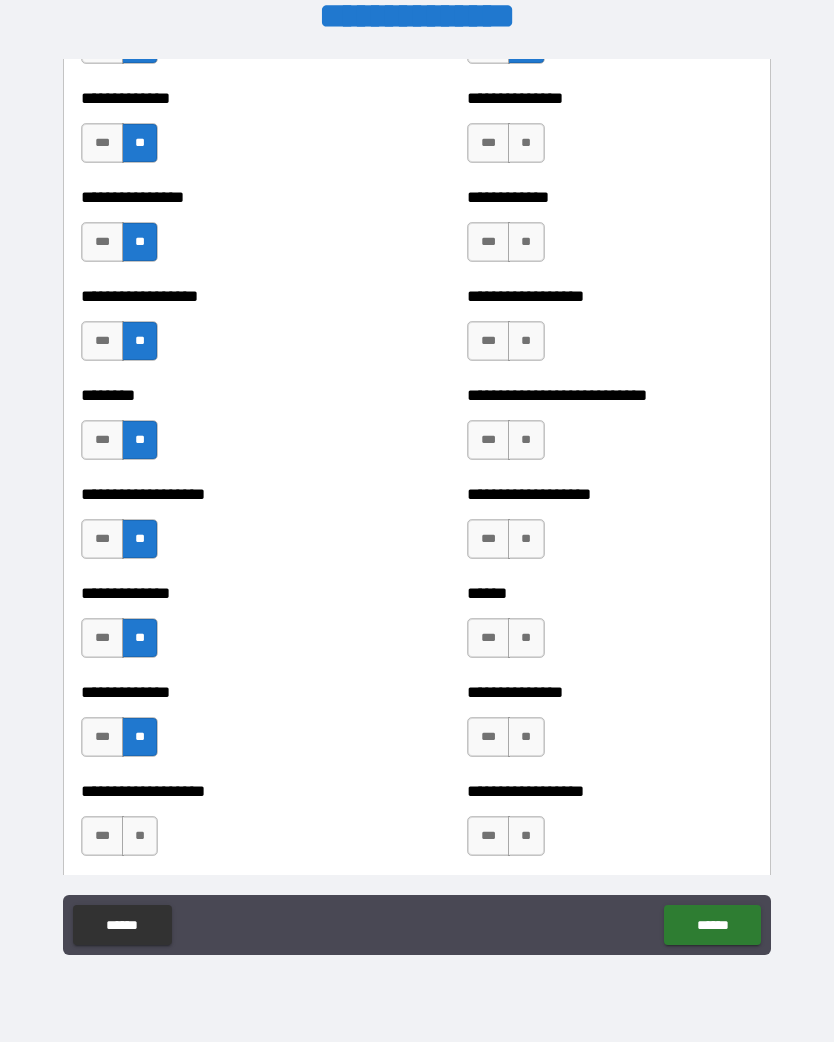 click on "**" at bounding box center [140, 836] 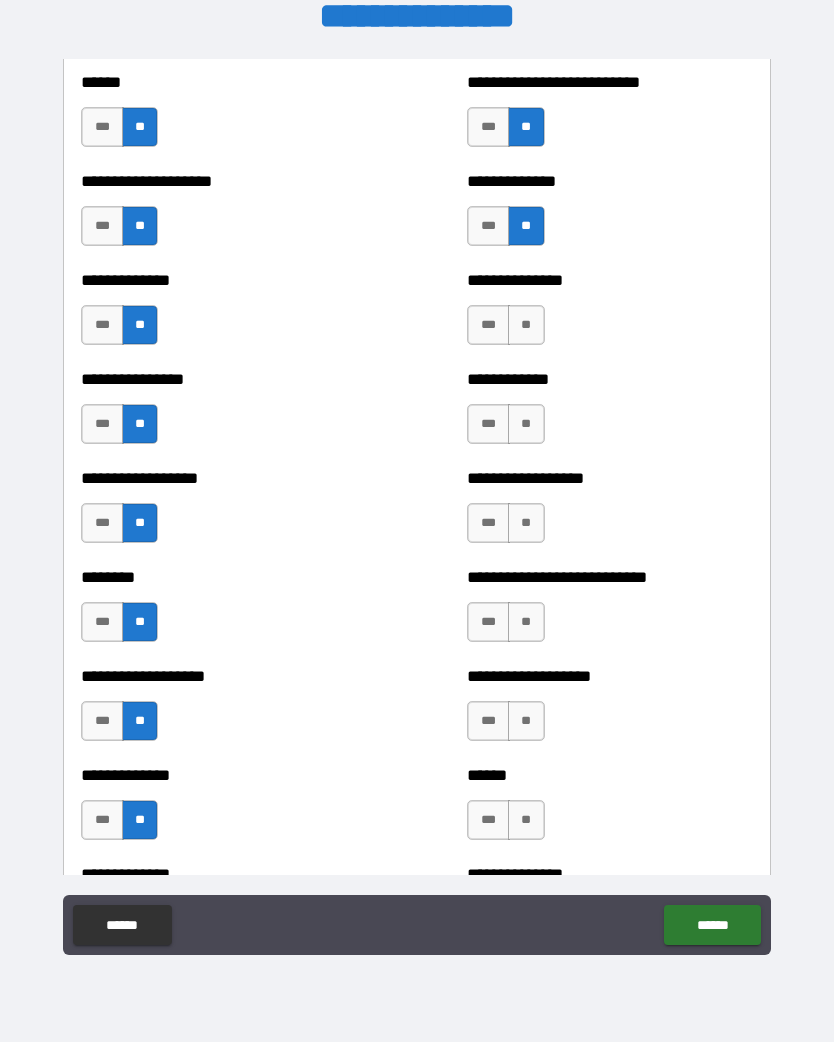 scroll, scrollTop: 4136, scrollLeft: 0, axis: vertical 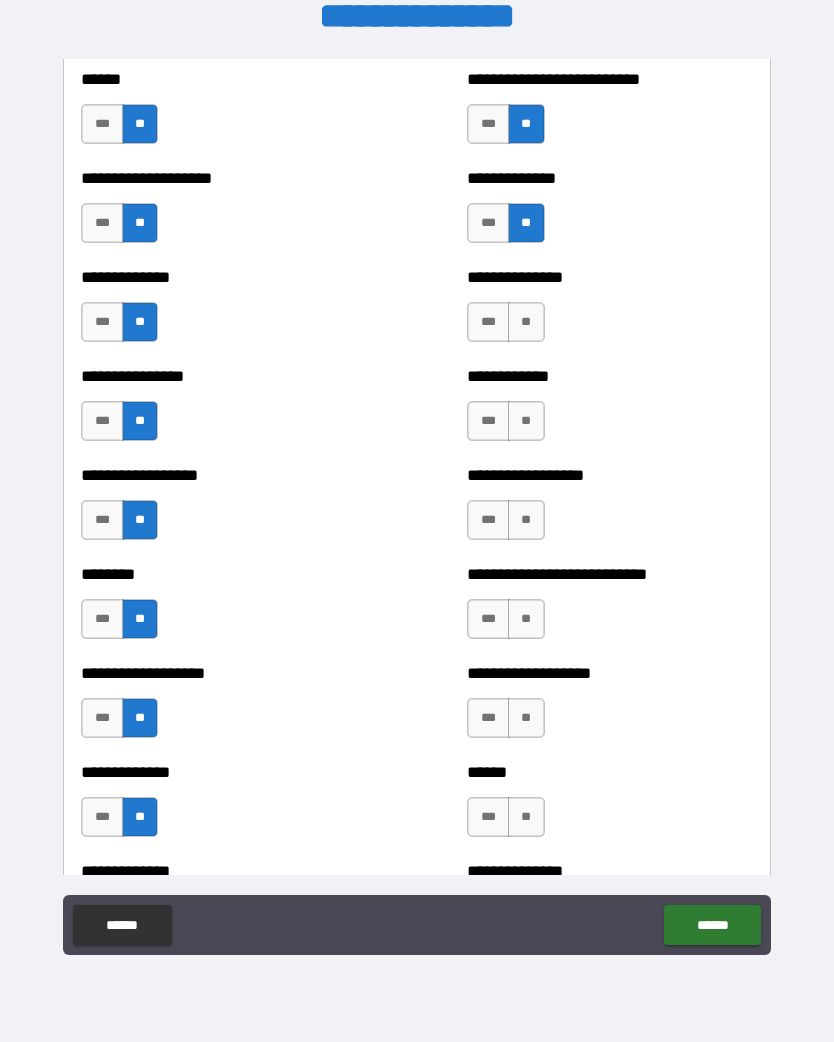 click on "**" at bounding box center (526, 322) 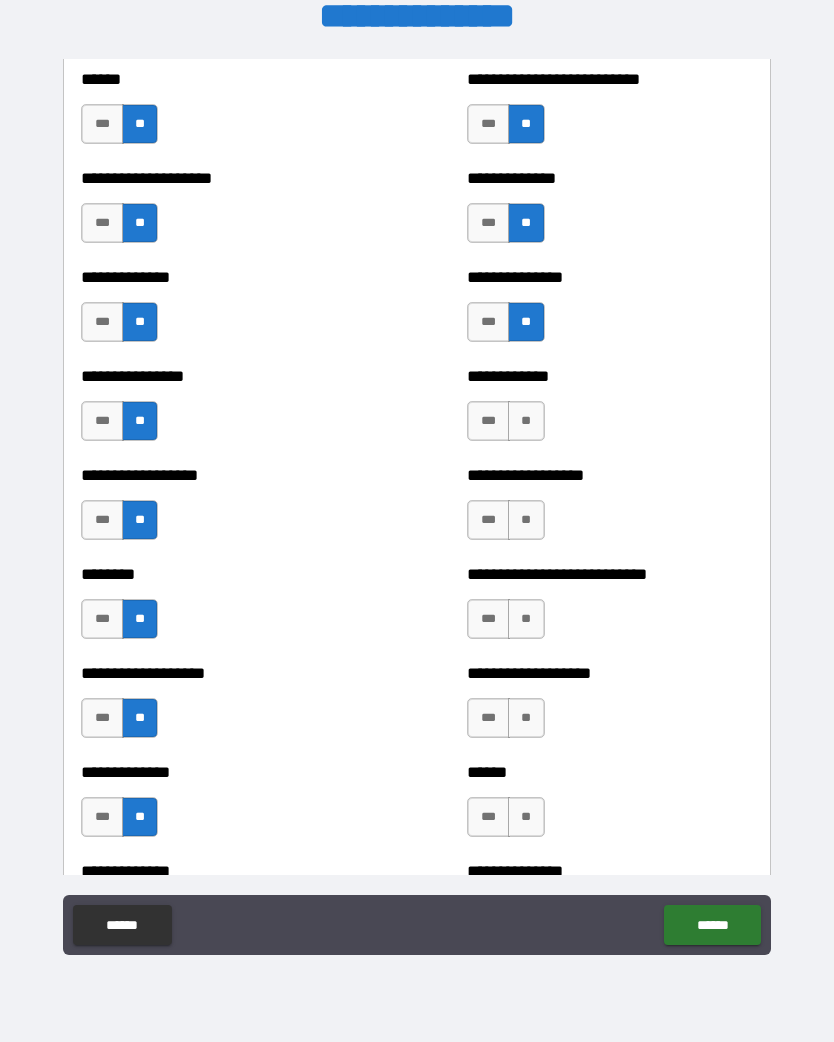 click on "**" at bounding box center [526, 421] 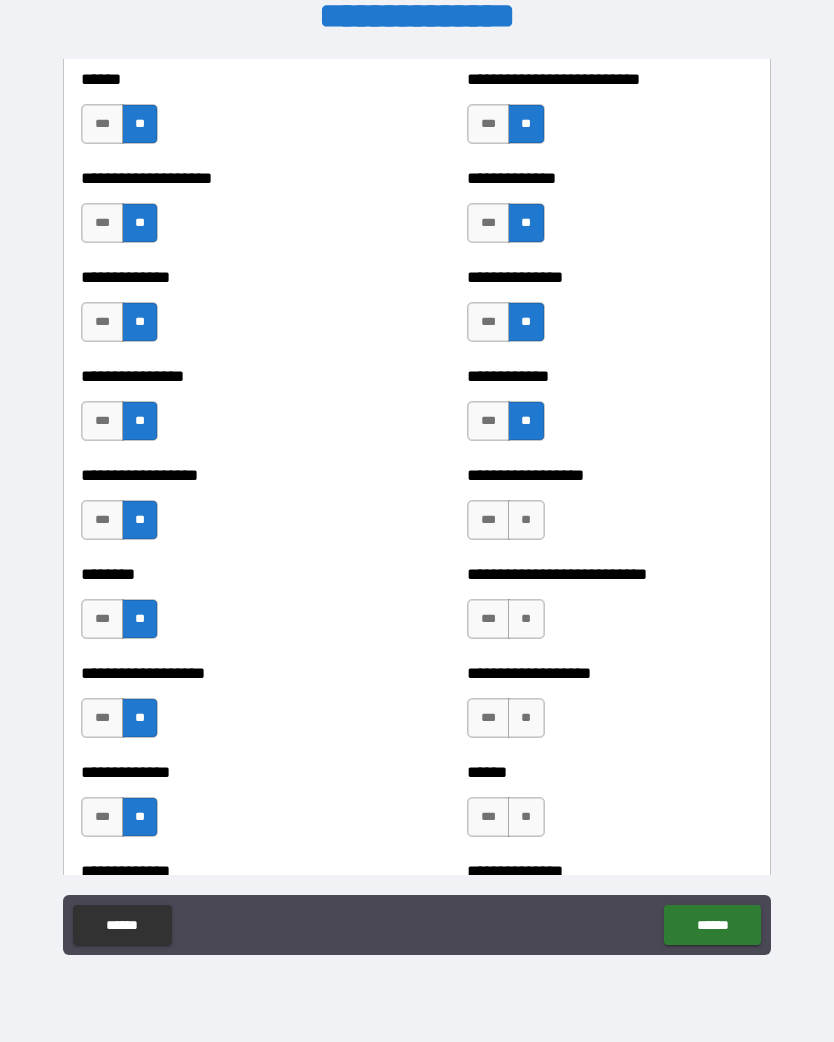 click on "**" at bounding box center (526, 520) 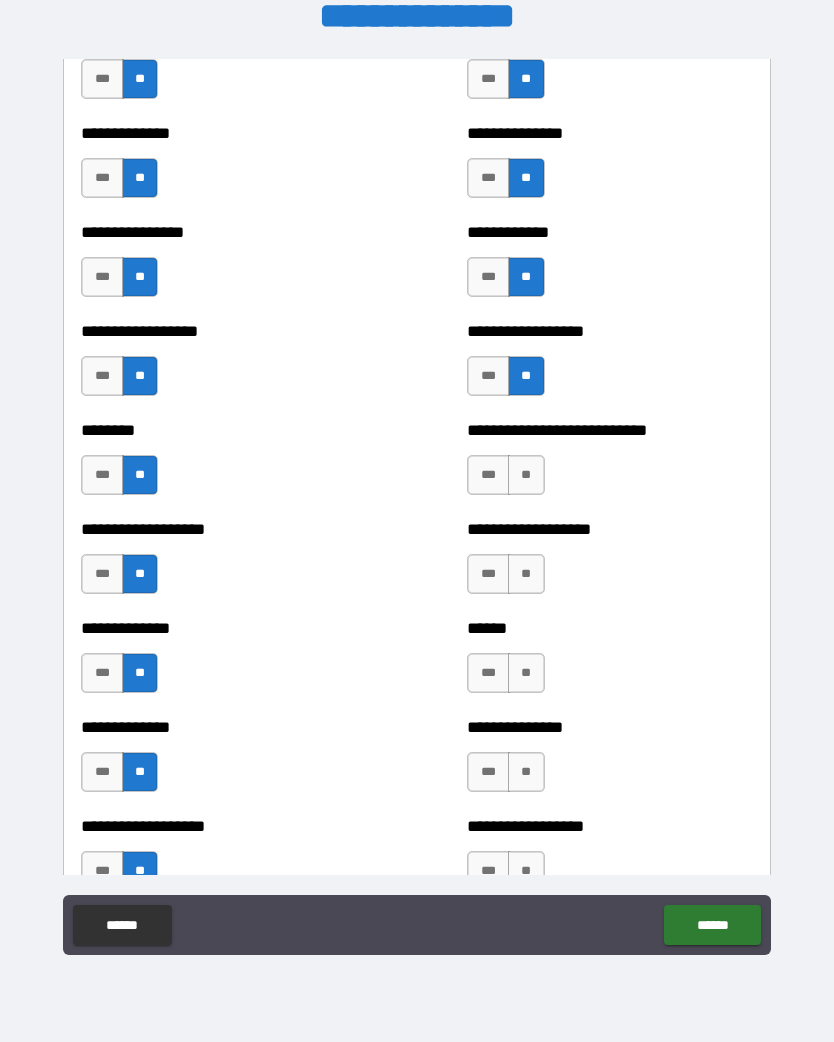 scroll, scrollTop: 4301, scrollLeft: 0, axis: vertical 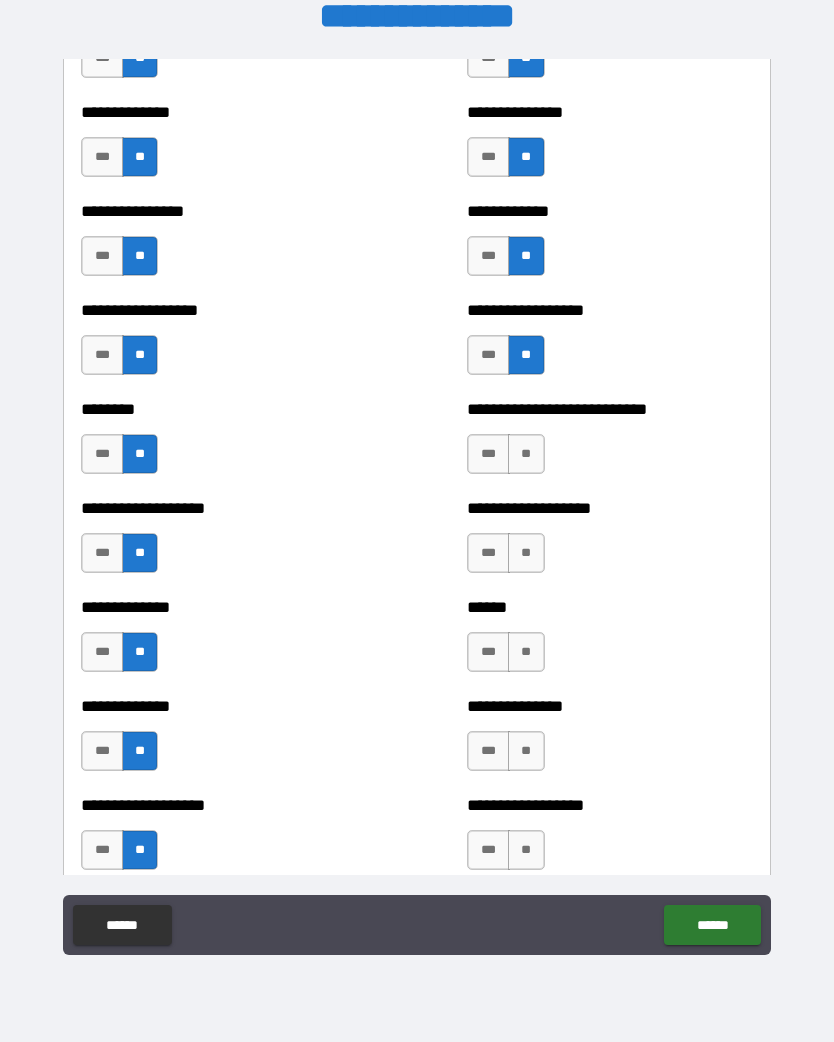 click on "**" at bounding box center [526, 454] 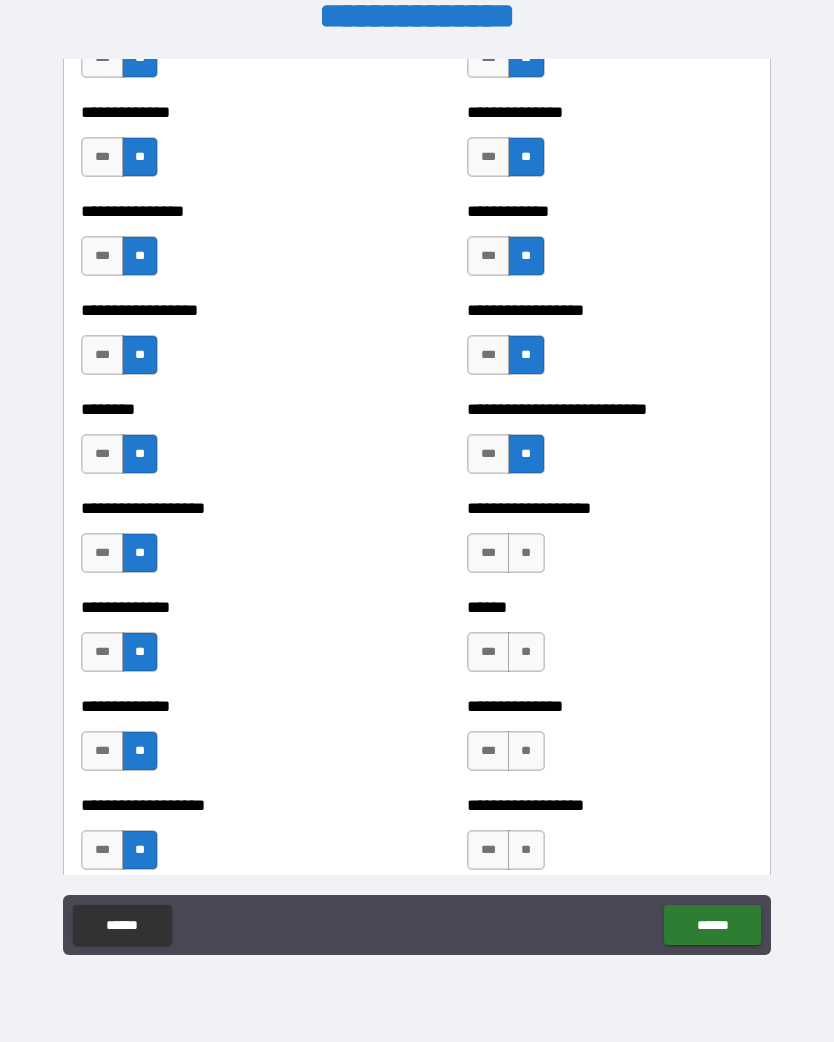 click on "**" at bounding box center [526, 553] 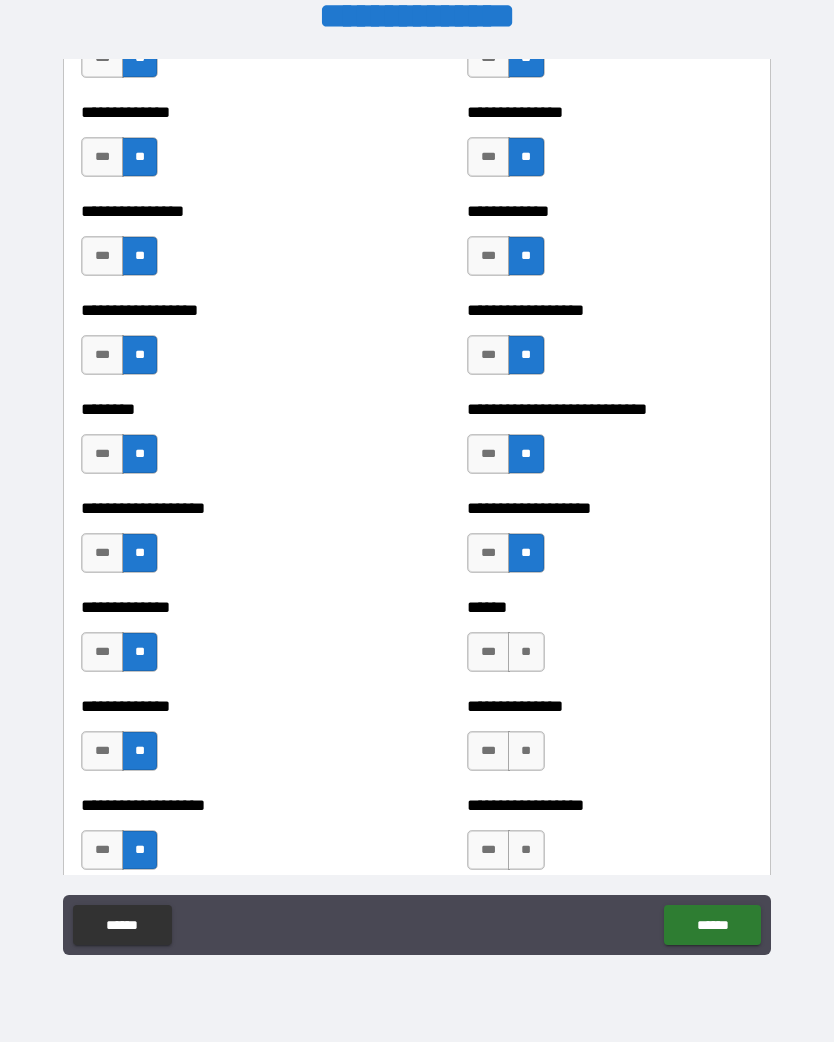 click on "**" at bounding box center [526, 652] 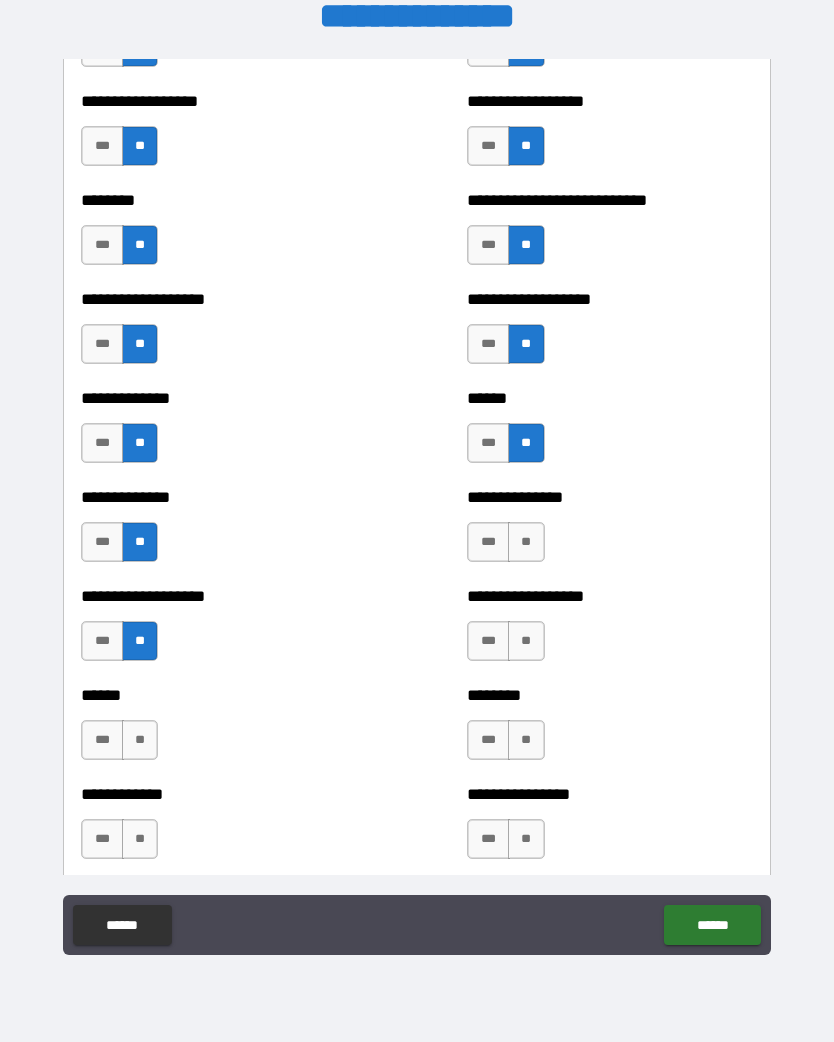 scroll, scrollTop: 4520, scrollLeft: 0, axis: vertical 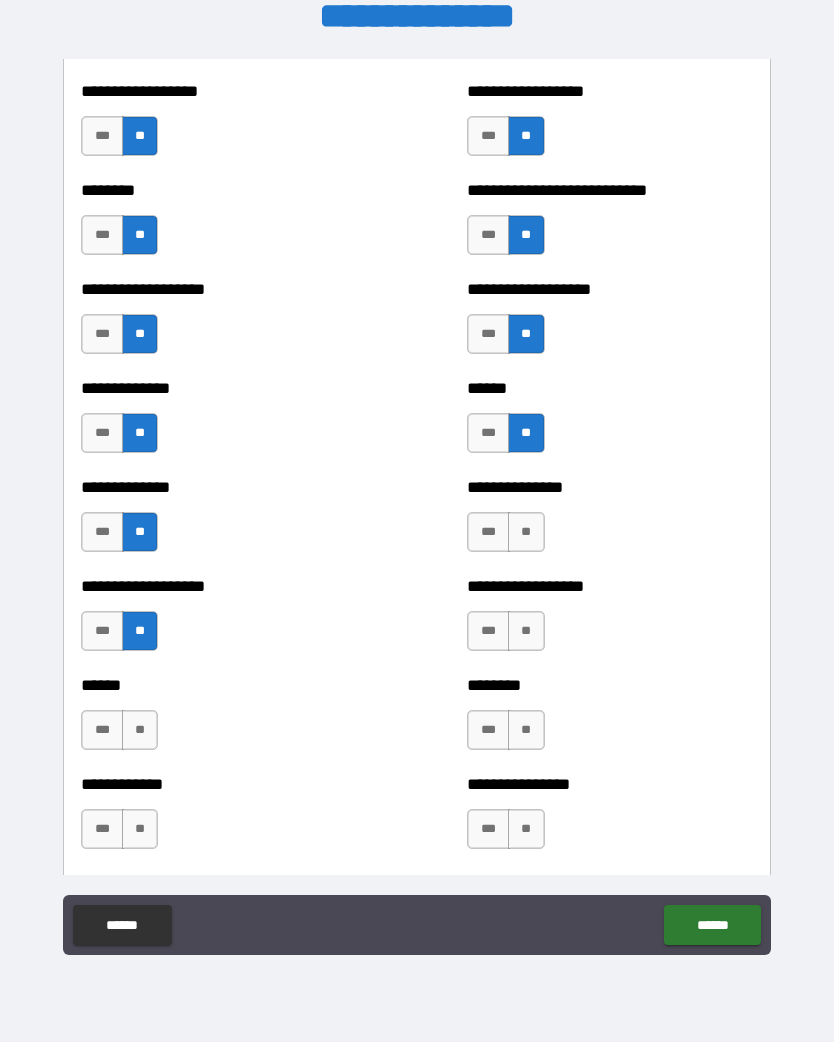 click on "**" at bounding box center [526, 532] 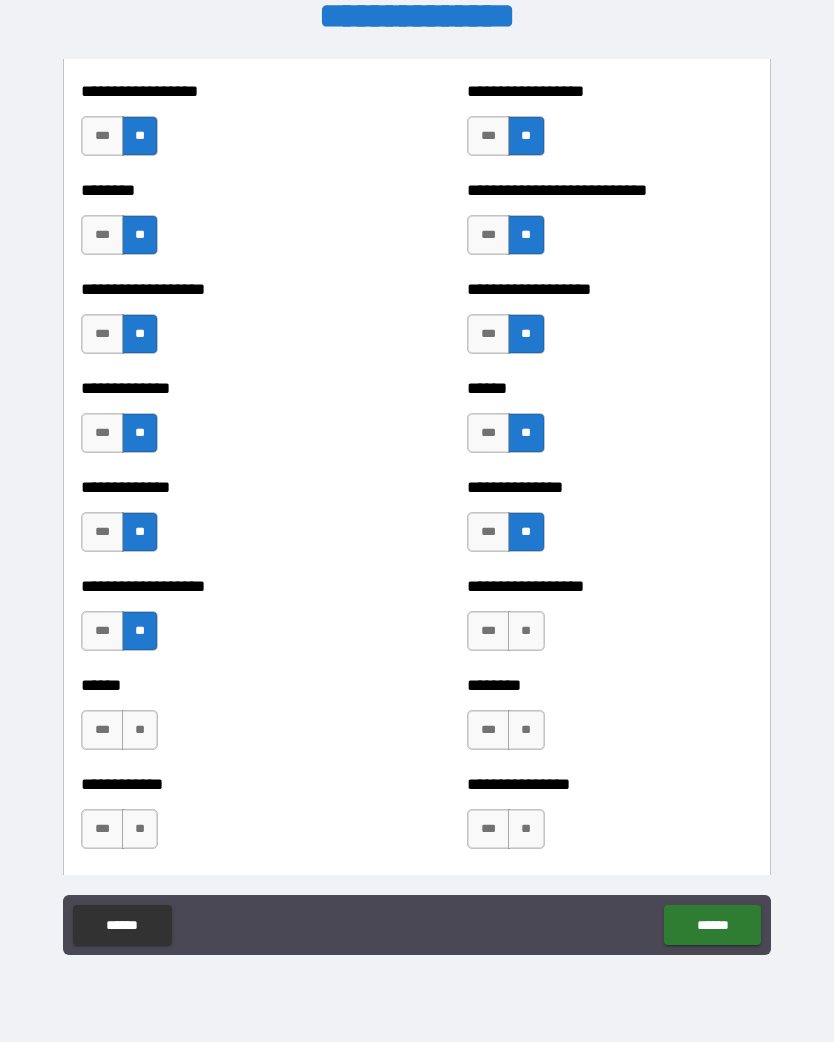 click on "**" at bounding box center [526, 631] 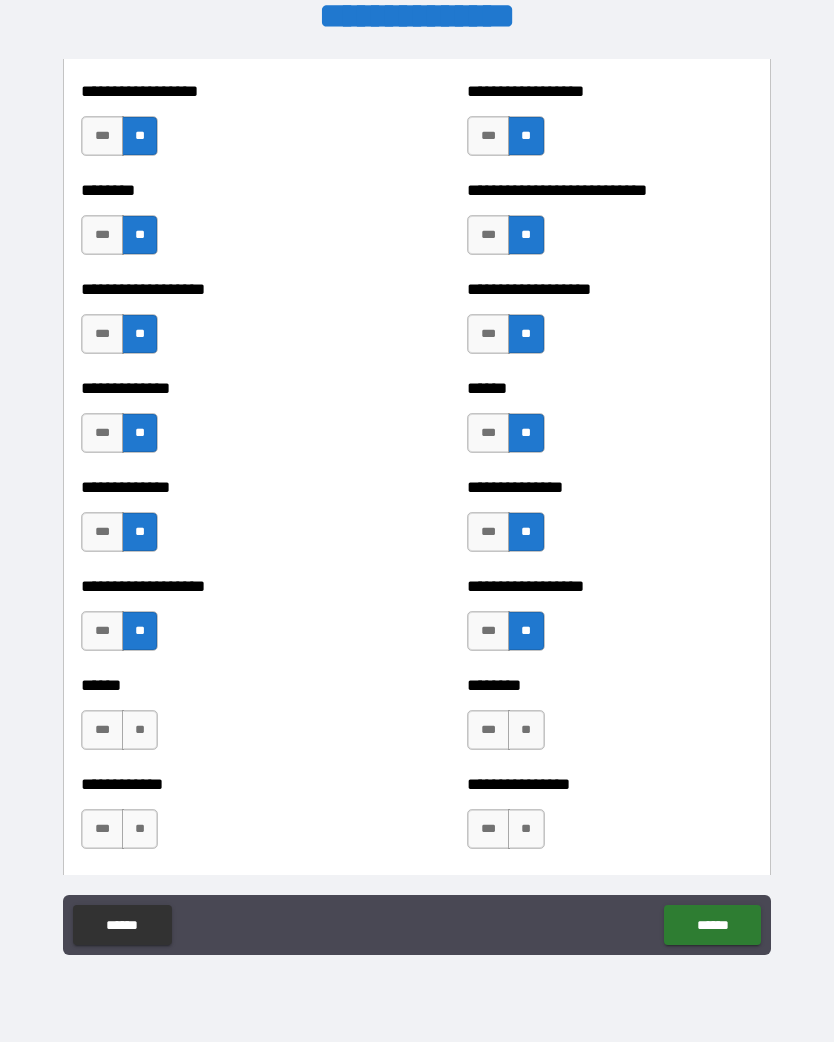 click on "**" at bounding box center [526, 730] 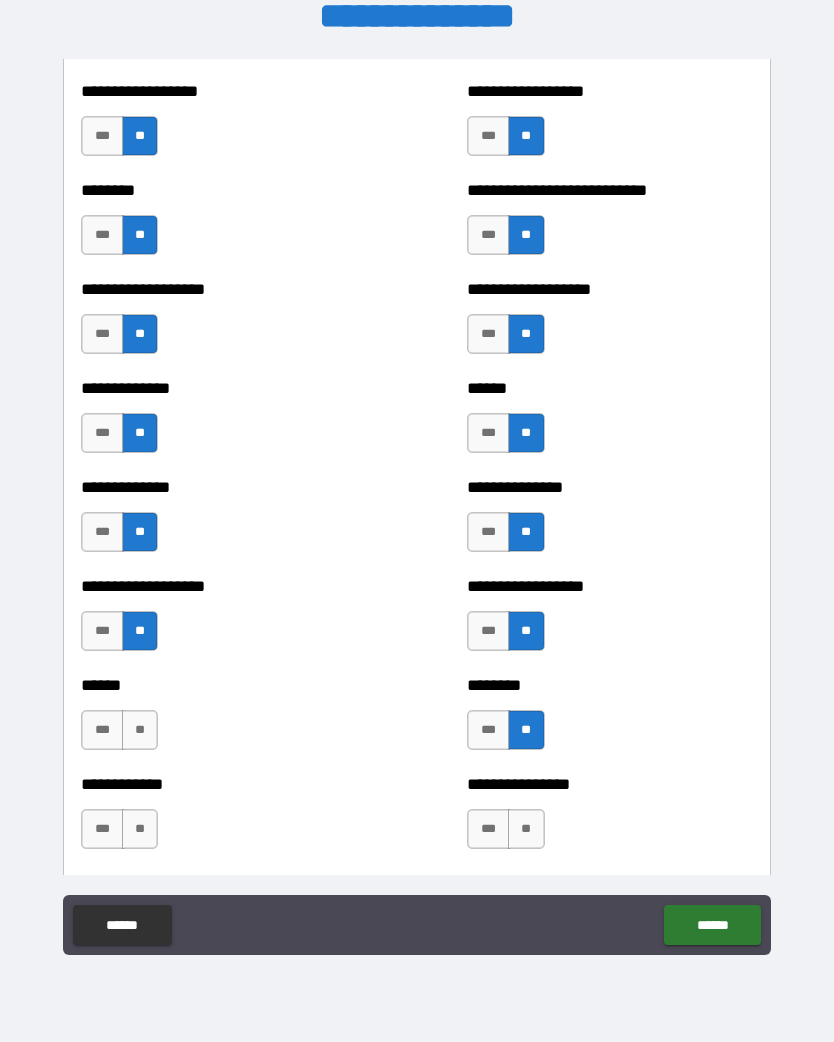 click on "**" at bounding box center (526, 829) 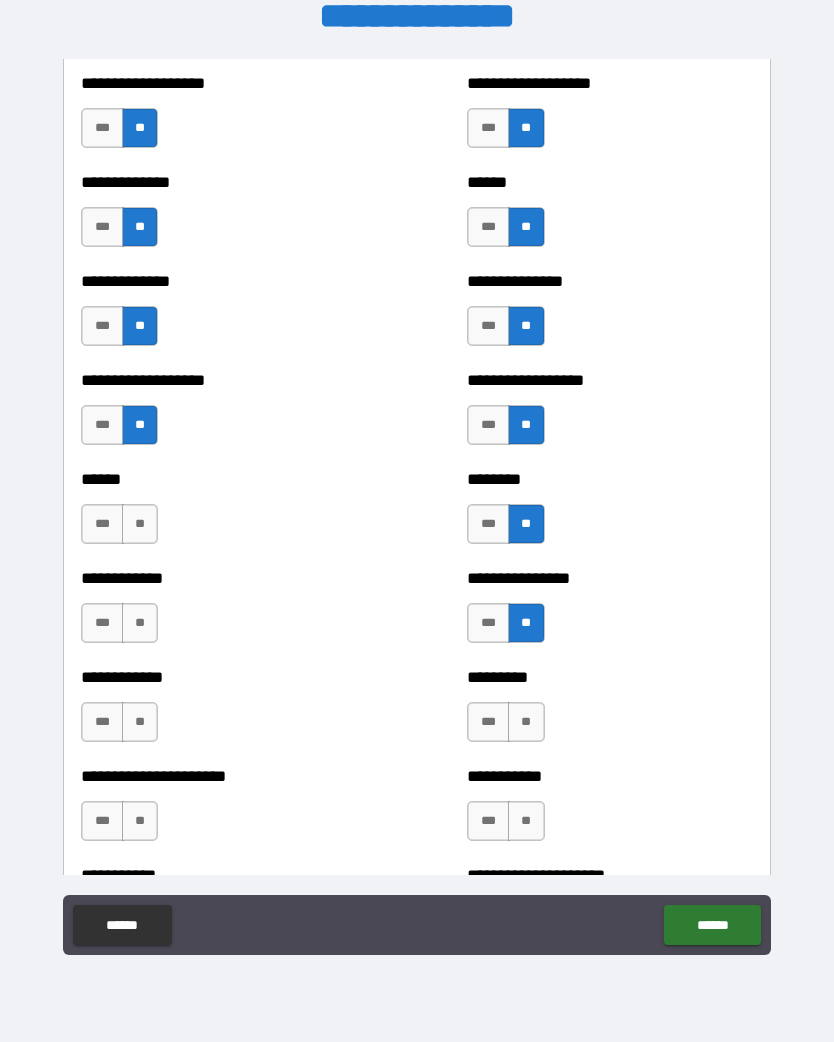 scroll, scrollTop: 4738, scrollLeft: 0, axis: vertical 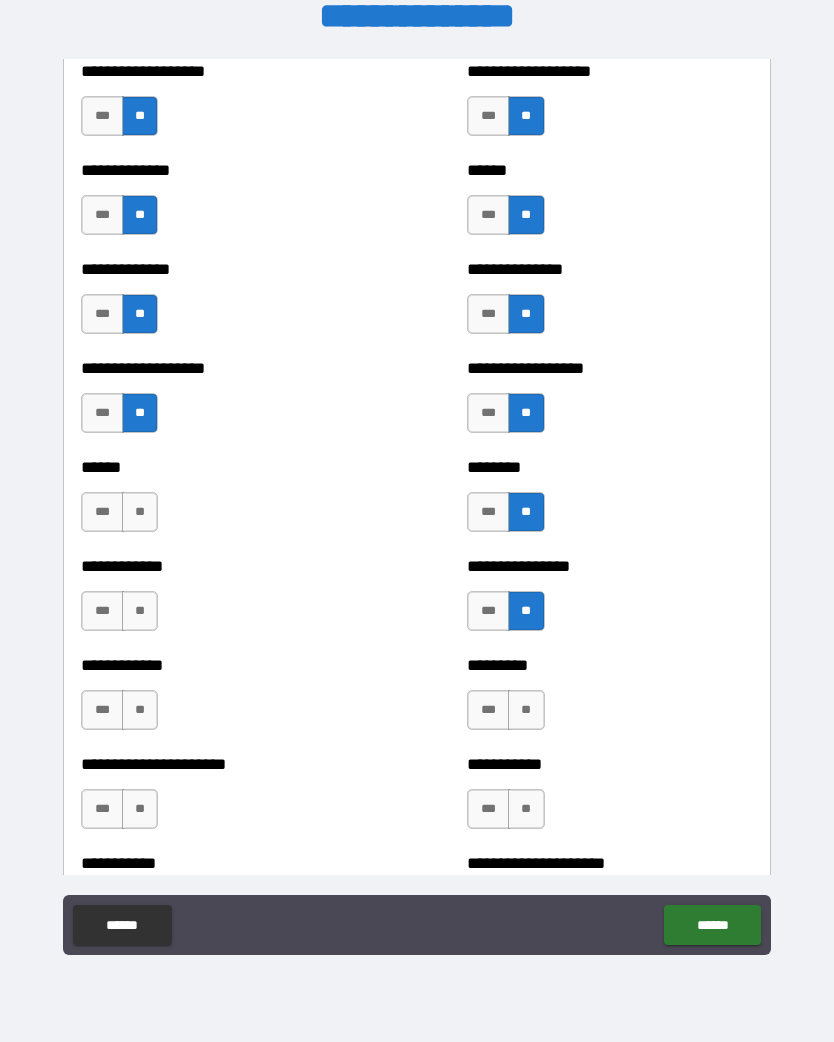click on "**" at bounding box center [140, 512] 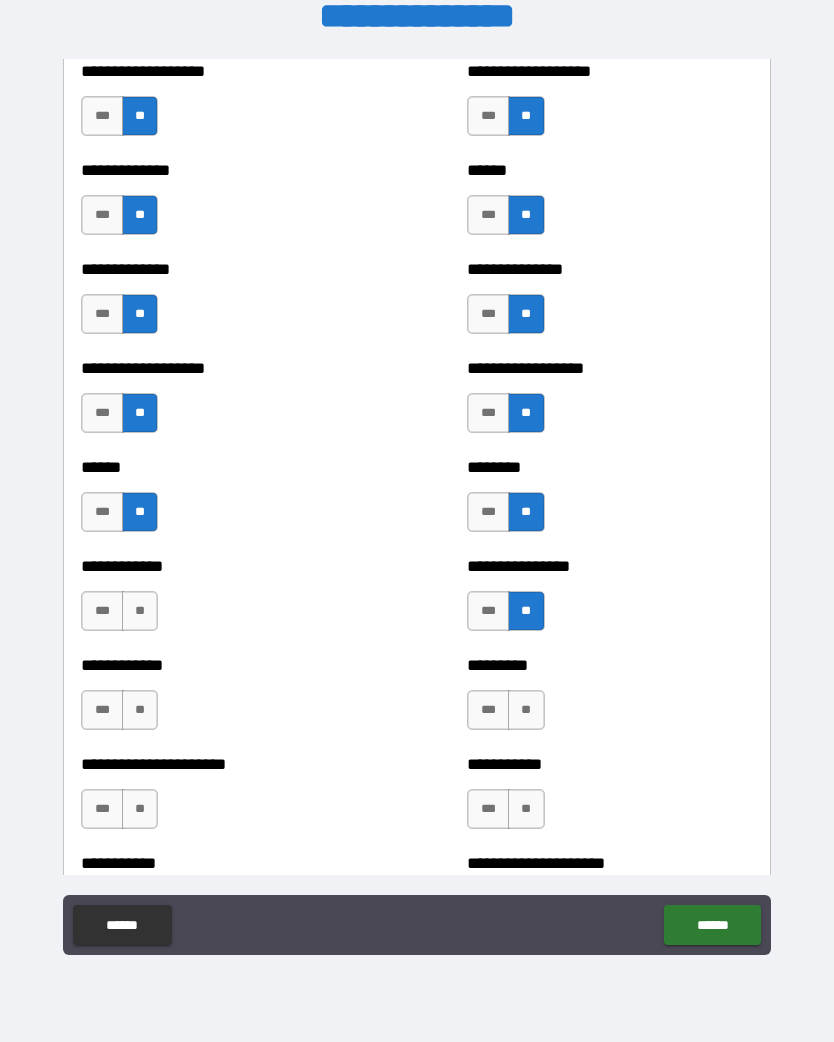 click on "**" at bounding box center [140, 611] 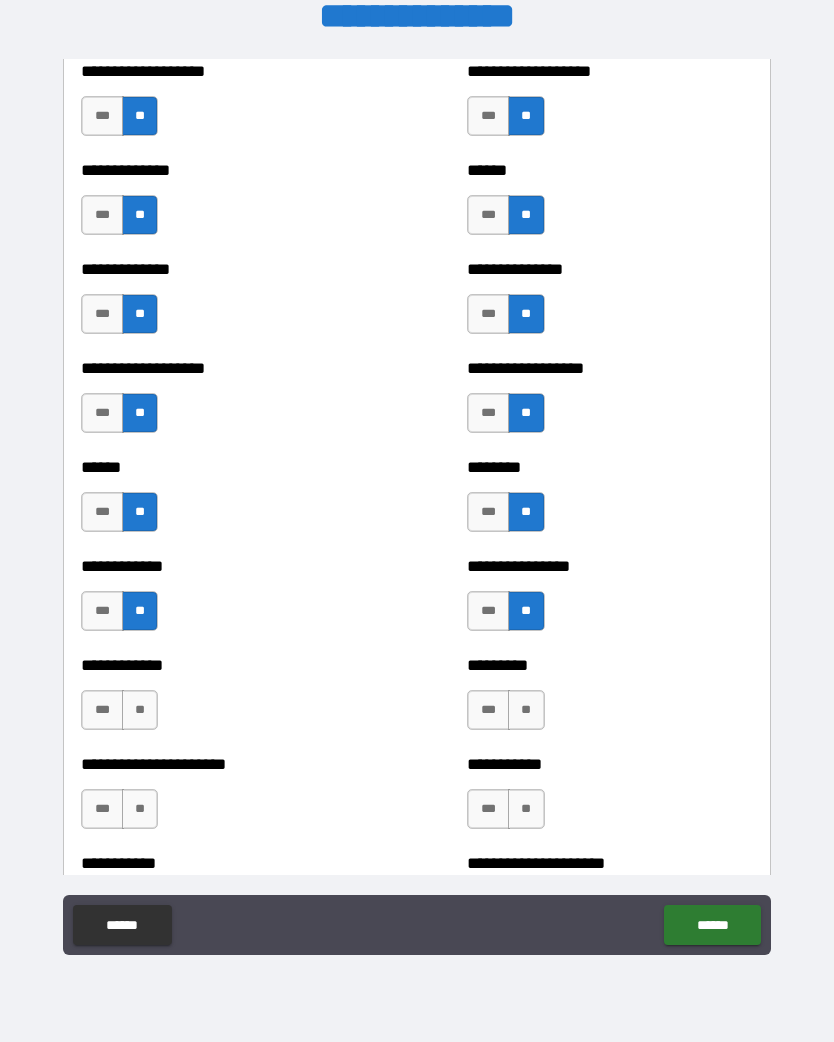 click on "**" at bounding box center (140, 710) 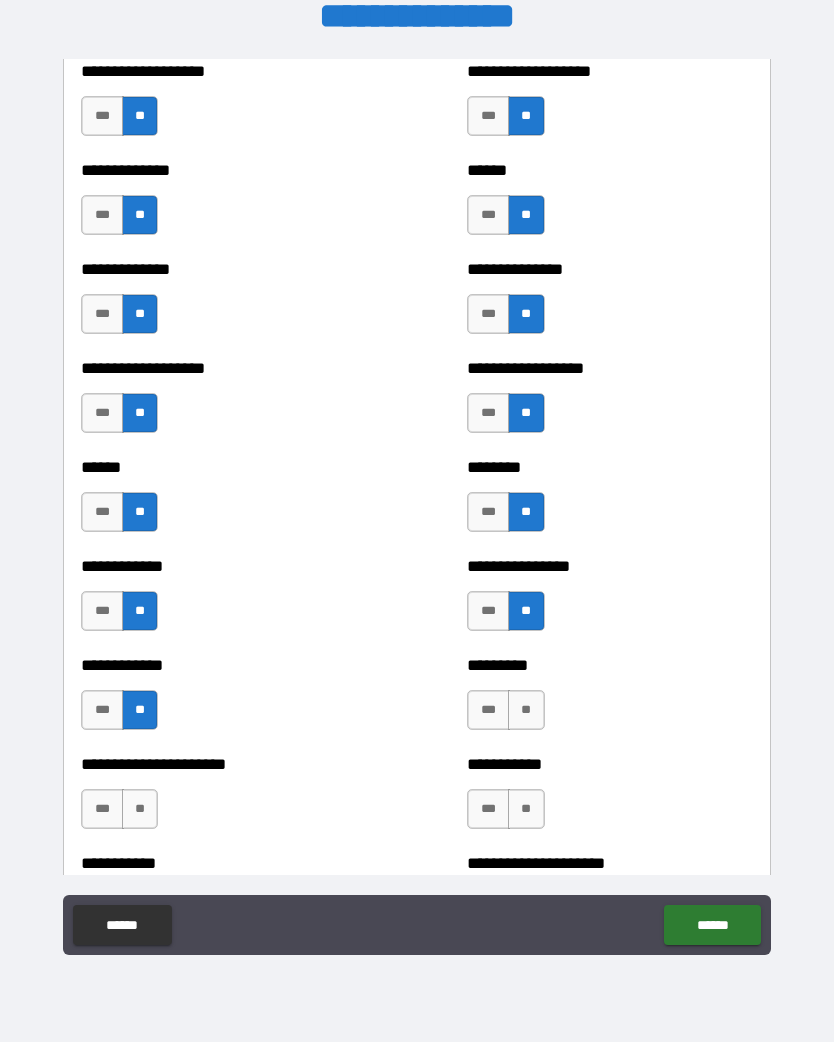 click on "**" at bounding box center [140, 809] 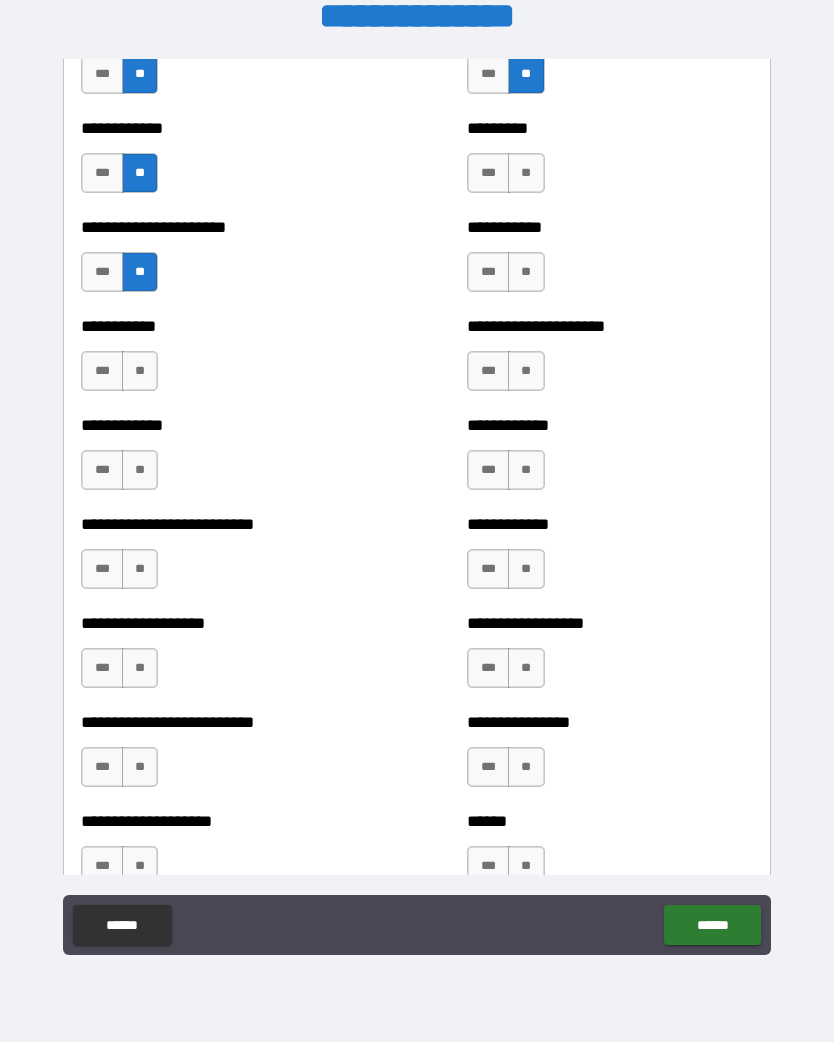 scroll, scrollTop: 5273, scrollLeft: 0, axis: vertical 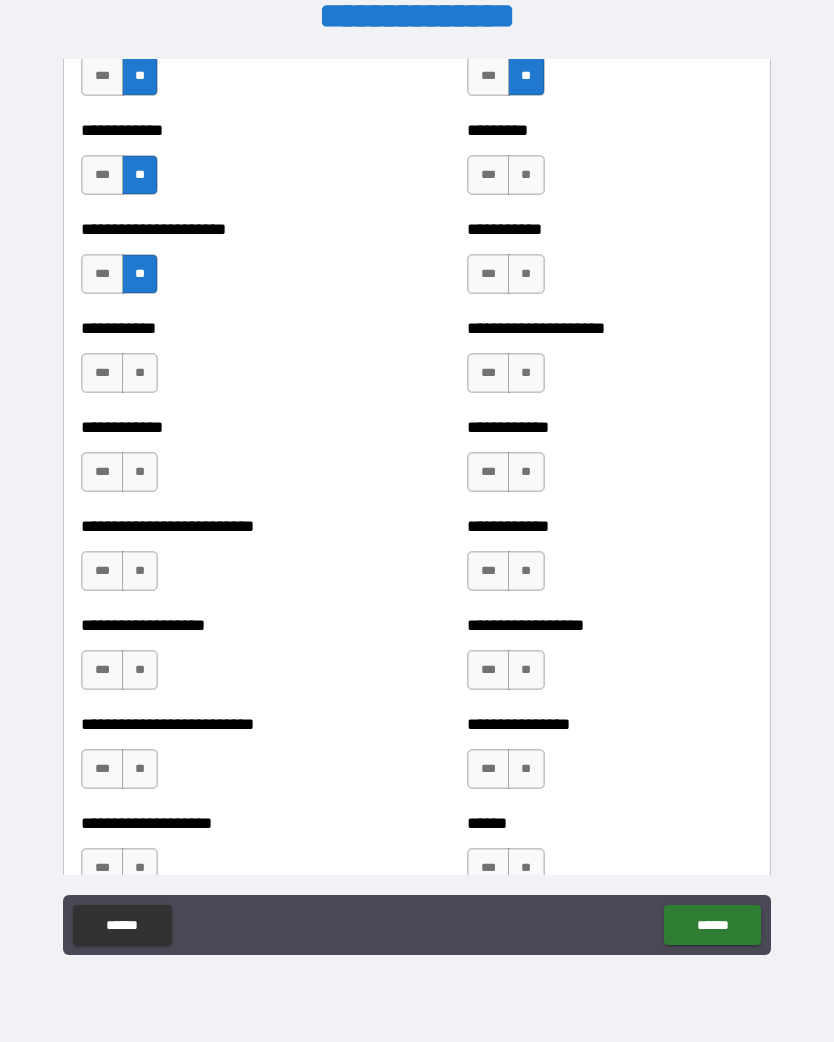 click on "**" at bounding box center (140, 373) 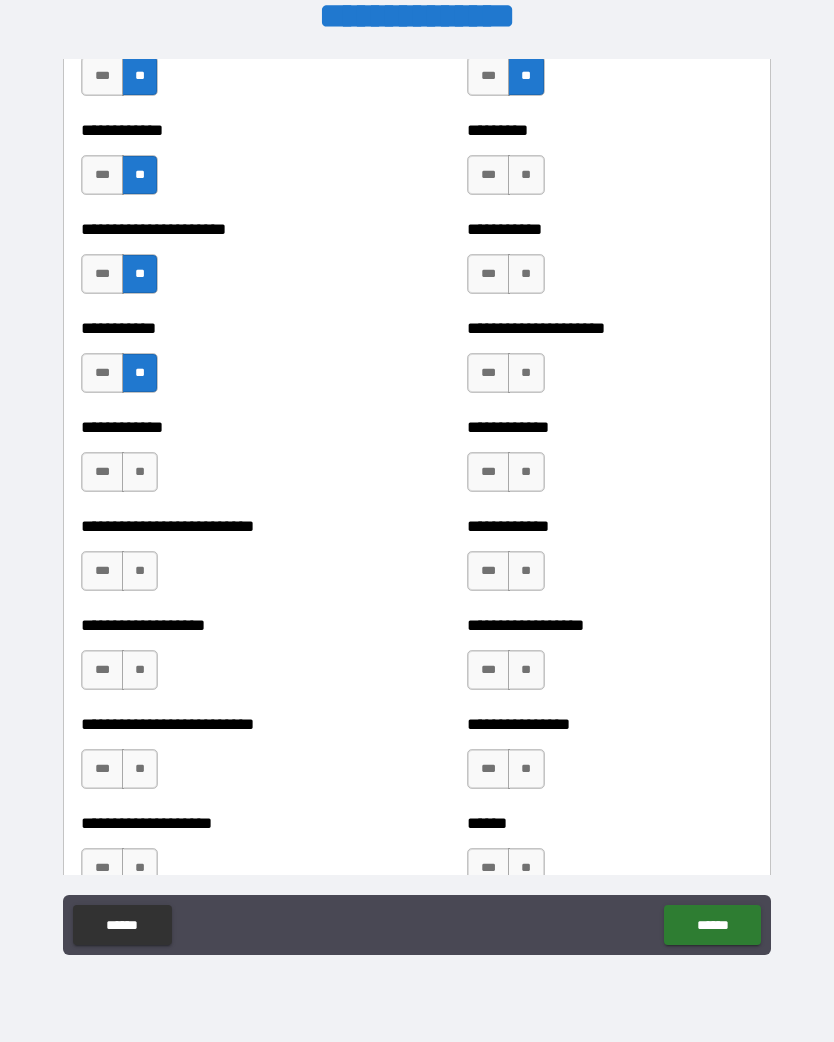 click on "**" at bounding box center (140, 472) 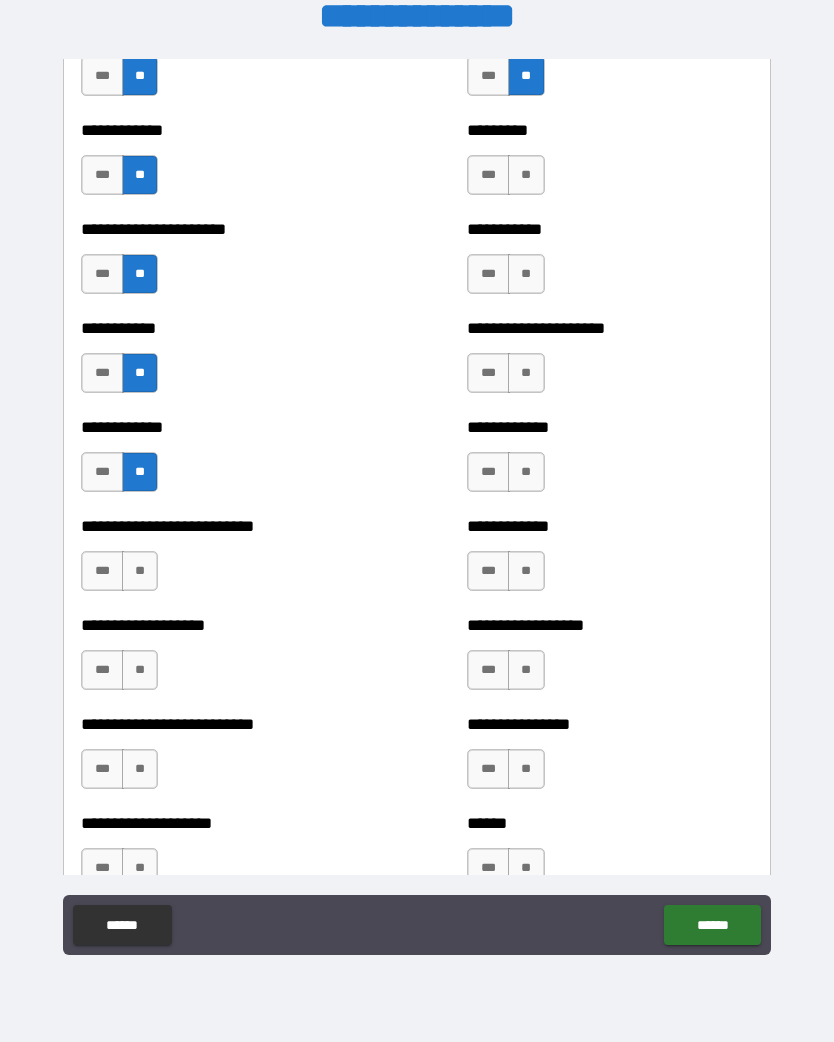 click on "**" at bounding box center [140, 571] 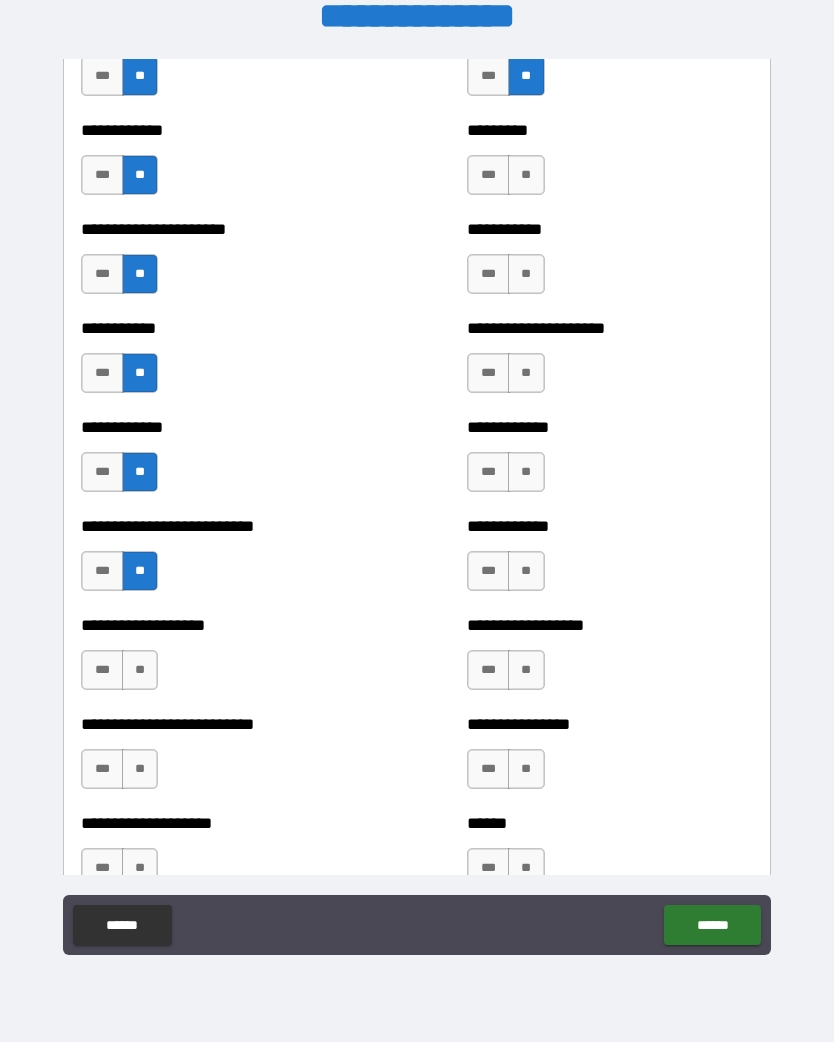 click on "**" at bounding box center [140, 670] 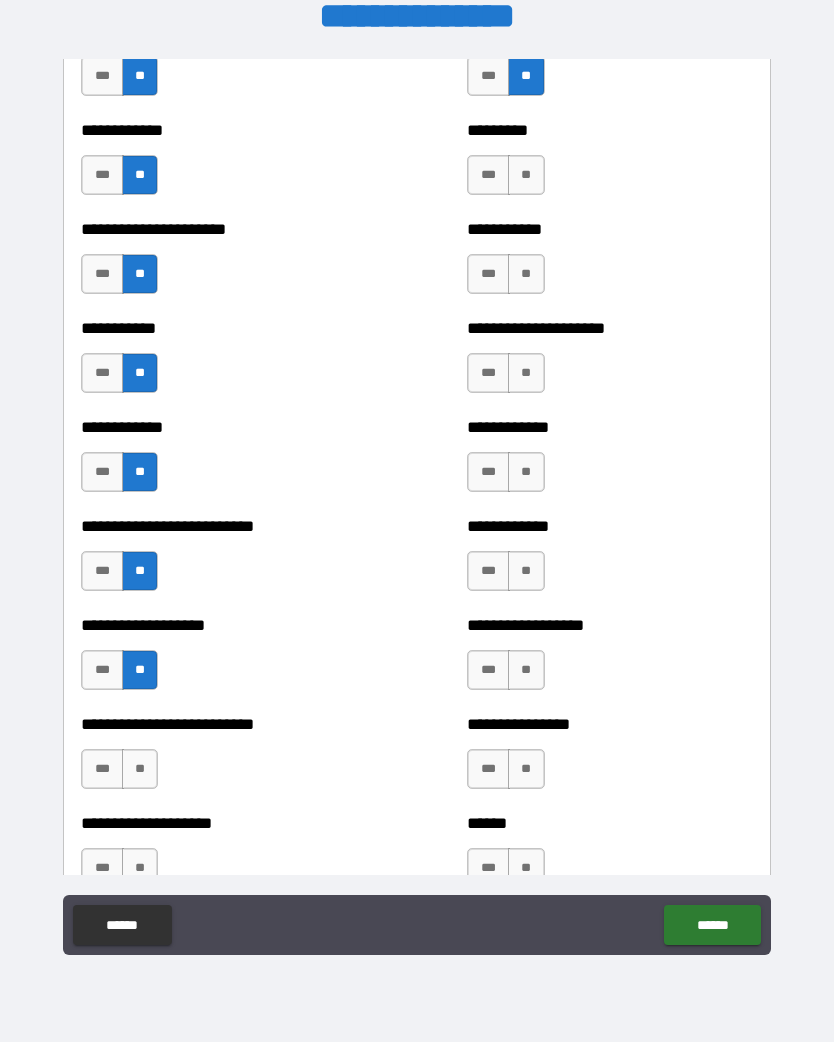 click on "**" at bounding box center (140, 769) 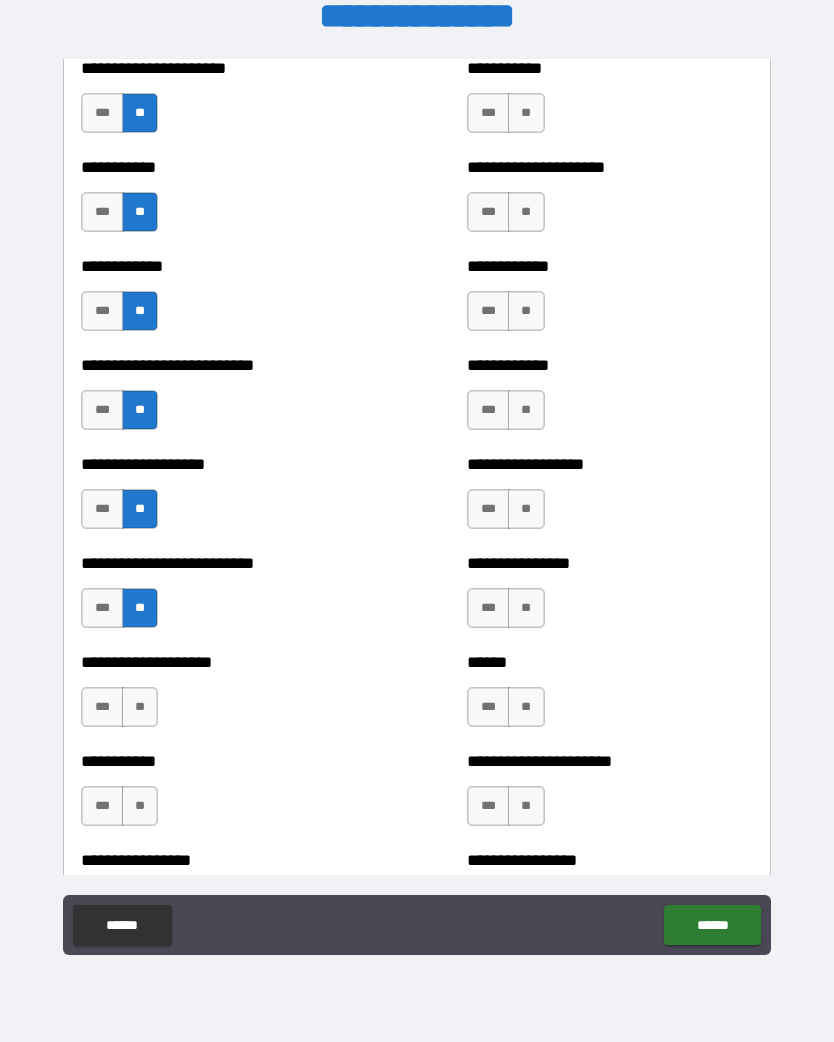scroll, scrollTop: 5436, scrollLeft: 0, axis: vertical 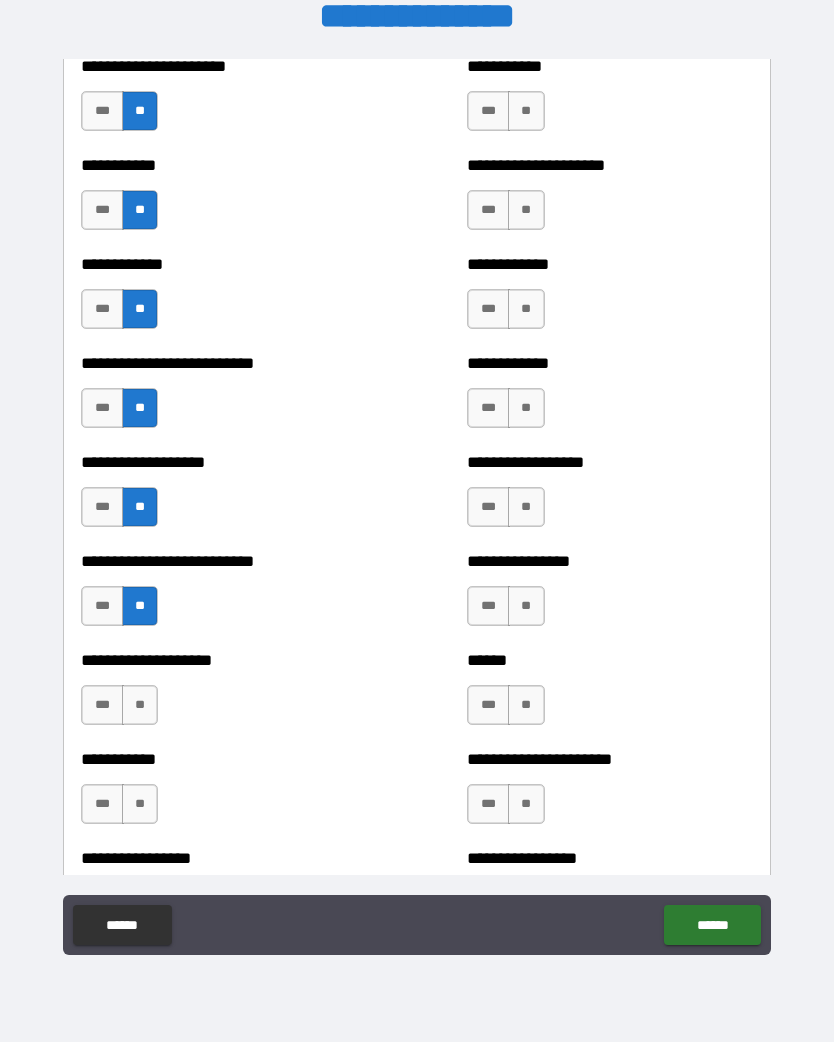 click on "**" at bounding box center (140, 705) 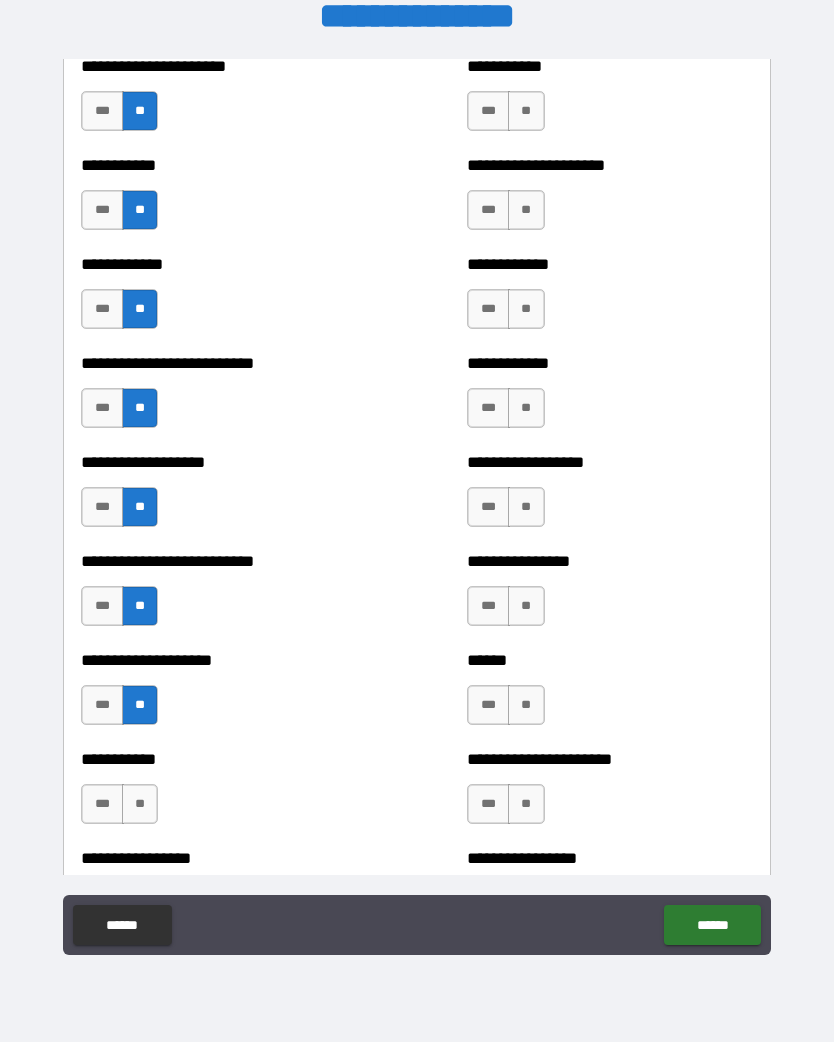 click on "**" at bounding box center (140, 804) 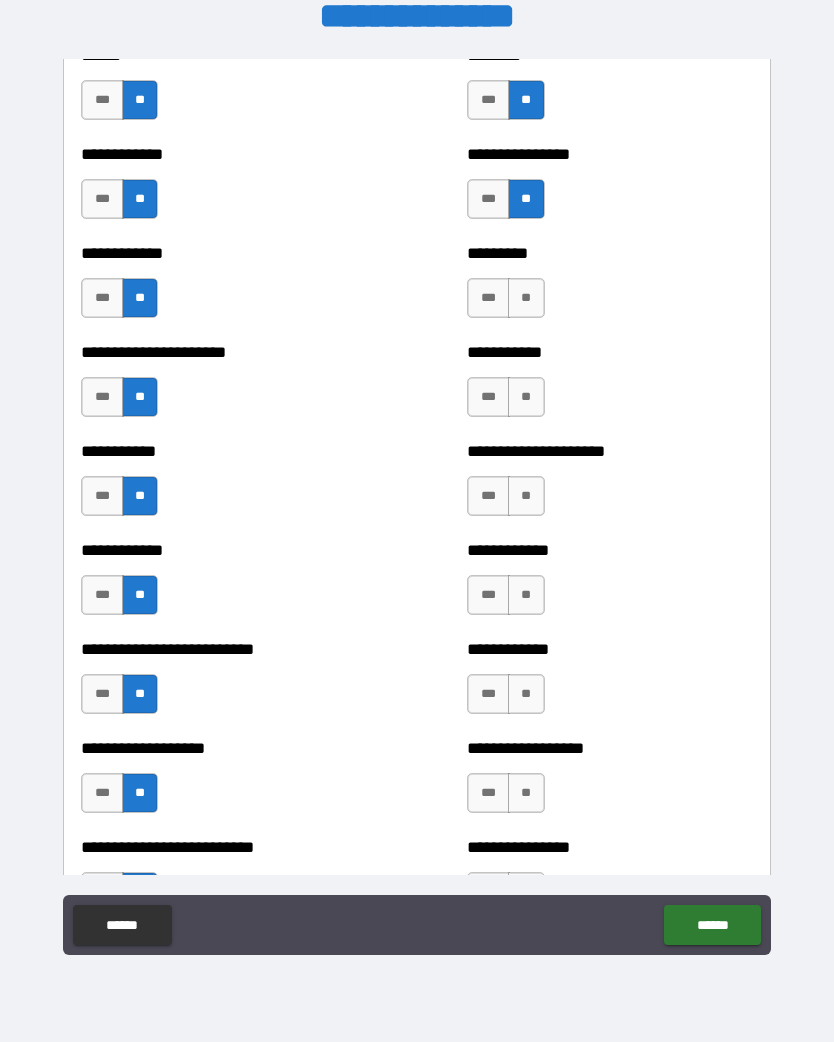 scroll, scrollTop: 5161, scrollLeft: 0, axis: vertical 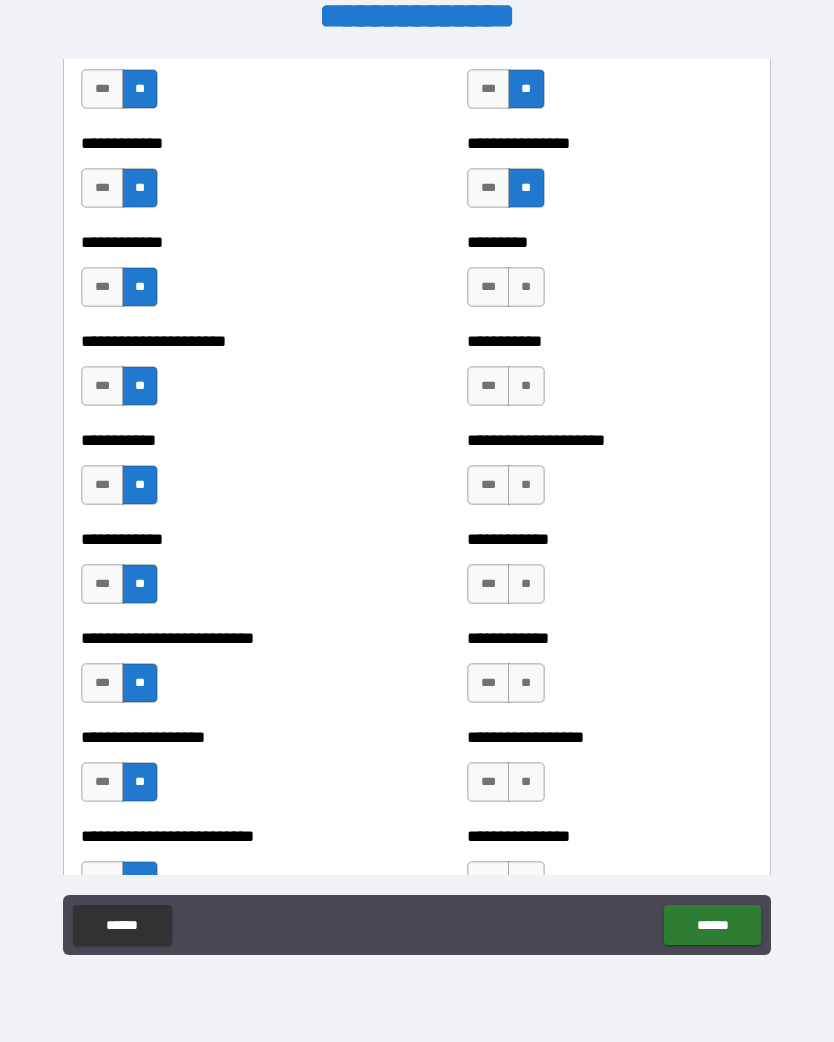click on "**" at bounding box center [526, 287] 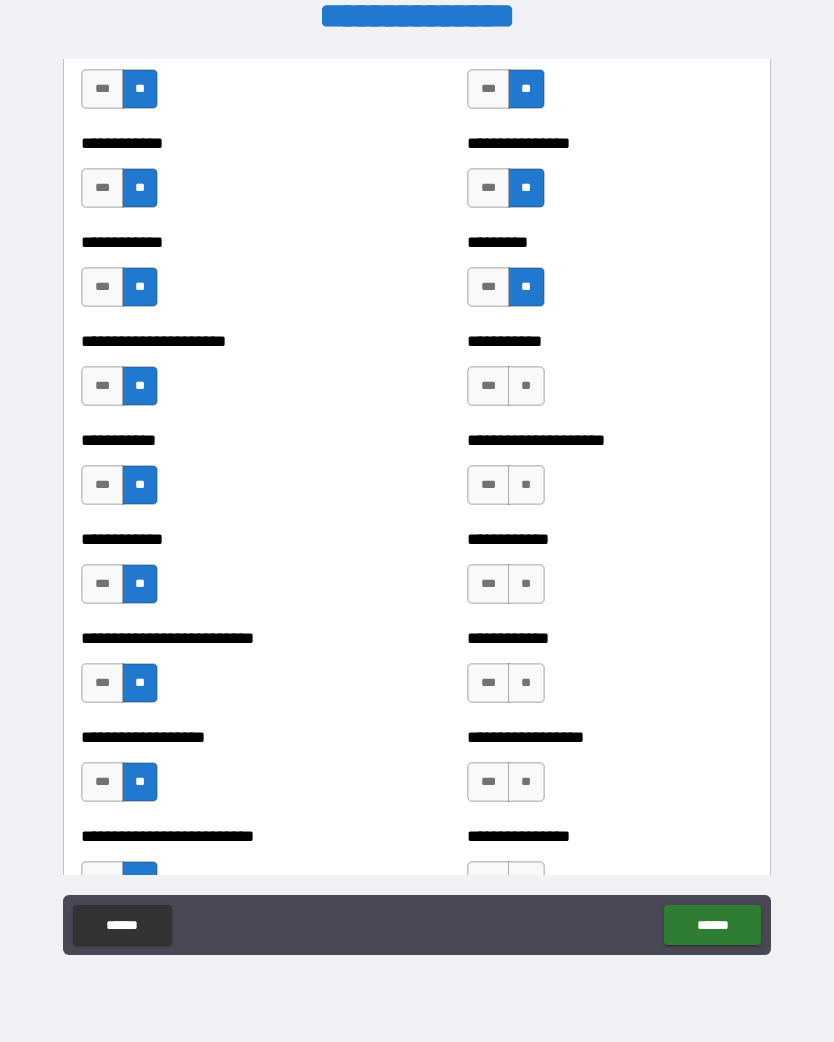 click on "***" at bounding box center [488, 287] 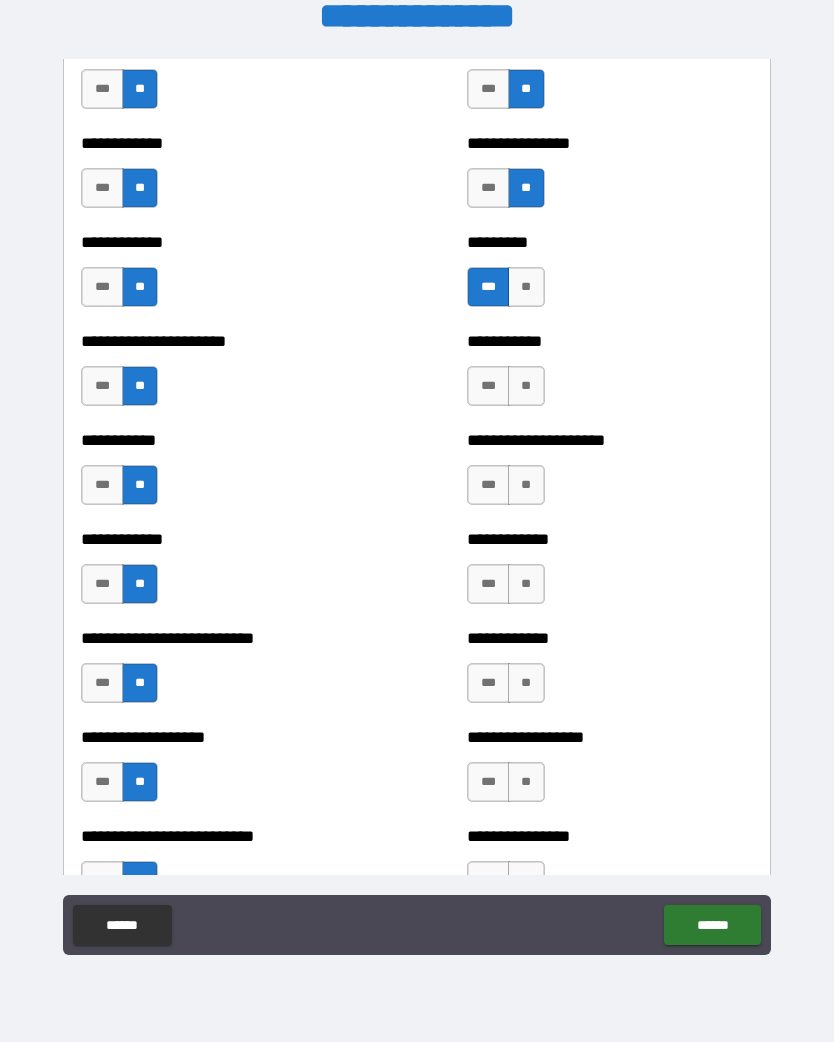 click on "**" at bounding box center (526, 386) 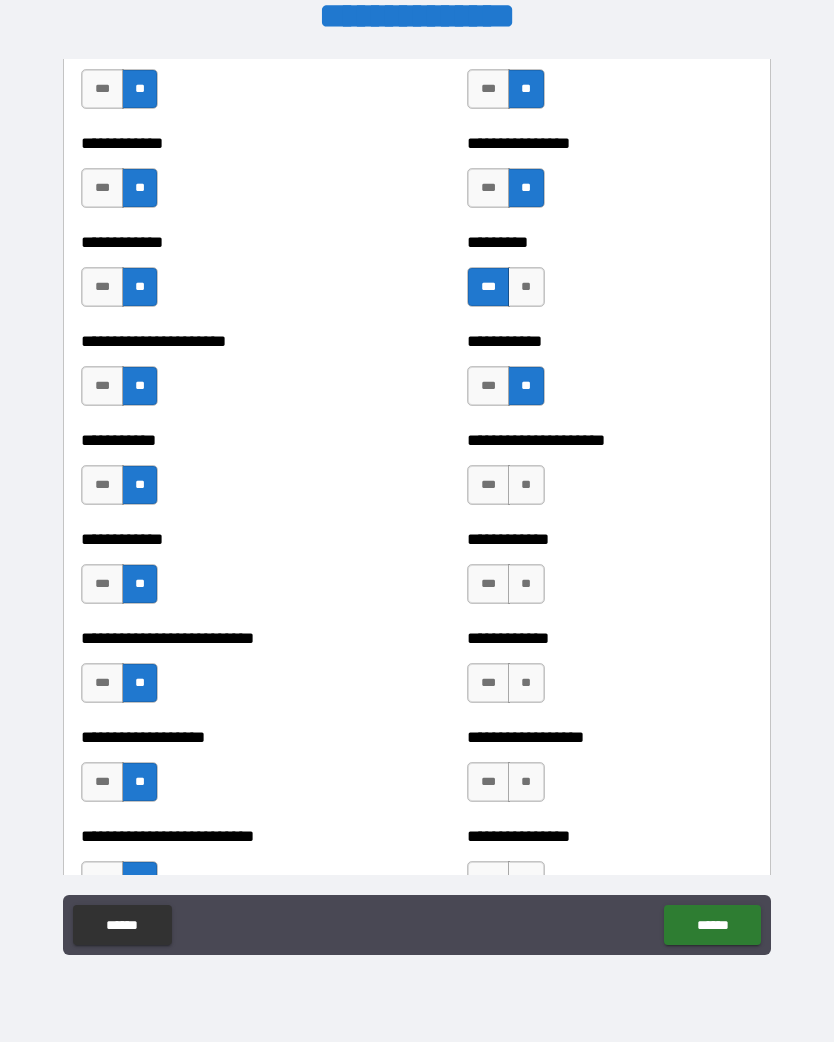 click on "**" at bounding box center [526, 485] 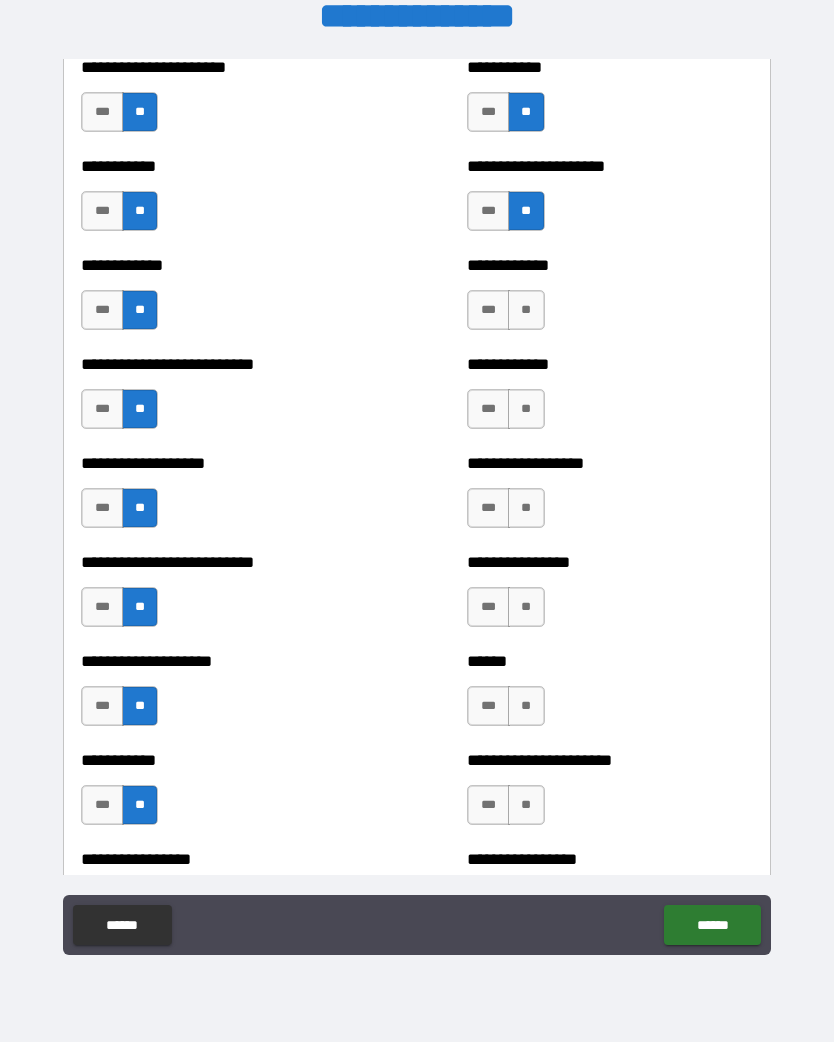 scroll, scrollTop: 5438, scrollLeft: 0, axis: vertical 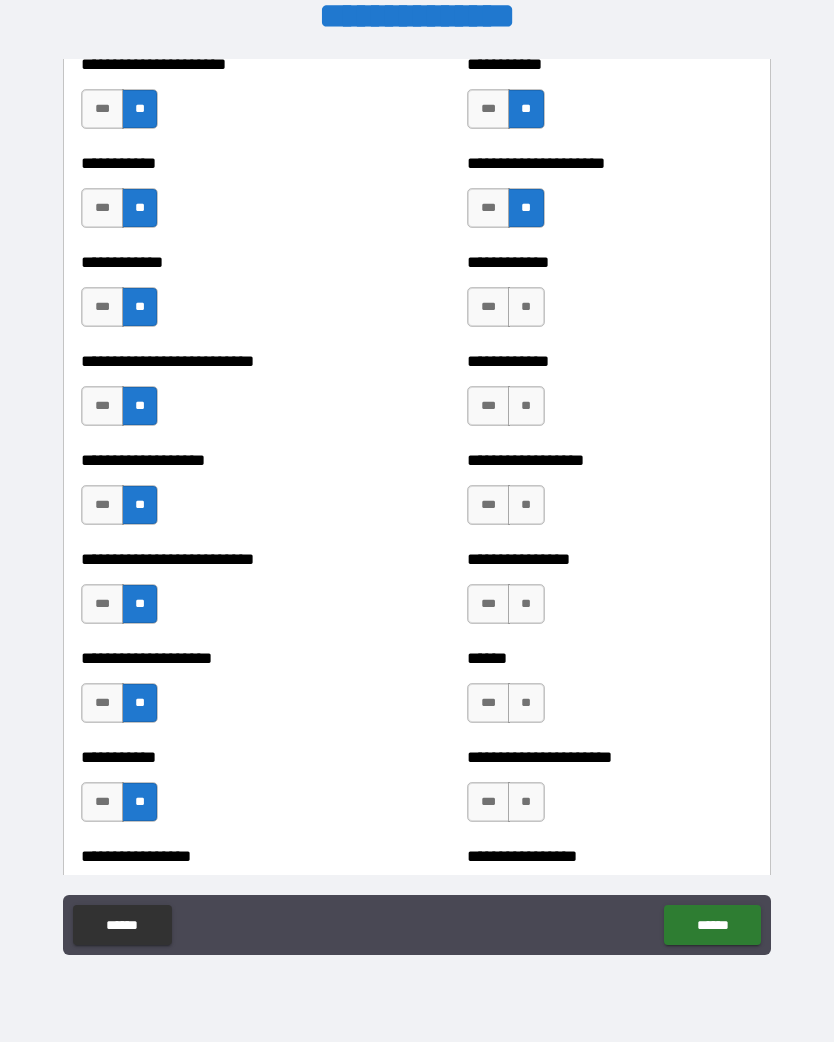 click on "**" at bounding box center [526, 307] 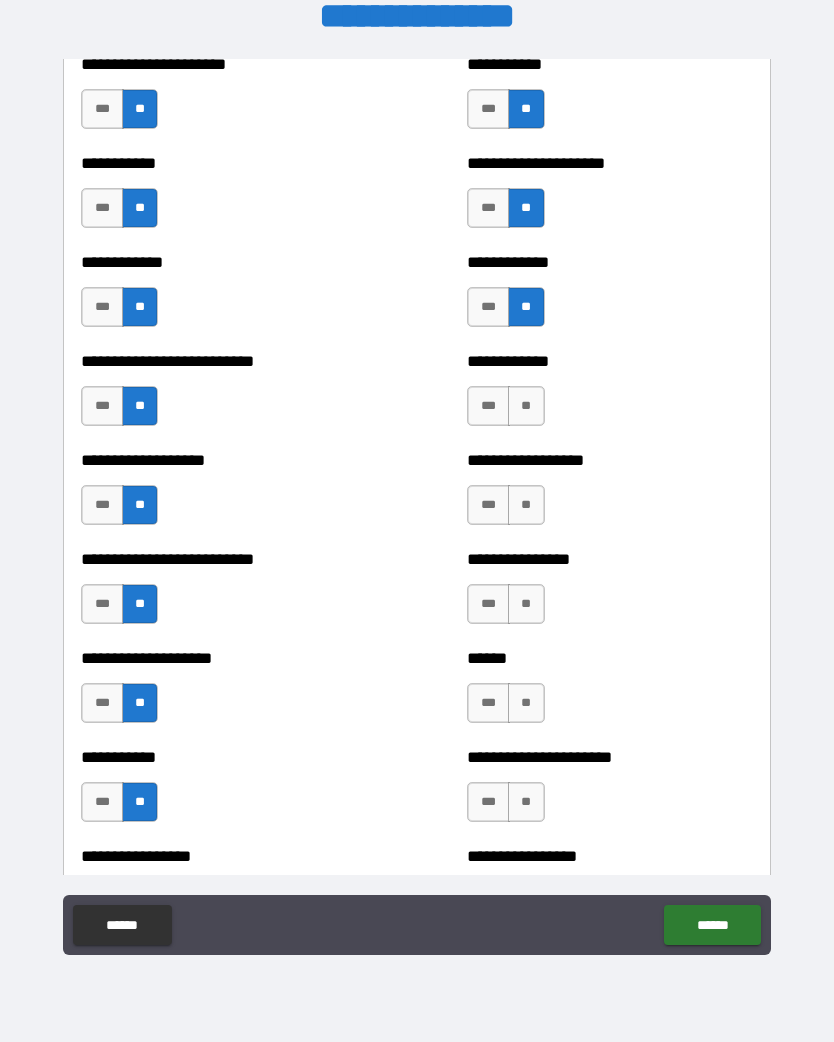 click on "**" at bounding box center (526, 406) 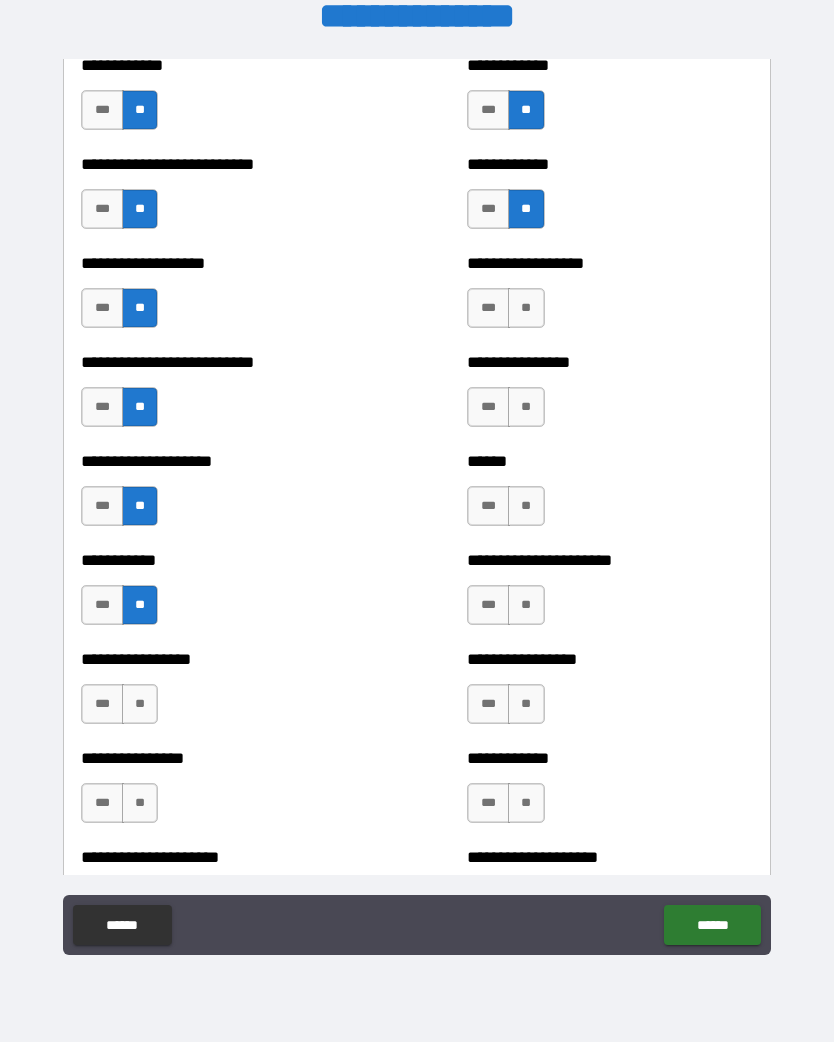 scroll, scrollTop: 5636, scrollLeft: 0, axis: vertical 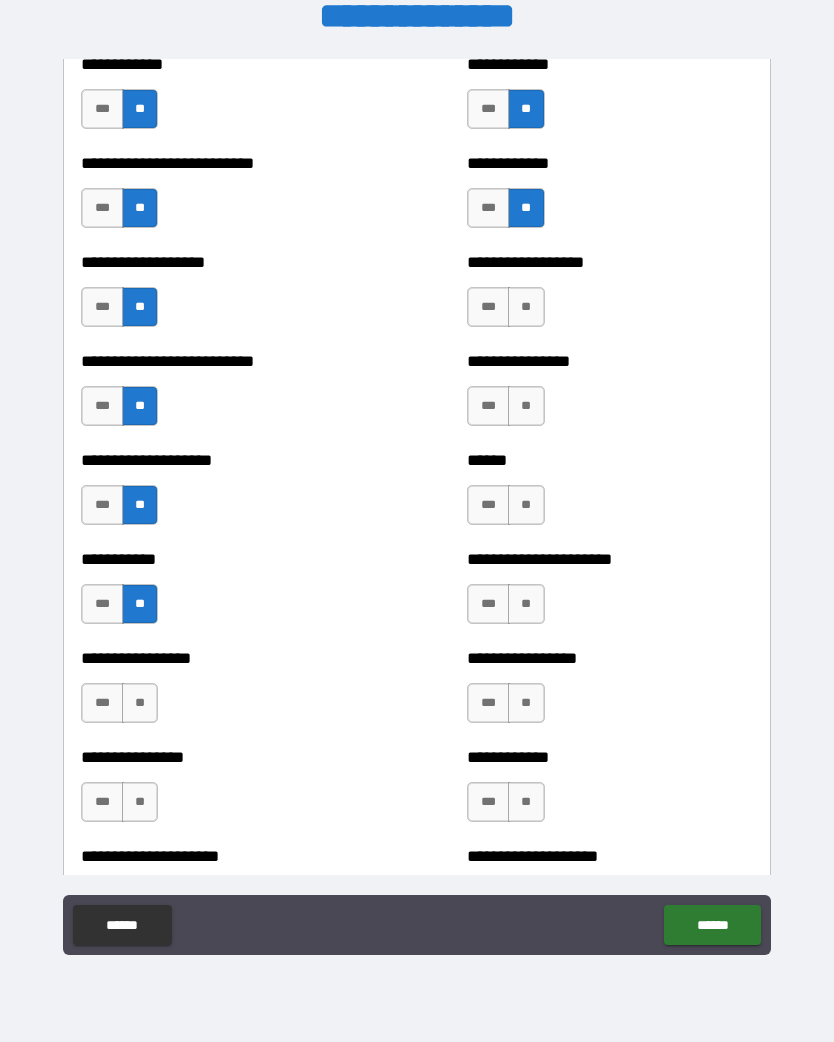 click on "***" at bounding box center (488, 208) 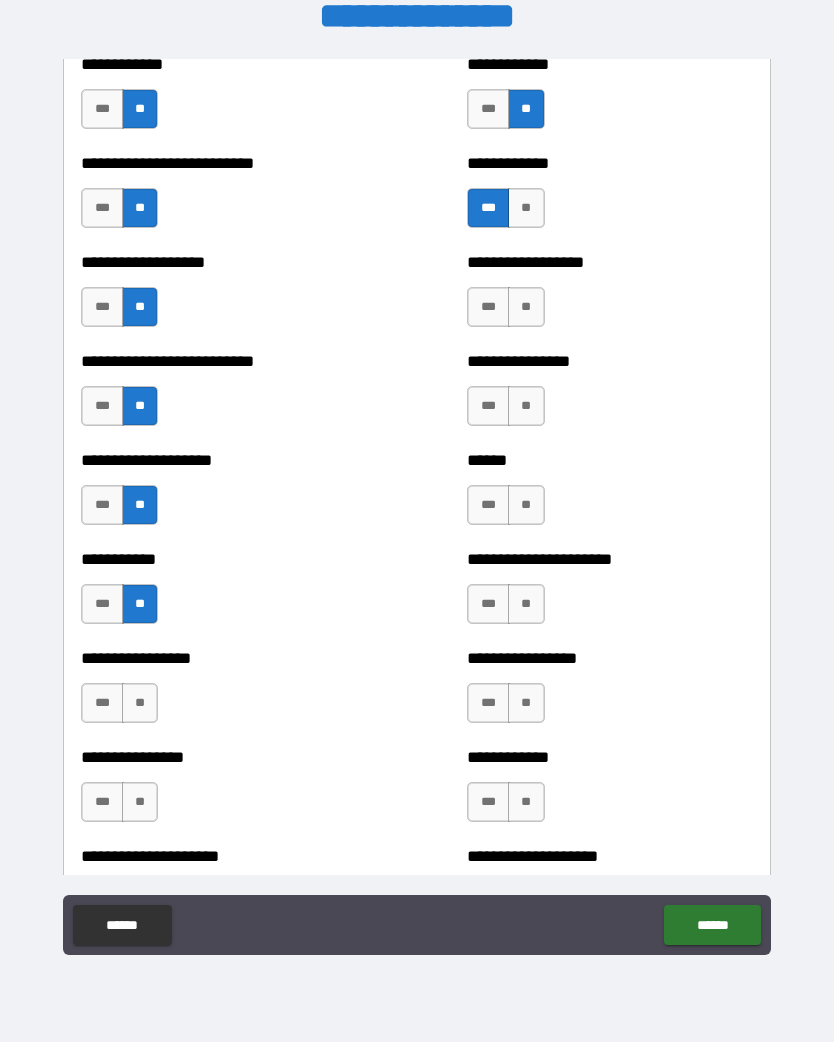 click on "**" at bounding box center (526, 307) 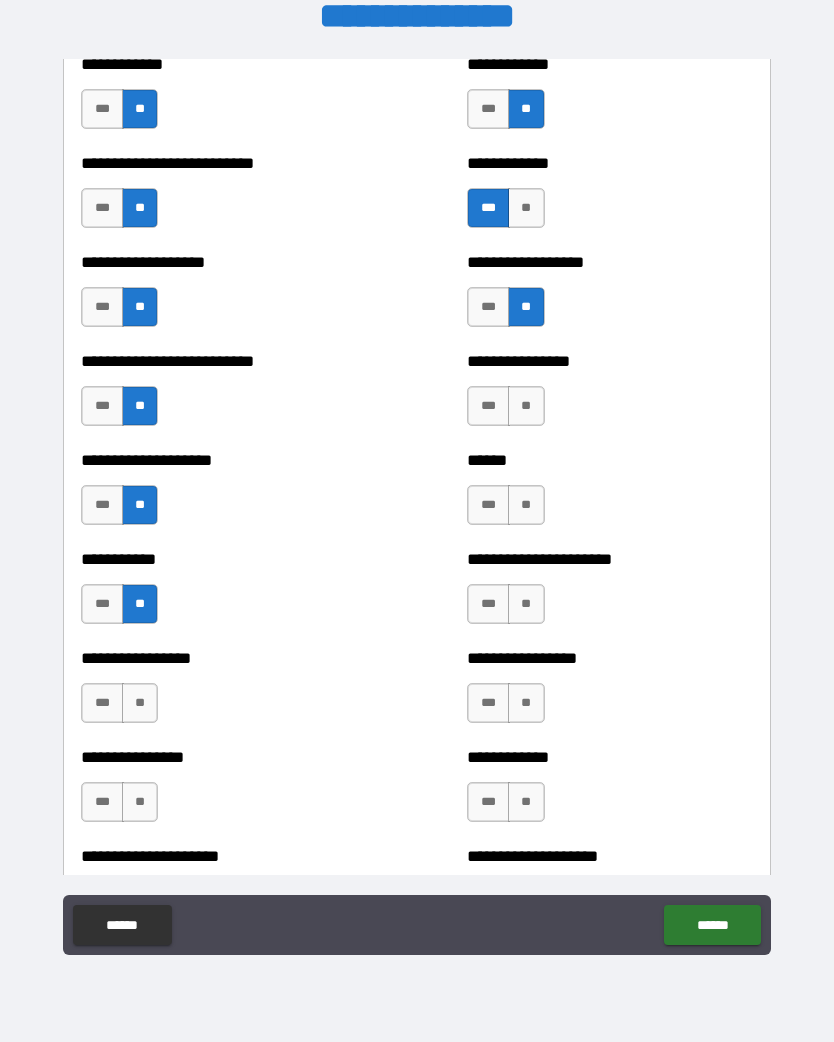 click on "**" at bounding box center [526, 406] 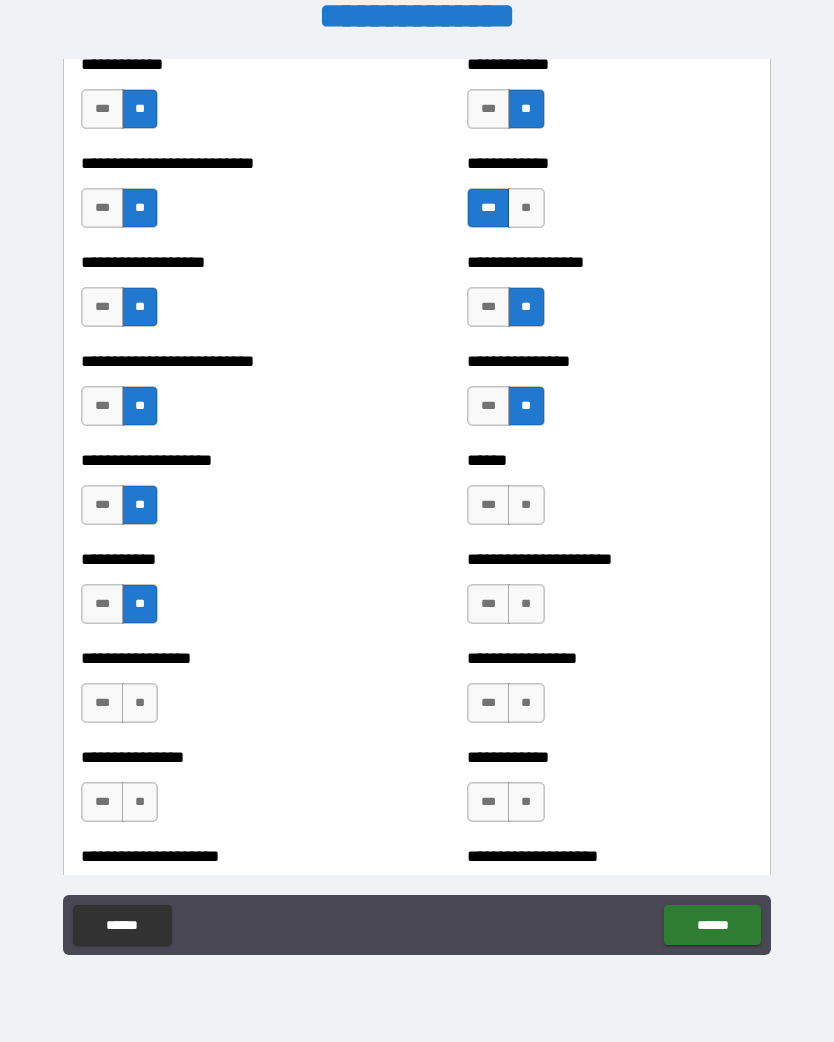 click on "**" at bounding box center (526, 505) 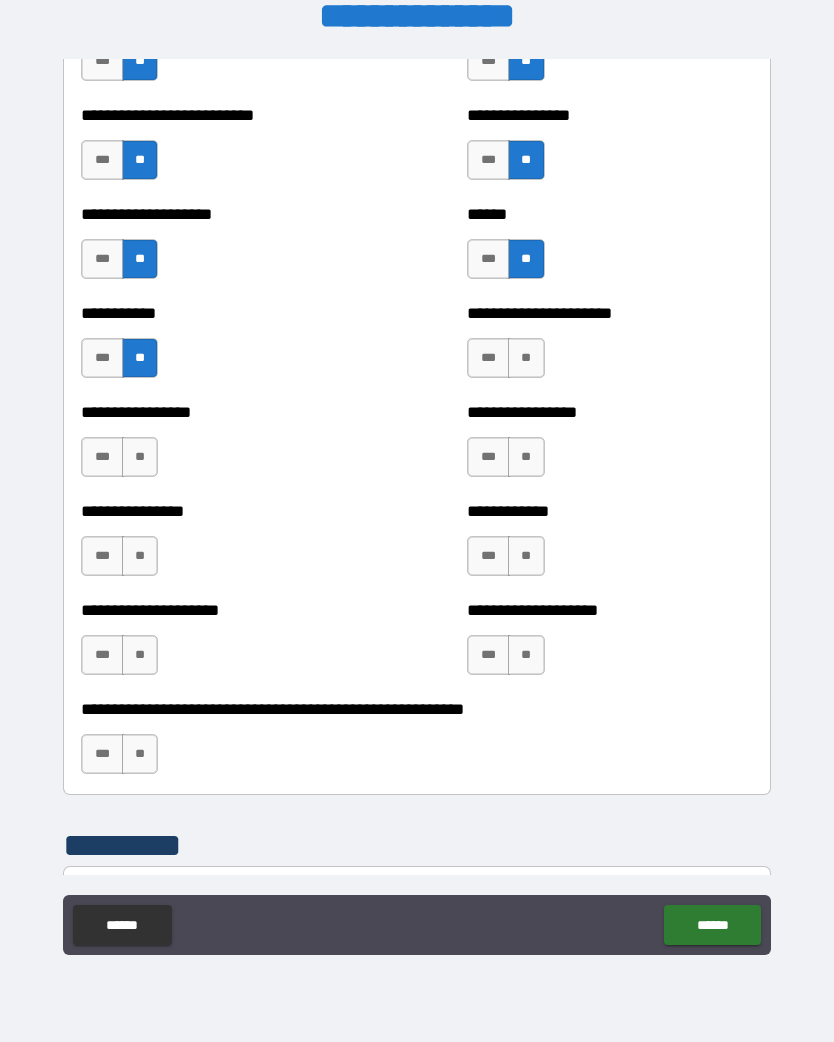 scroll, scrollTop: 5881, scrollLeft: 0, axis: vertical 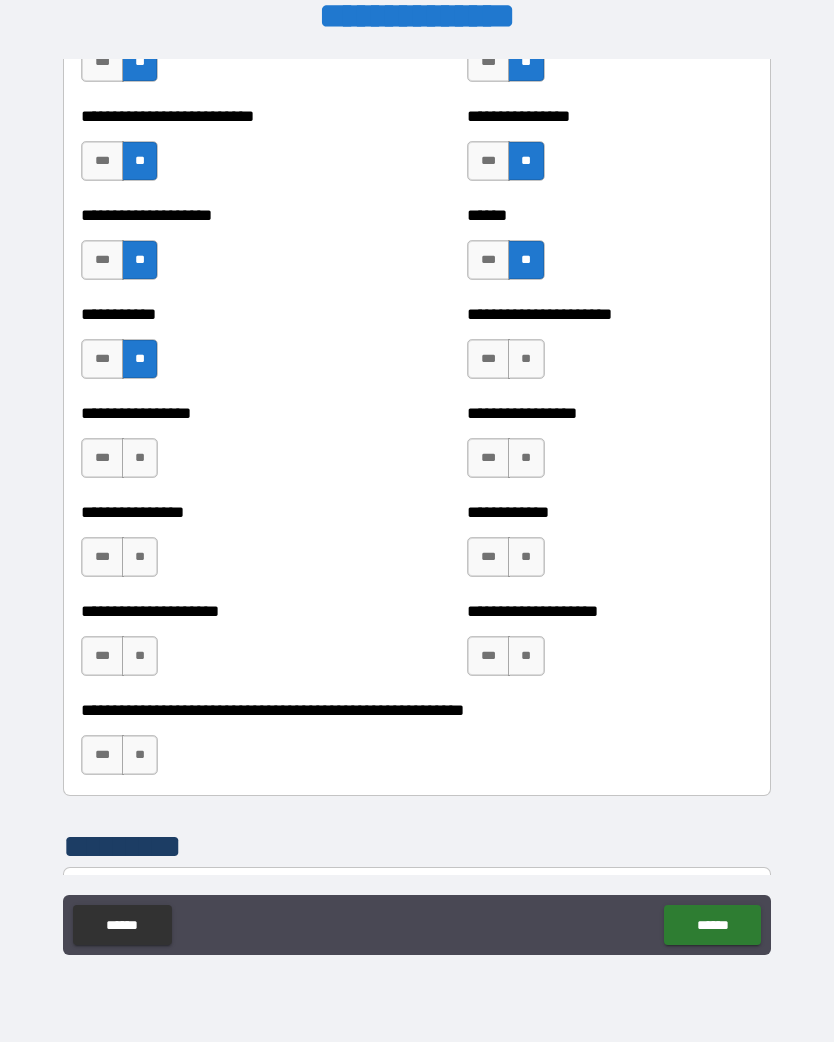 click on "**" at bounding box center (526, 359) 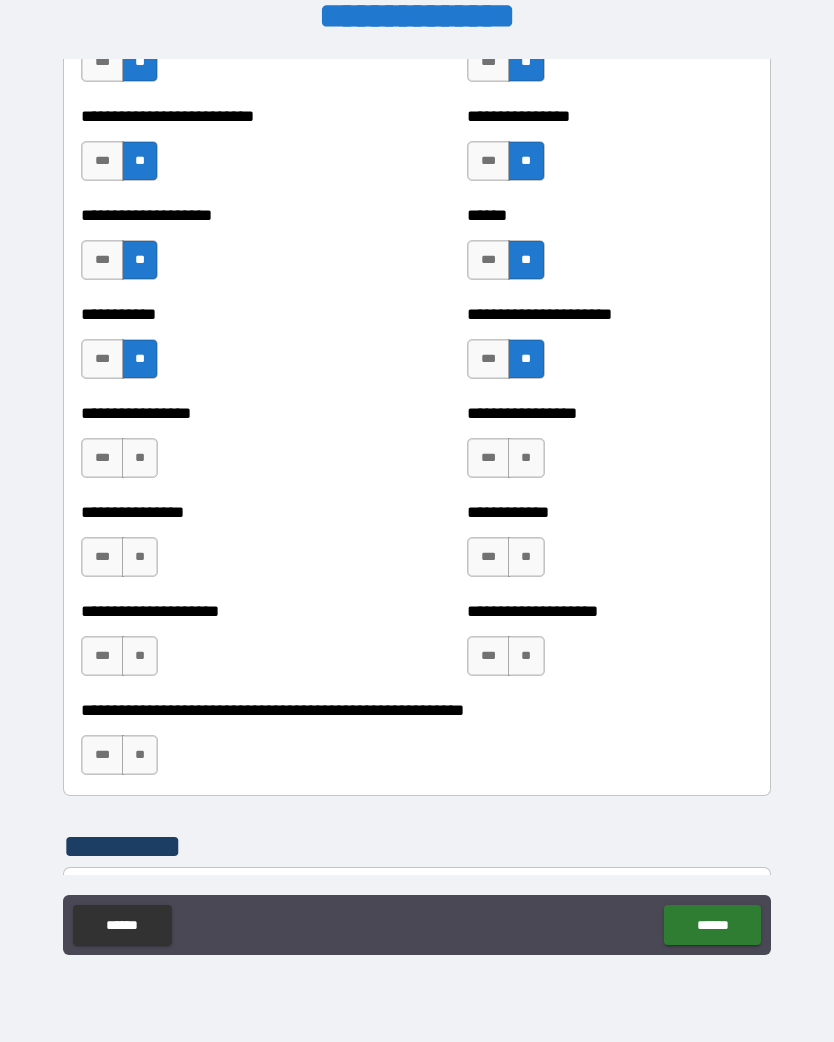 click on "**" at bounding box center [526, 458] 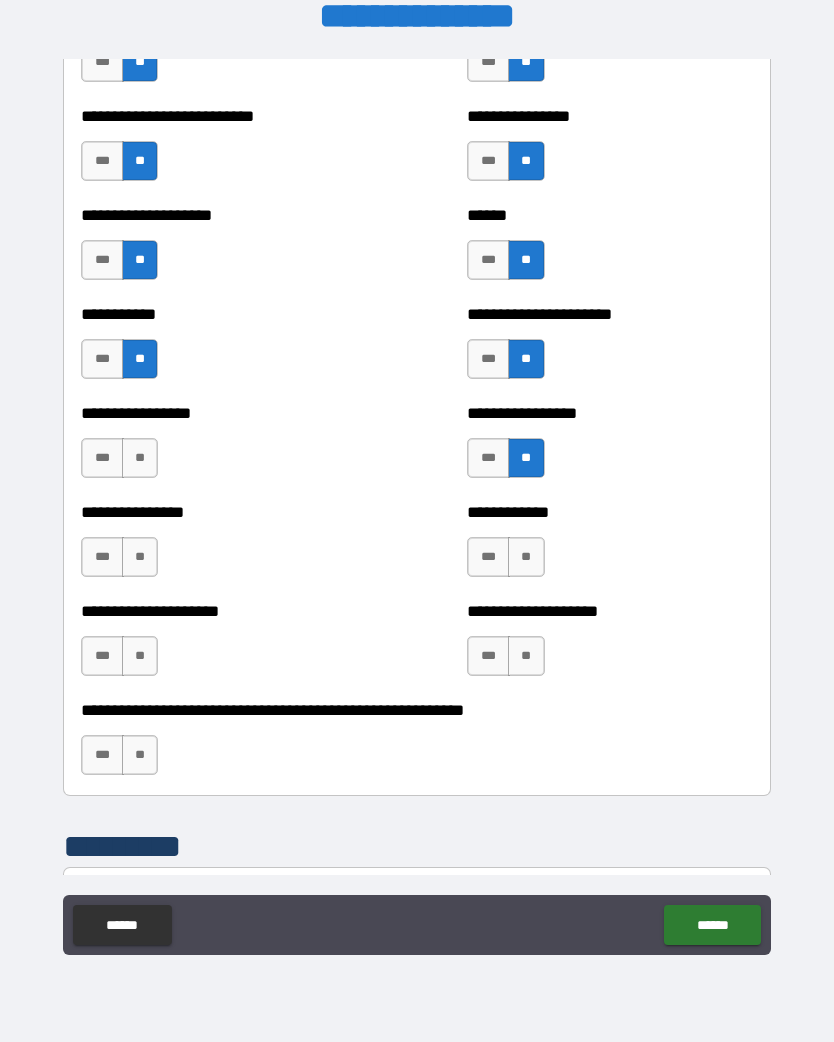click on "**" at bounding box center (526, 557) 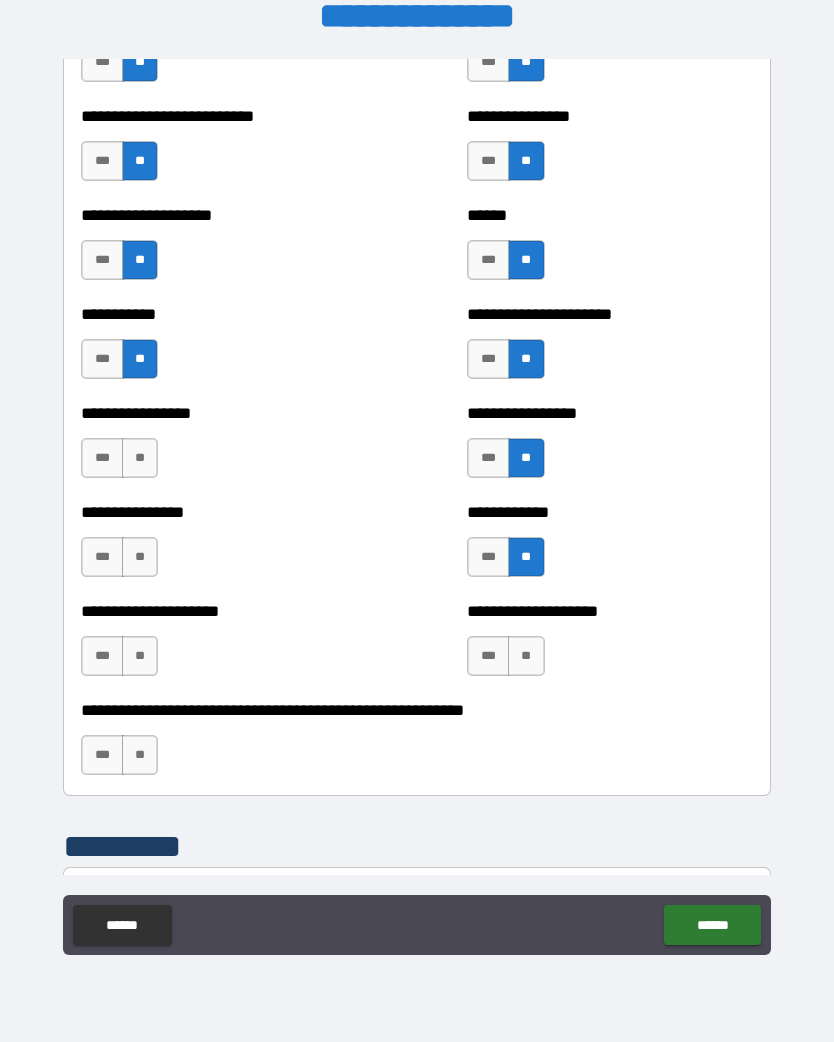 click on "**" at bounding box center (526, 656) 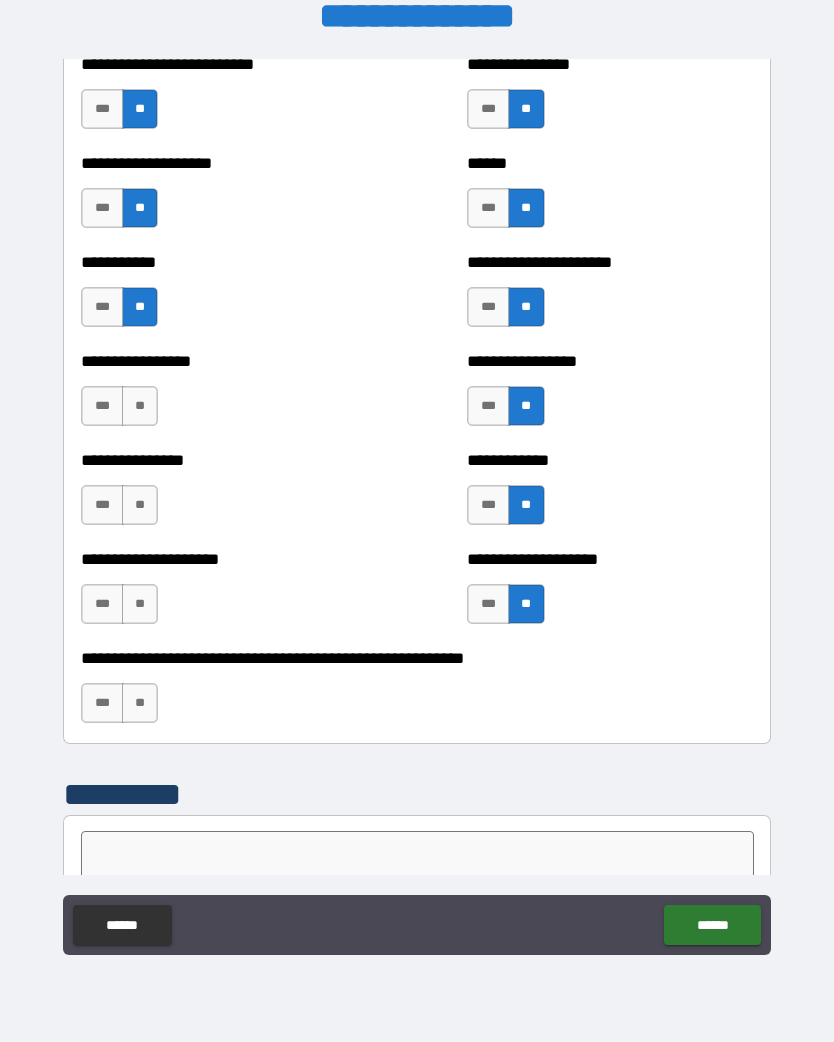 scroll, scrollTop: 5934, scrollLeft: 0, axis: vertical 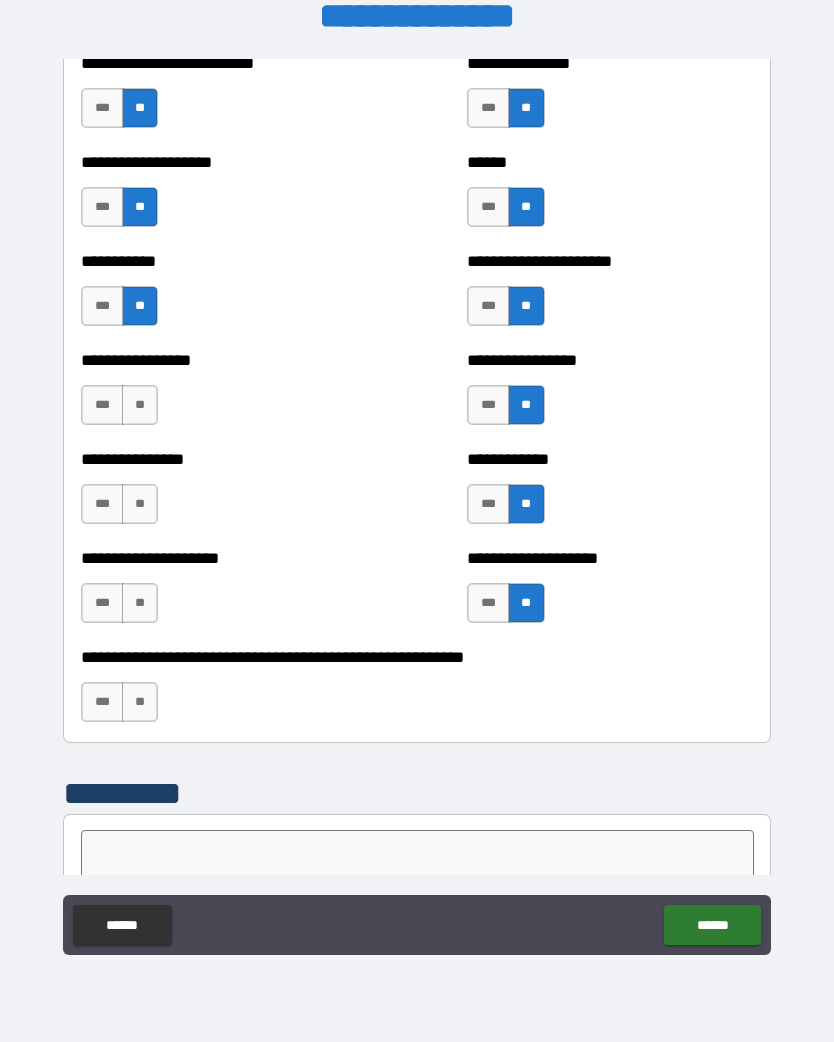 click on "**" at bounding box center (140, 405) 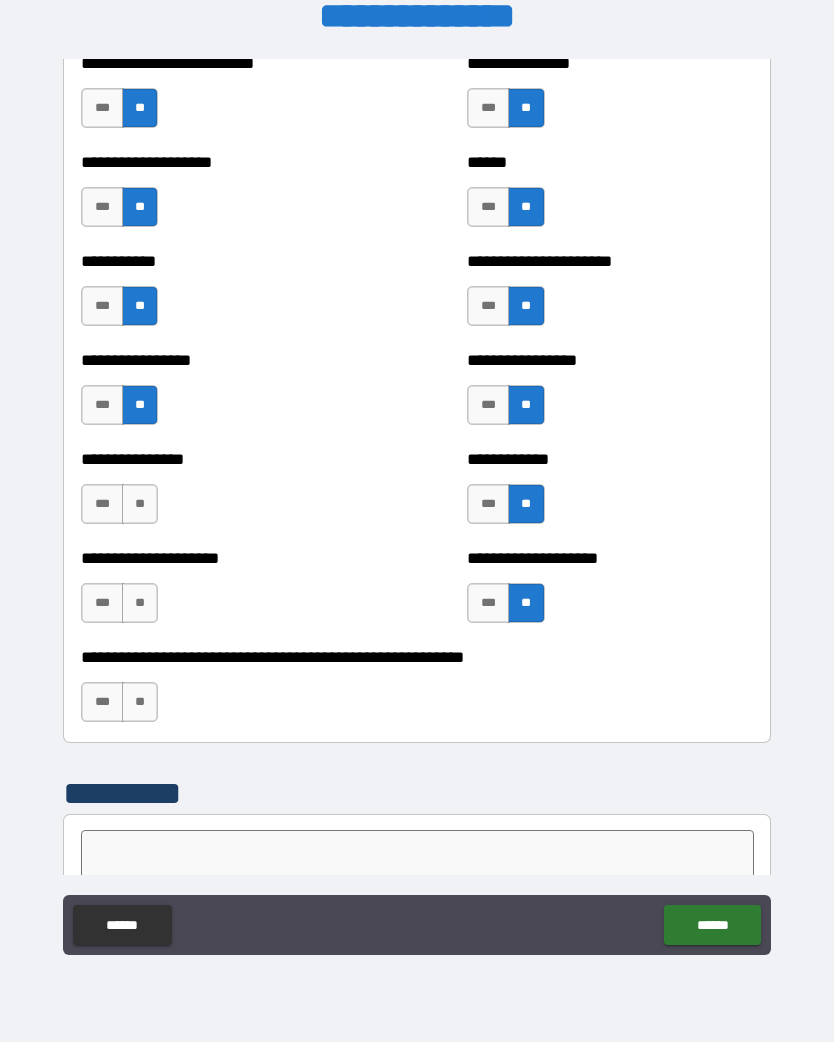 click on "**" at bounding box center [140, 504] 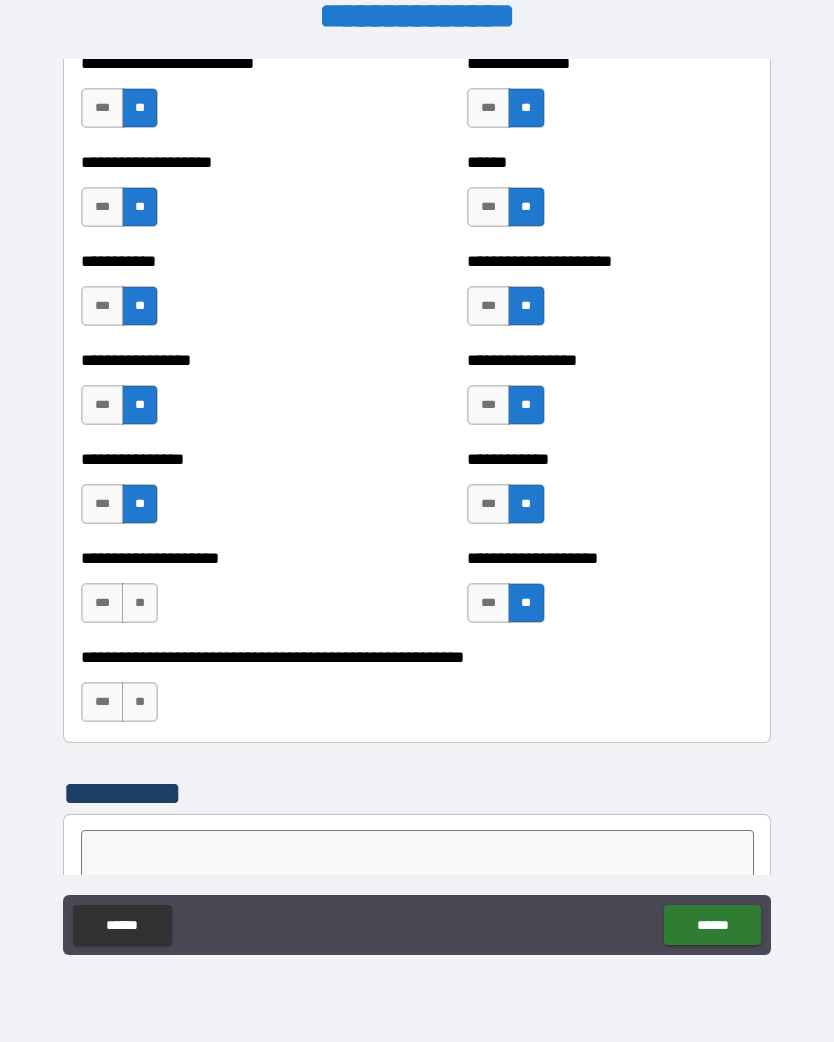 click on "**" at bounding box center [140, 603] 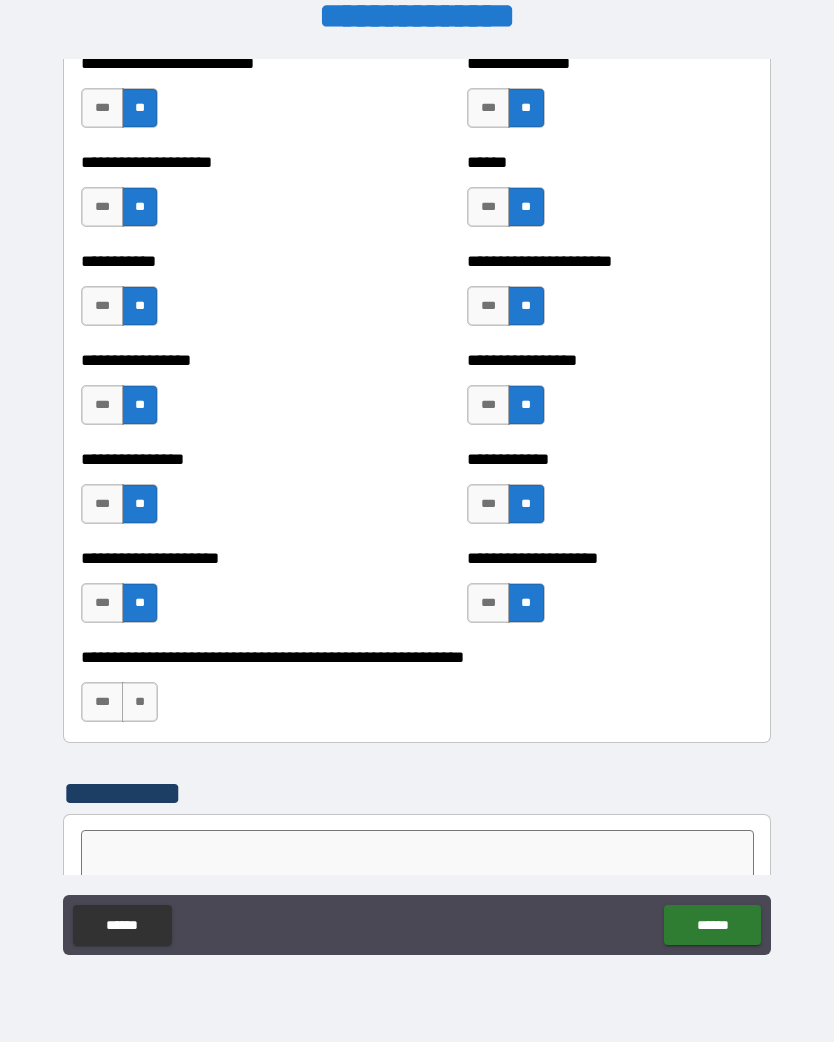 click on "**" at bounding box center [140, 702] 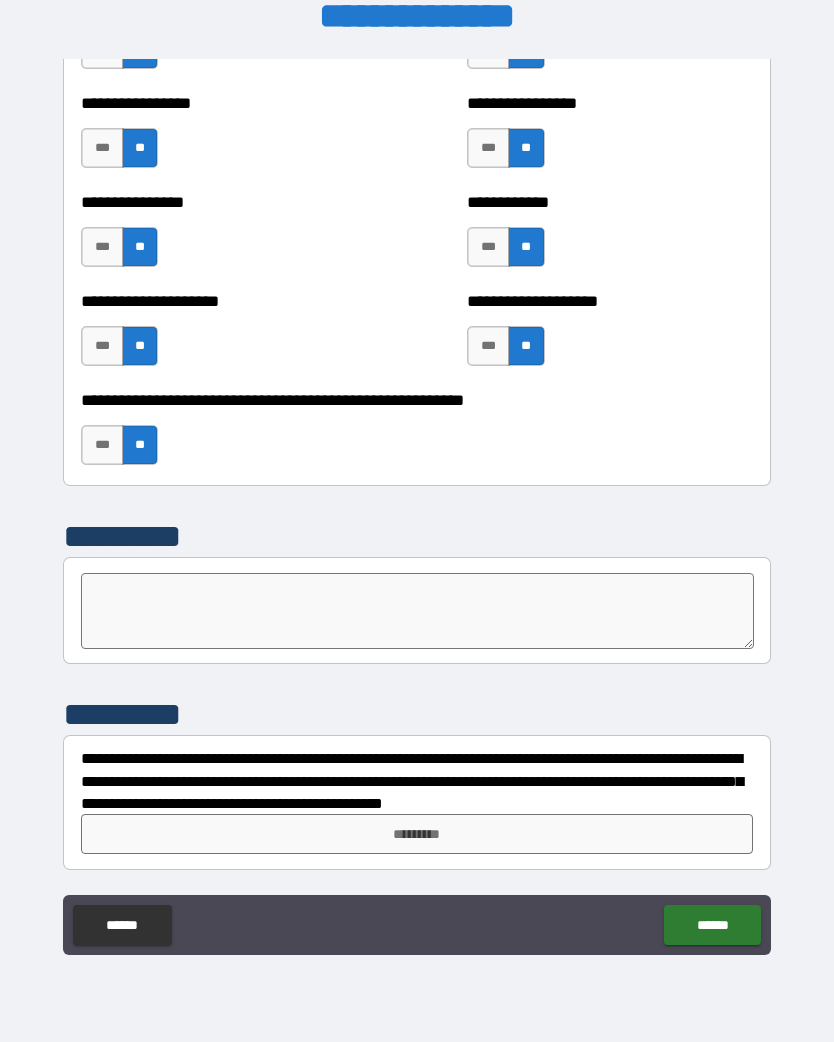 scroll, scrollTop: 6191, scrollLeft: 0, axis: vertical 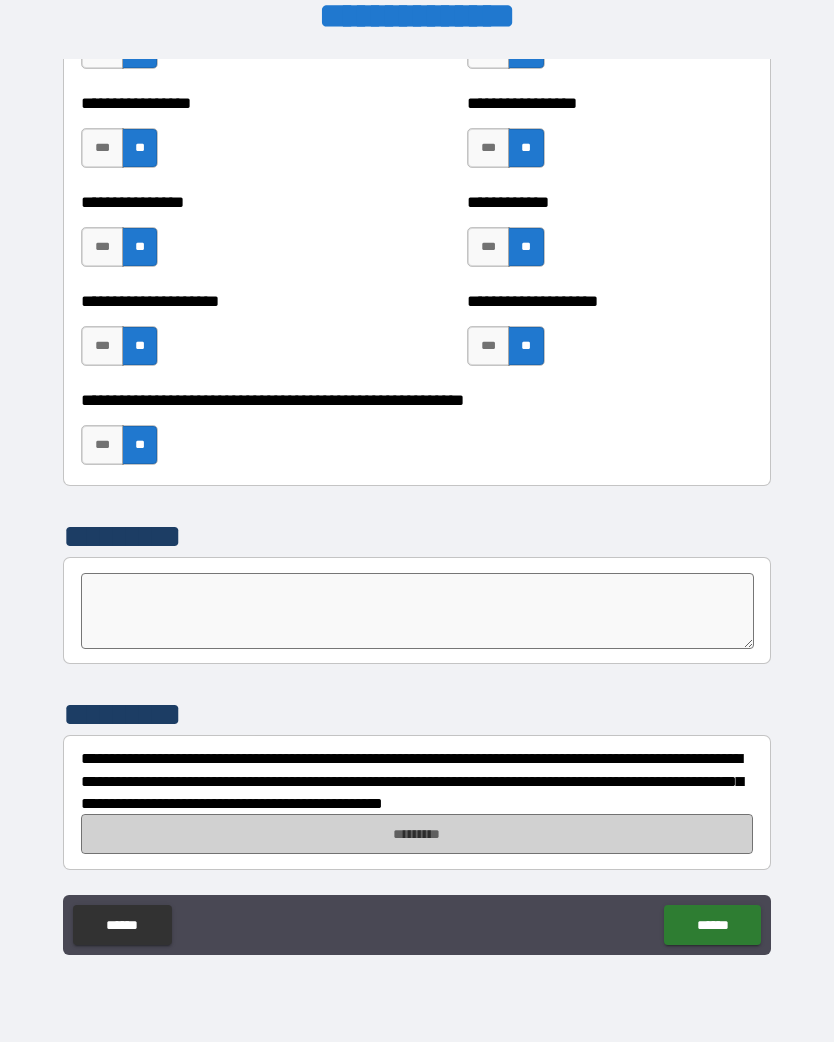 click on "*********" at bounding box center [417, 834] 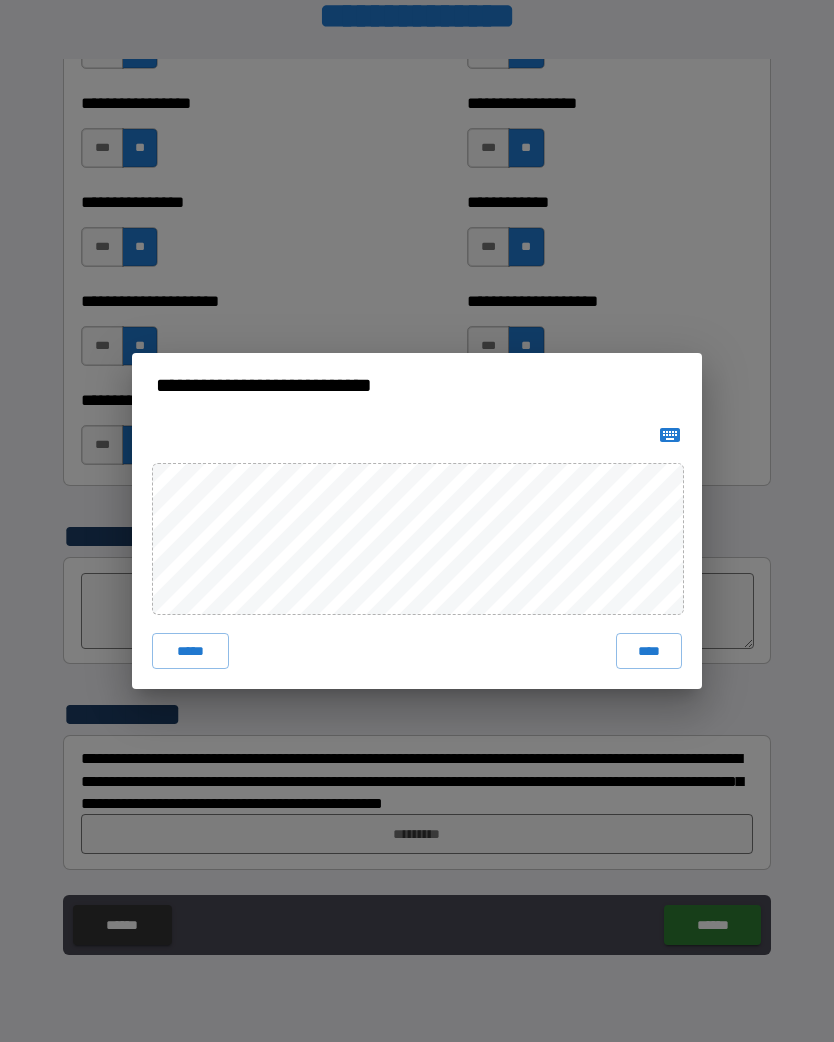click on "****" at bounding box center [649, 651] 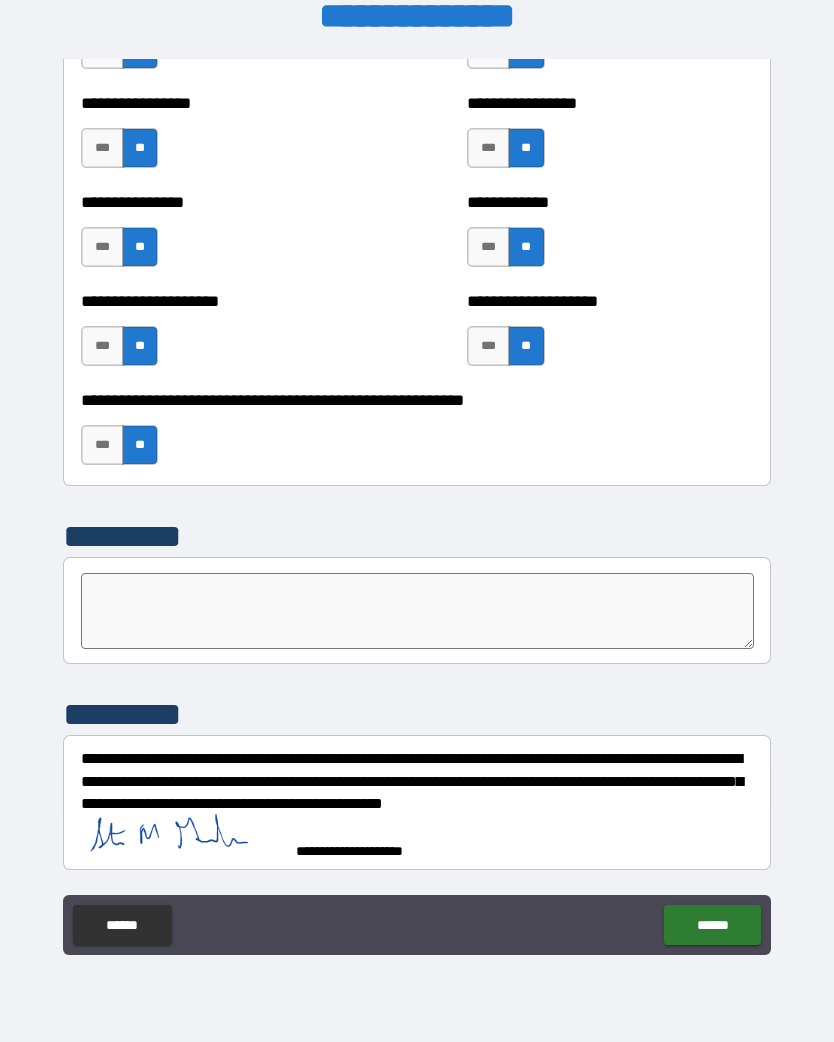 scroll, scrollTop: 6181, scrollLeft: 0, axis: vertical 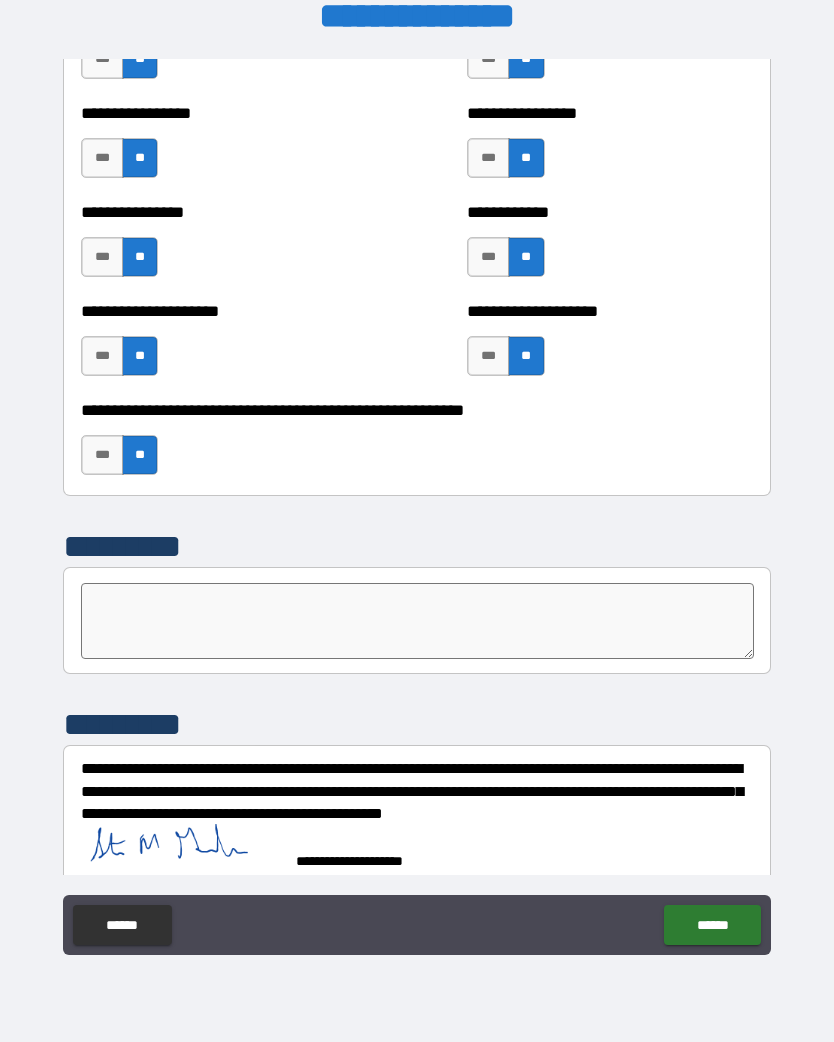 click on "******" at bounding box center (712, 925) 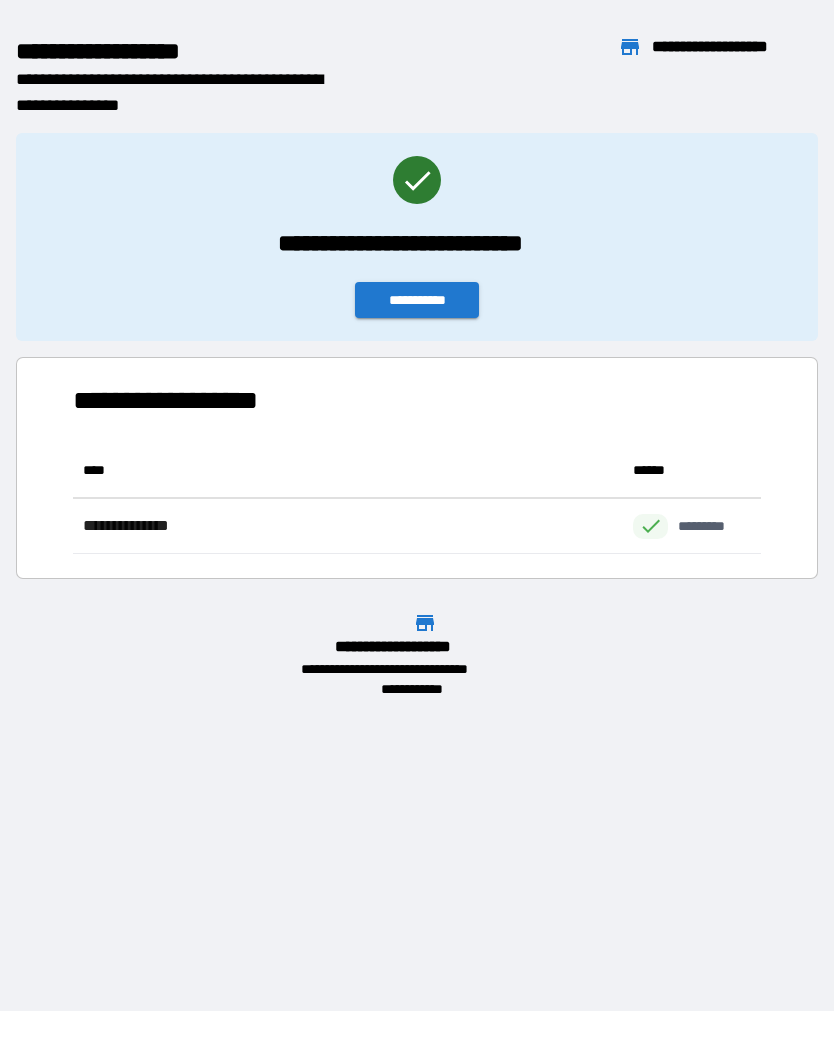 scroll, scrollTop: 1, scrollLeft: 1, axis: both 